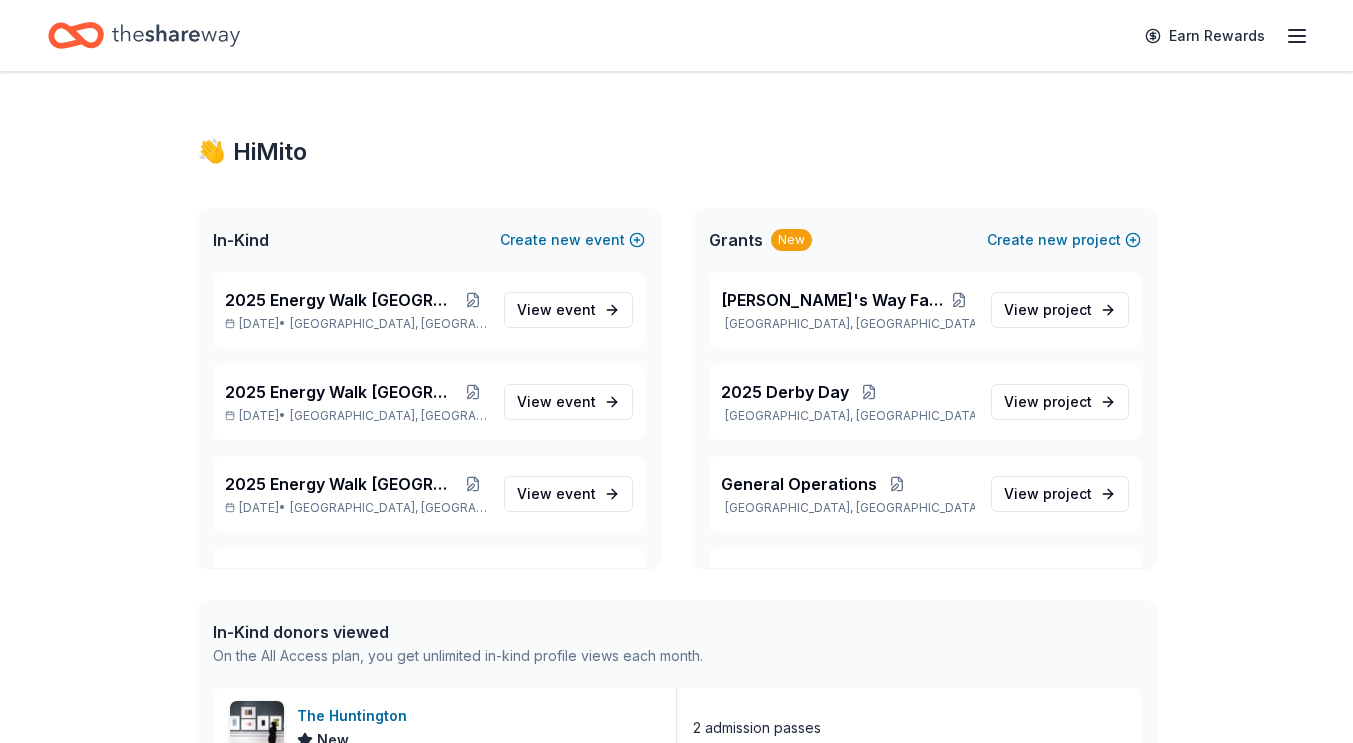 scroll, scrollTop: 0, scrollLeft: 0, axis: both 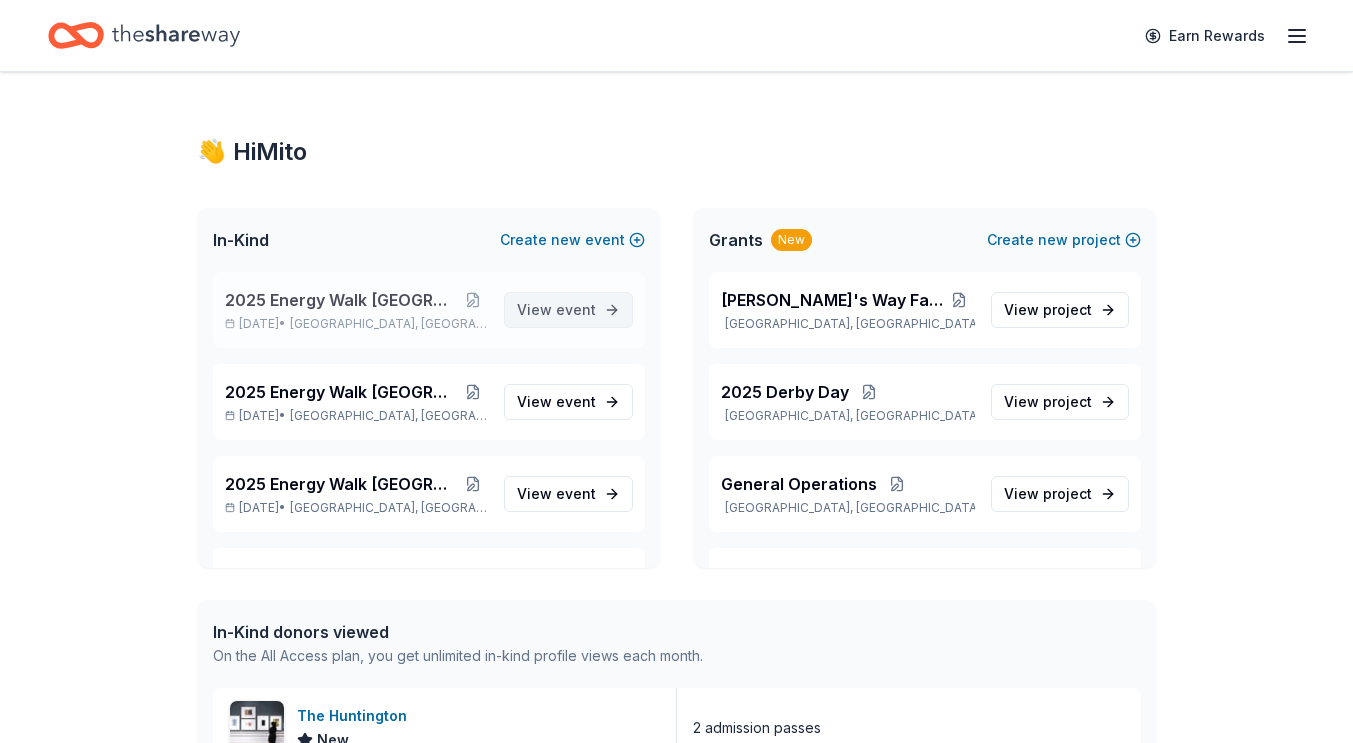 click on "View   event" at bounding box center [556, 310] 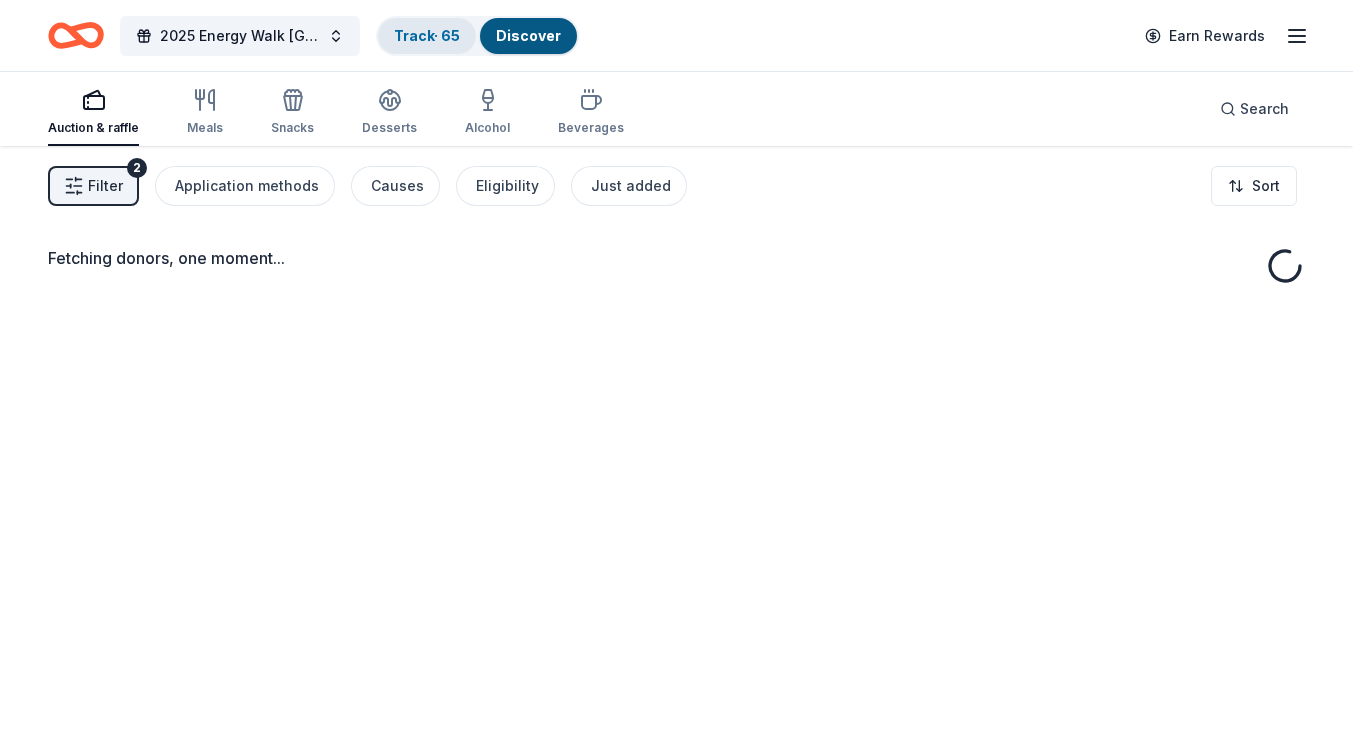 click on "Track  · 65" at bounding box center (427, 35) 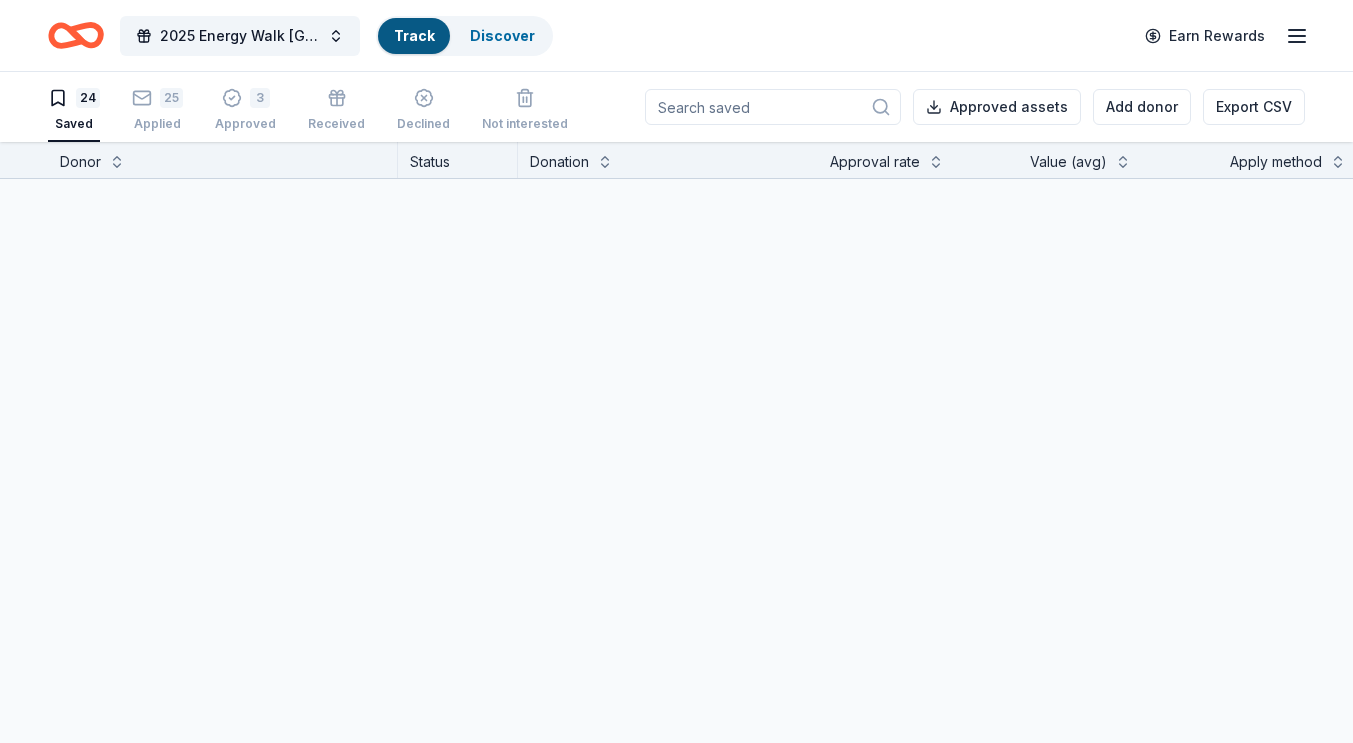 scroll, scrollTop: 1, scrollLeft: 0, axis: vertical 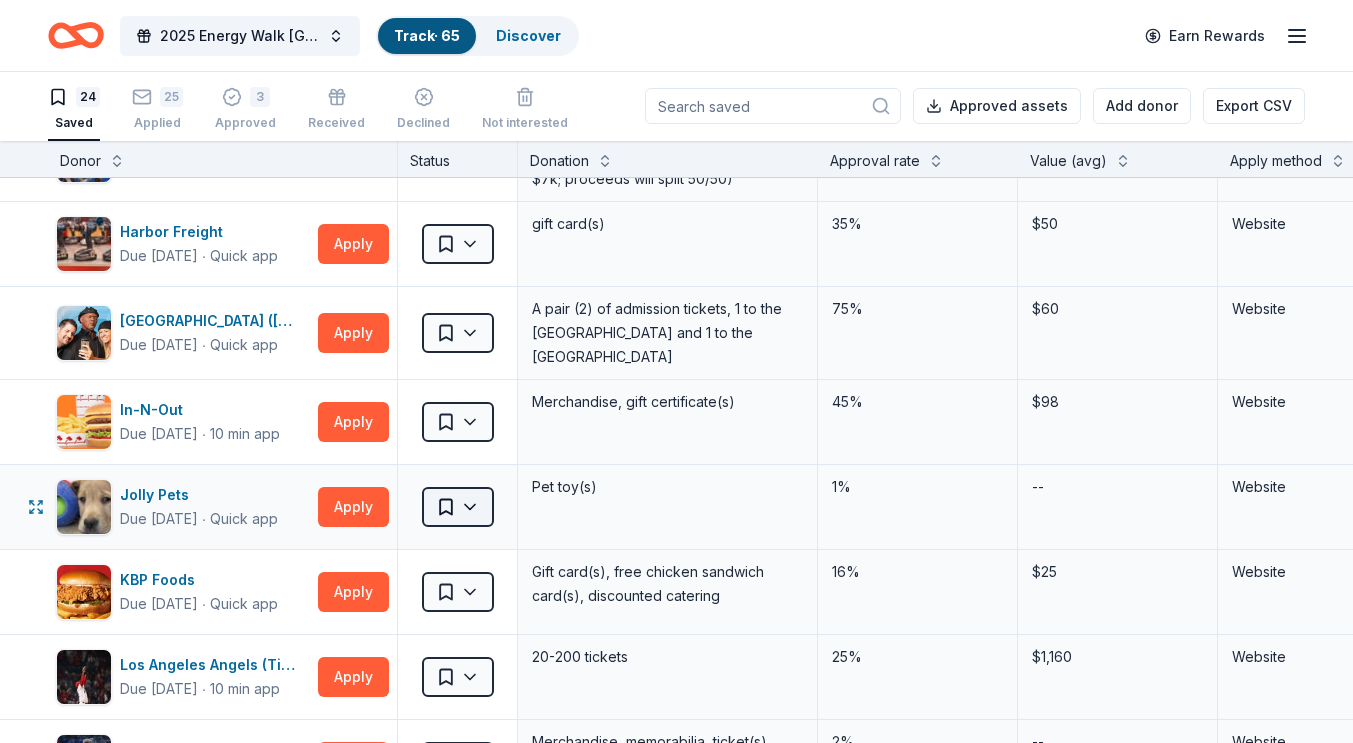 click on "2025 Energy Walk Riverside Track  · 65 Discover Earn Rewards 24 Saved 25 Applied 3 Approved Received Declined Not interested  Approved assets Add donor Export CSV Donor Status Donation Approval rate Value (avg) Apply method Assignee Notes [US_STATE]'s [GEOGRAPHIC_DATA] Due [DATE] ∙ 10 min app Apply Saved Up to four (4) regular single day admission tickets  26% $280 Website Crumbl Cookies Due [DATE] ∙ Quick app Apply Saved Cookies 17% $40 Phone In person Foundation [PERSON_NAME] Due [DATE] ∙ Quick app Apply Saved Limited edition bronze sculptures by famous artists (valued between $2k to $7k; proceeds will split 50/50) 26% $5,250 In app Harbor Freight Due [DATE] ∙ Quick app Apply Saved  gift card(s) 35% $50 Website [GEOGRAPHIC_DATA] ([GEOGRAPHIC_DATA]) Due [DATE] ∙ Quick app Apply Saved A pair (2) of admission tickets, 1 to the [GEOGRAPHIC_DATA] and 1 to the Guinness World Records Museum 75% $60 Website In-N-Out Due [DATE] ∙ 10 min app Apply Saved Merchandise, gift certificate(s)" at bounding box center (676, 370) 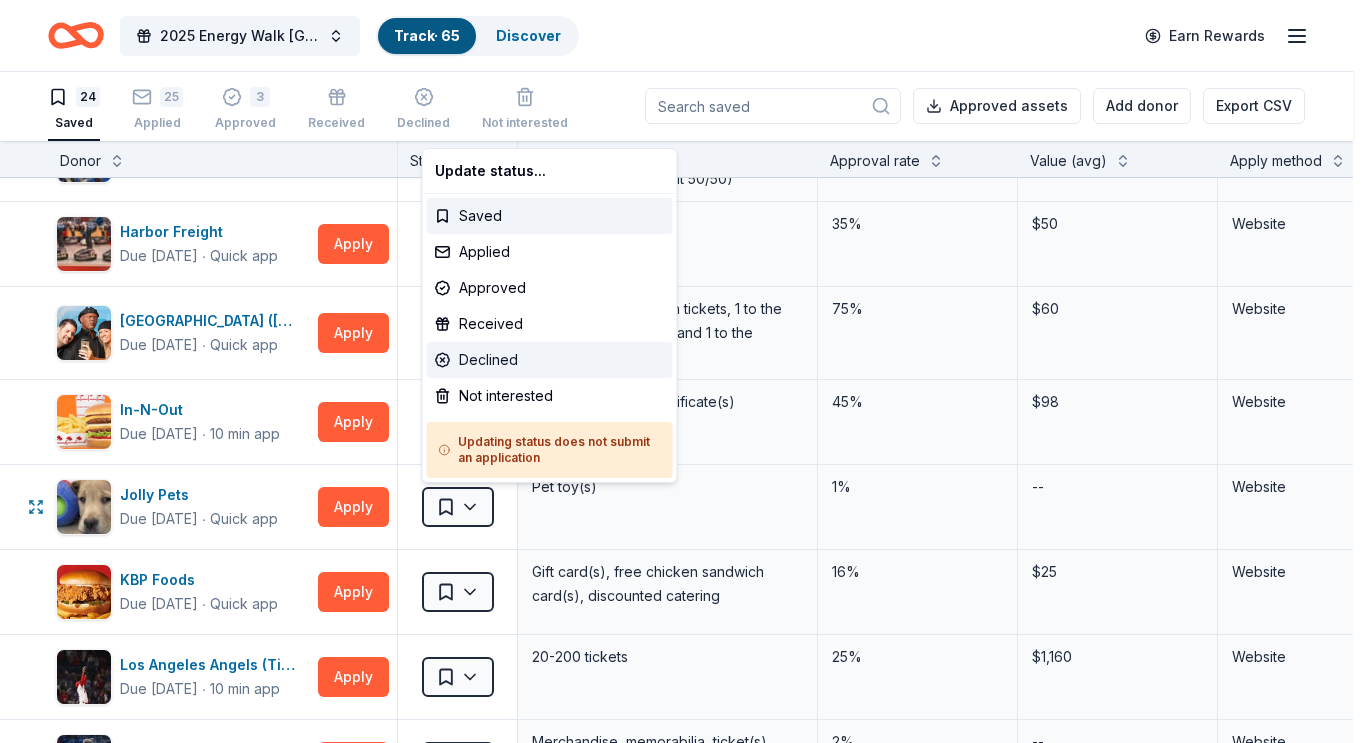 click on "Declined" at bounding box center (550, 360) 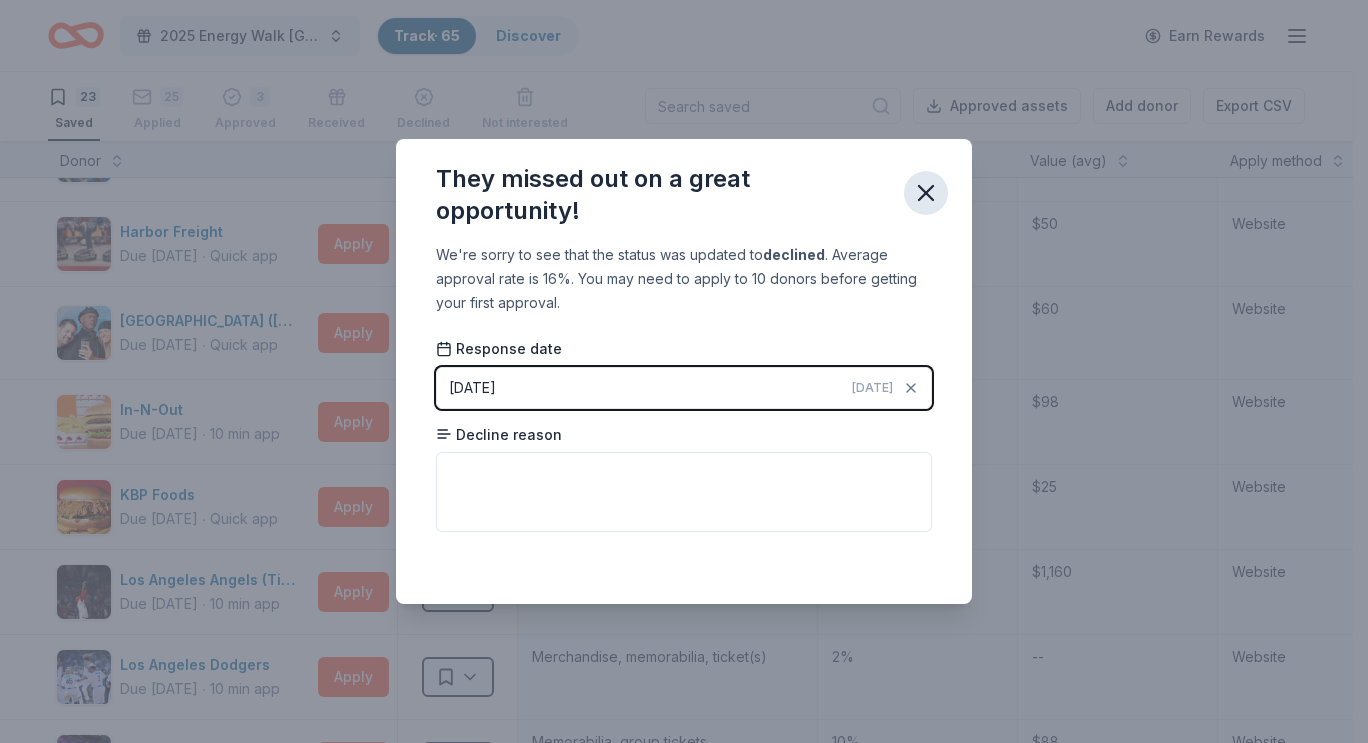 click 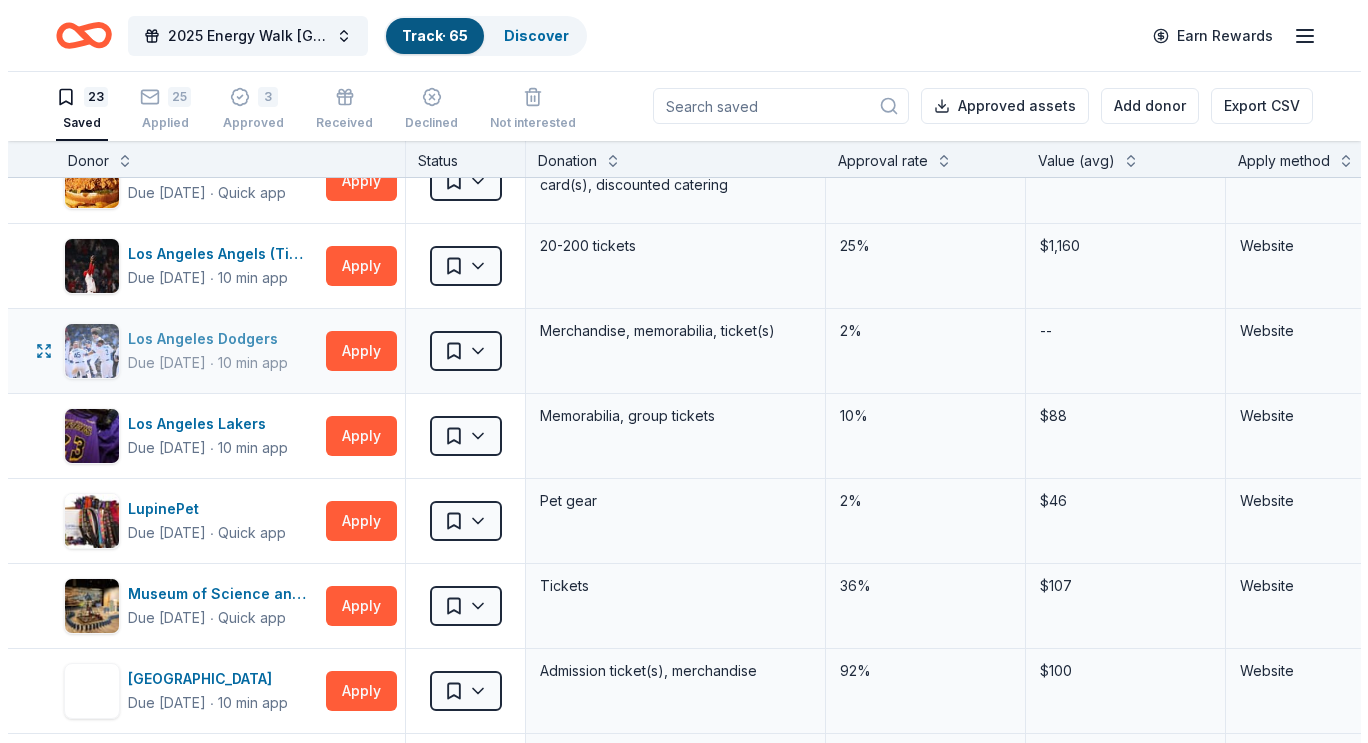 scroll, scrollTop: 566, scrollLeft: 0, axis: vertical 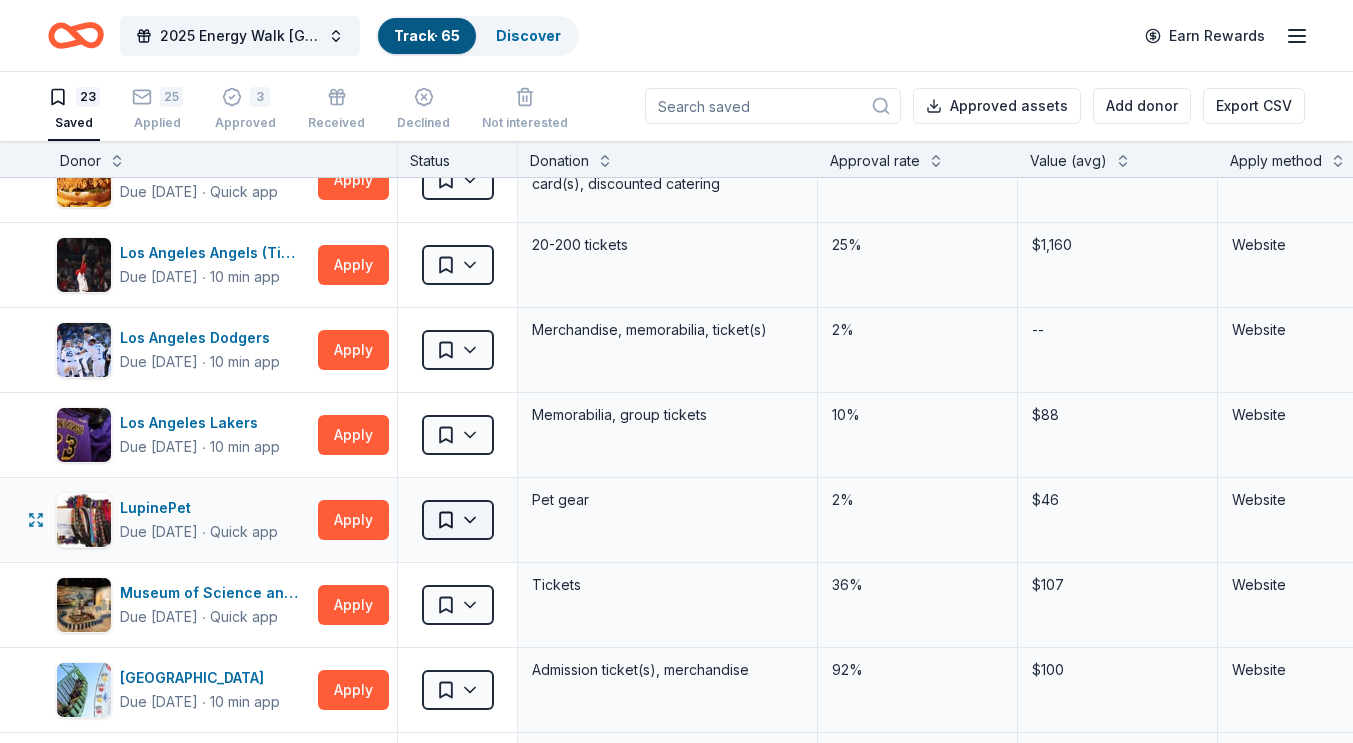 click on "2025 Energy Walk Riverside Track  · 65 Discover Earn Rewards 23 Saved 25 Applied 3 Approved Received Declined Not interested  Approved assets Add donor Export CSV Donor Status Donation Approval rate Value (avg) Apply method Assignee Notes [US_STATE]'s [GEOGRAPHIC_DATA] Due [DATE] ∙ 10 min app Apply Saved Up to four (4) regular single day admission tickets  26% $280 Website Crumbl Cookies Due [DATE] ∙ Quick app Apply Saved Cookies 17% $40 Phone In person Foundation [PERSON_NAME] Due [DATE] ∙ Quick app Apply Saved Limited edition bronze sculptures by famous artists (valued between $2k to $7k; proceeds will split 50/50) 26% $5,250 In app Harbor Freight Due [DATE] ∙ Quick app Apply Saved  gift card(s) 35% $50 Website [GEOGRAPHIC_DATA] ([GEOGRAPHIC_DATA]) Due [DATE] ∙ Quick app Apply Saved A pair (2) of admission tickets, 1 to the [GEOGRAPHIC_DATA] and 1 to the Guinness World Records Museum 75% $60 Website In-N-Out Due [DATE] ∙ 10 min app Apply Saved Merchandise, gift certificate(s)" at bounding box center (676, 370) 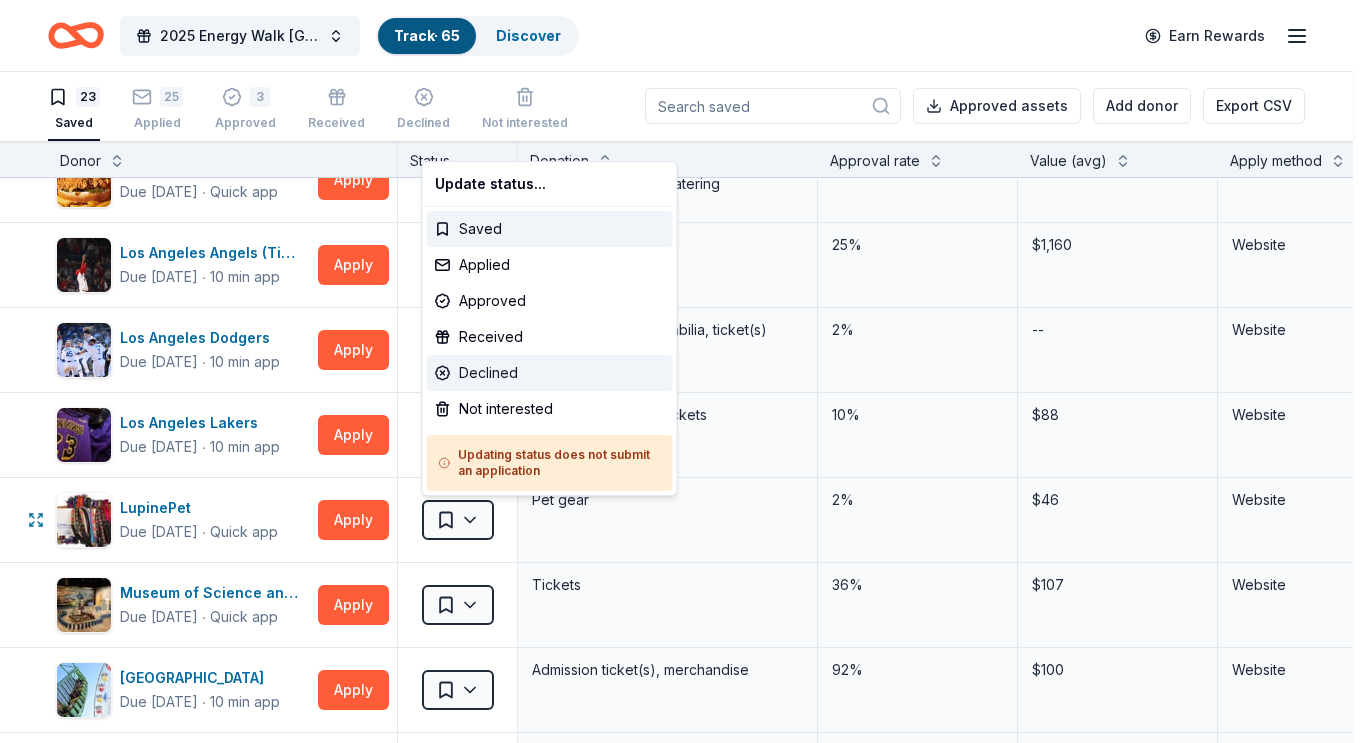 click on "Declined" at bounding box center (550, 373) 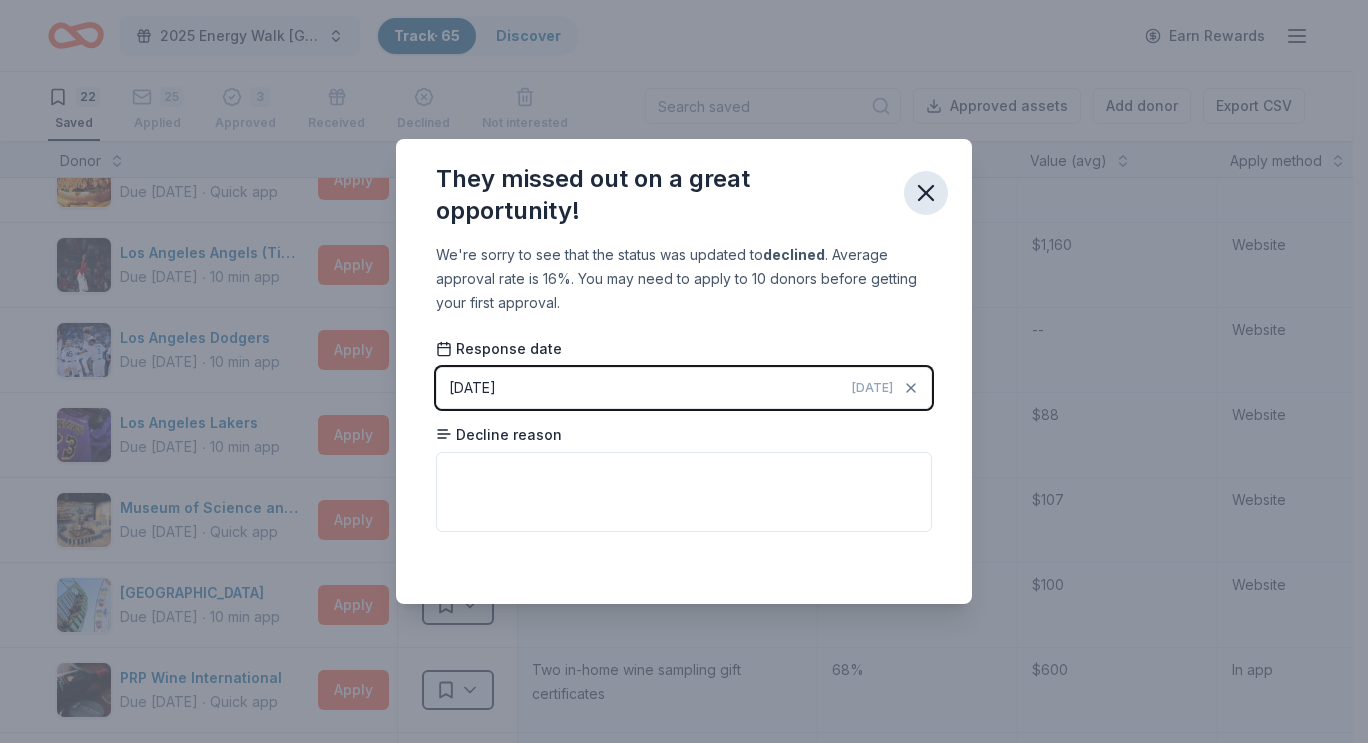 click 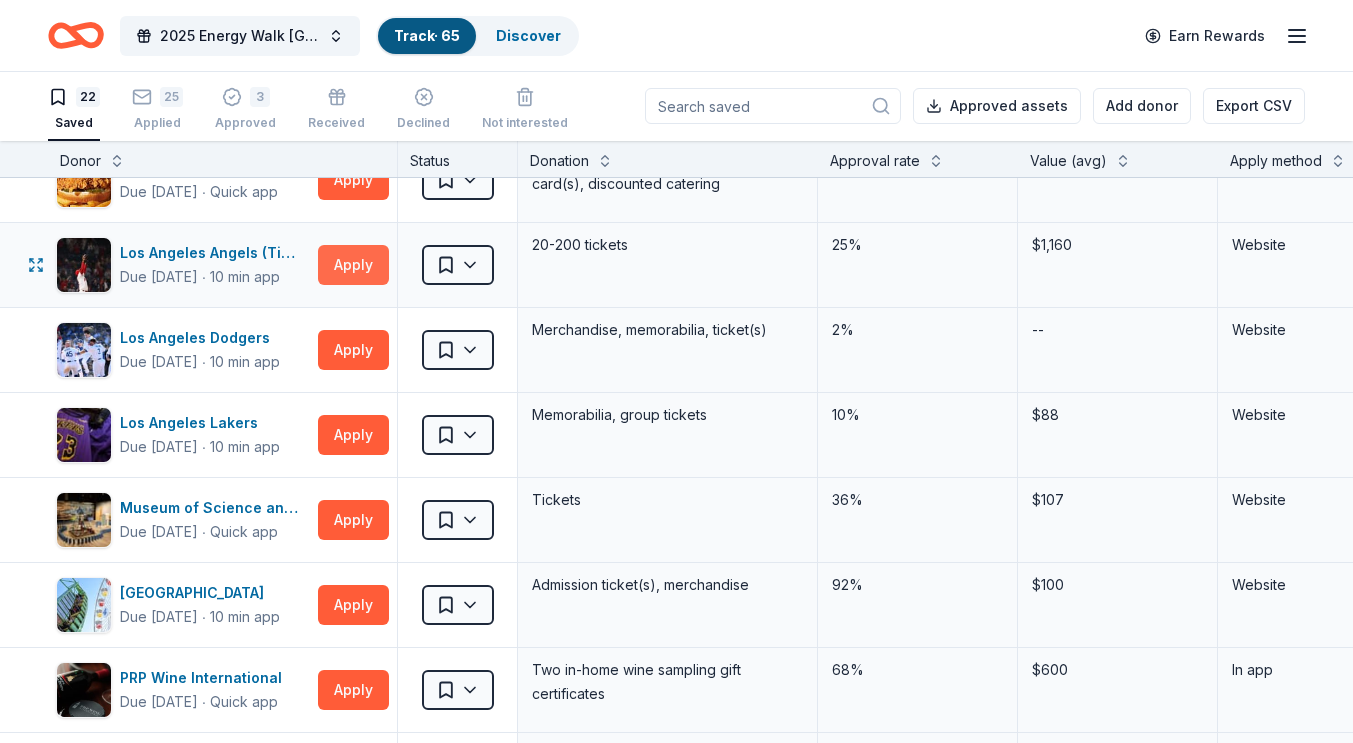 click on "Apply" at bounding box center (353, 265) 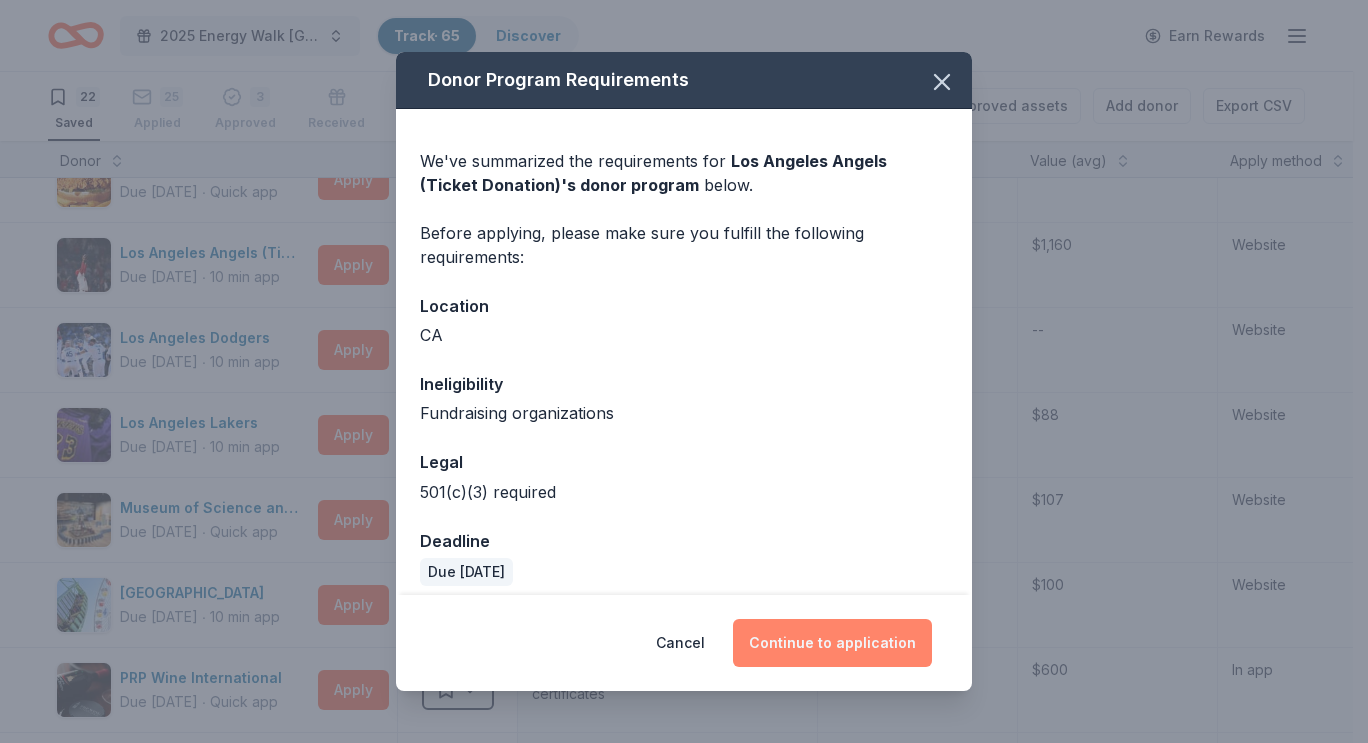 click on "Continue to application" at bounding box center (832, 643) 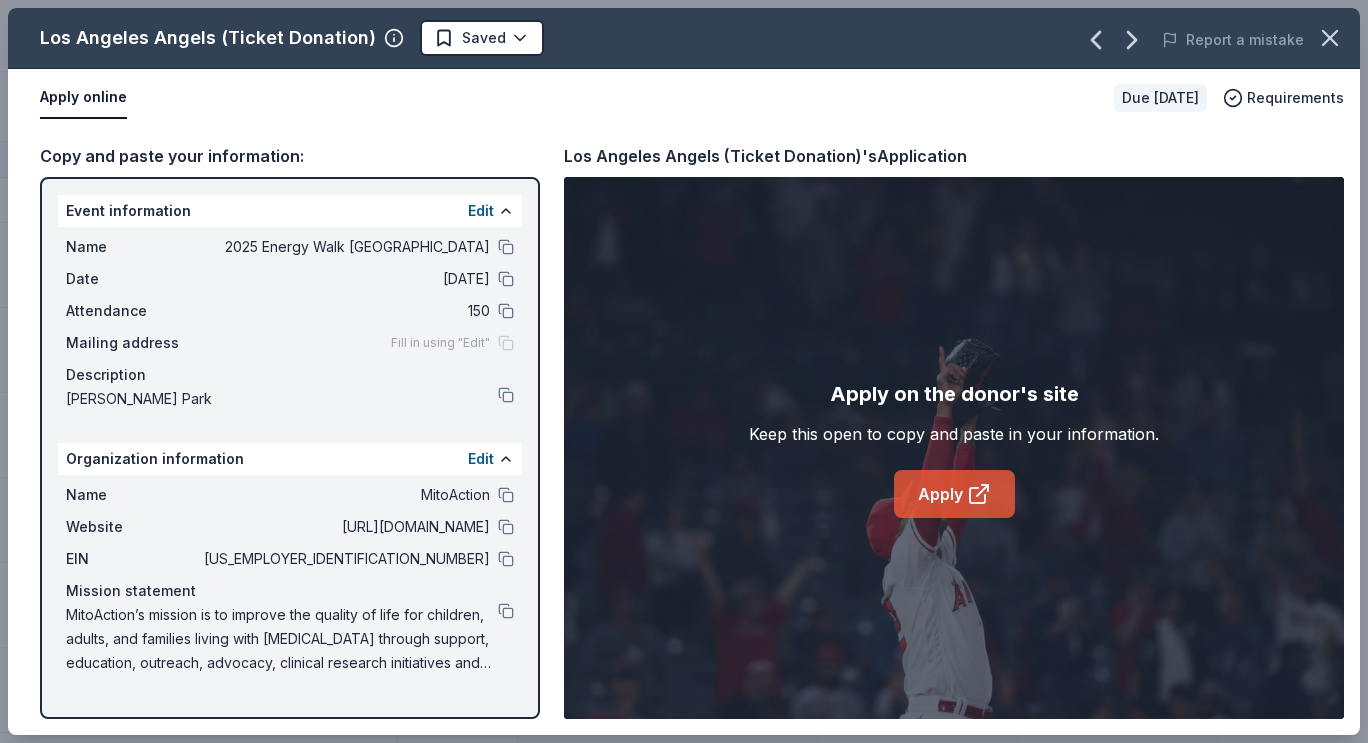 click on "Apply" at bounding box center (954, 494) 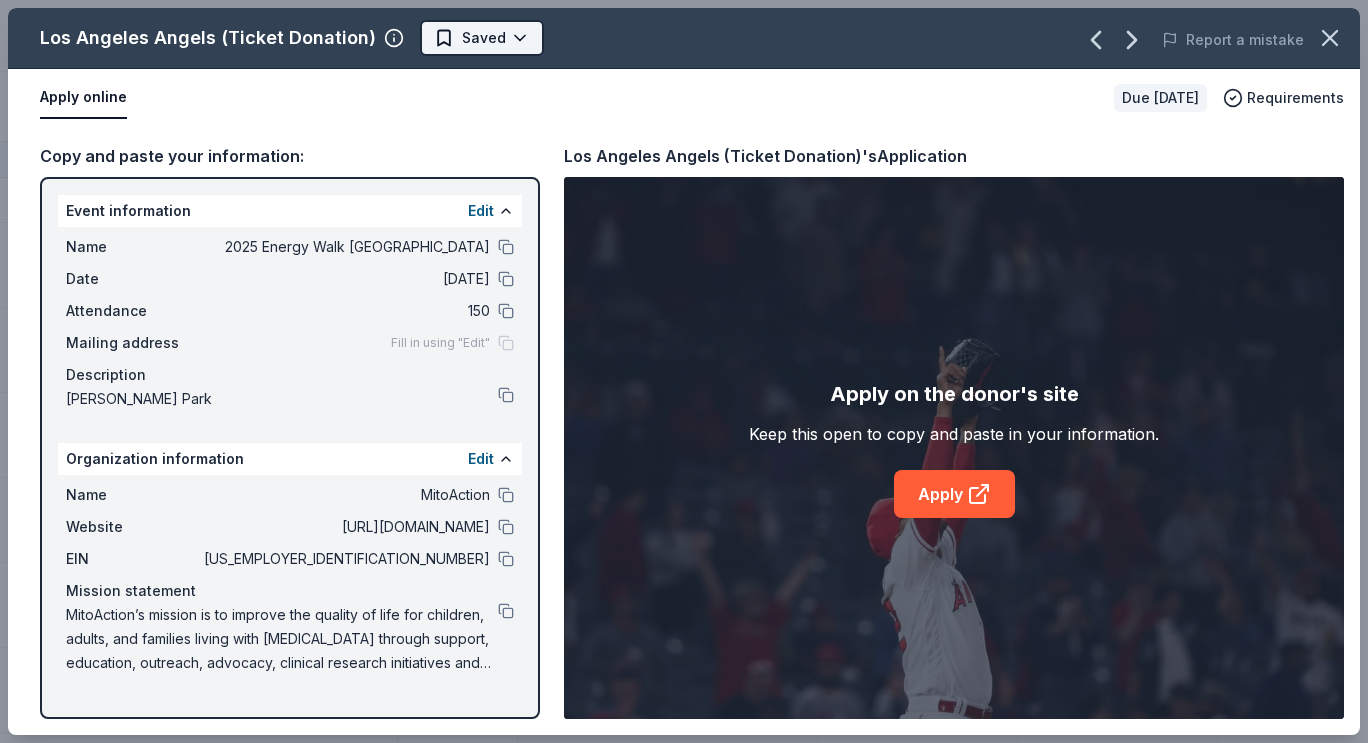 click on "2025 Energy Walk Riverside Track  · 65 Discover Earn Rewards 22 Saved 25 Applied 3 Approved Received Declined Not interested  Approved assets Add donor Export CSV Donor Status Donation Approval rate Value (avg) Apply method Assignee Notes [US_STATE]'s [GEOGRAPHIC_DATA] Due [DATE] ∙ 10 min app Apply Saved Up to four (4) regular single day admission tickets  26% $280 Website Crumbl Cookies Due [DATE] ∙ Quick app Apply Saved Cookies 17% $40 Phone In person Foundation [PERSON_NAME] Due [DATE] ∙ Quick app Apply Saved Limited edition bronze sculptures by famous artists (valued between $2k to $7k; proceeds will split 50/50) 26% $5,250 In app Harbor Freight Due [DATE] ∙ Quick app Apply Saved  gift card(s) 35% $50 Website [GEOGRAPHIC_DATA] ([GEOGRAPHIC_DATA]) Due [DATE] ∙ Quick app Apply Saved A pair (2) of admission tickets, 1 to the [GEOGRAPHIC_DATA] and 1 to the Guinness World Records Museum 75% $60 Website In-N-Out Due [DATE] ∙ 10 min app Apply Saved Merchandise, gift certificate(s)" at bounding box center [684, 370] 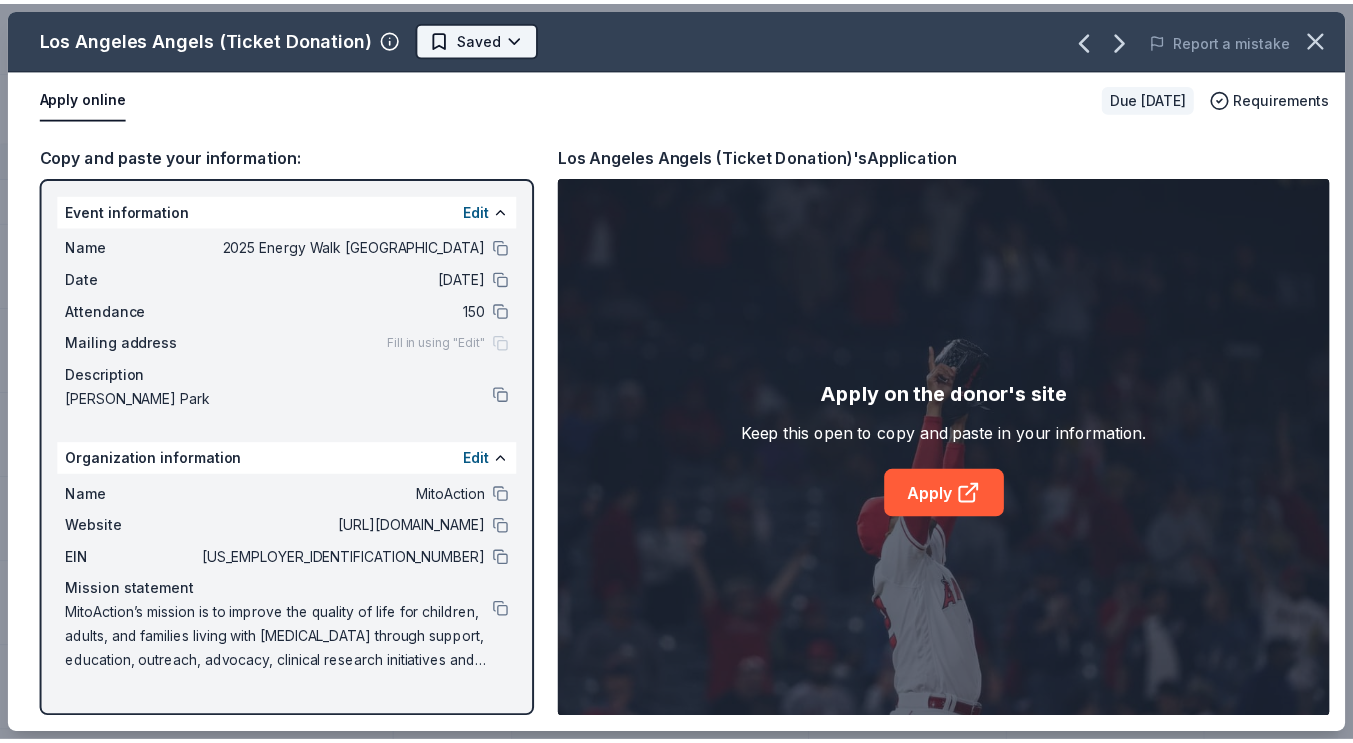 scroll, scrollTop: 0, scrollLeft: 0, axis: both 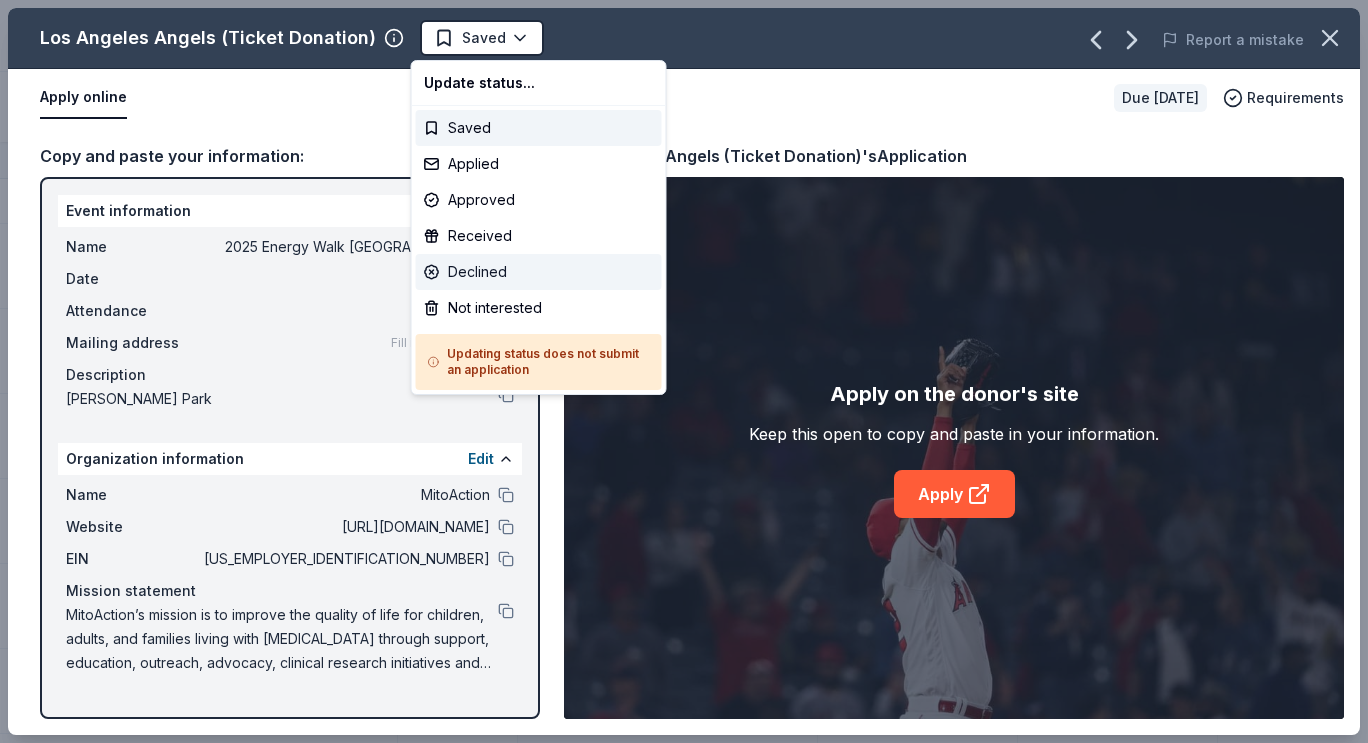 click on "Declined" at bounding box center (539, 272) 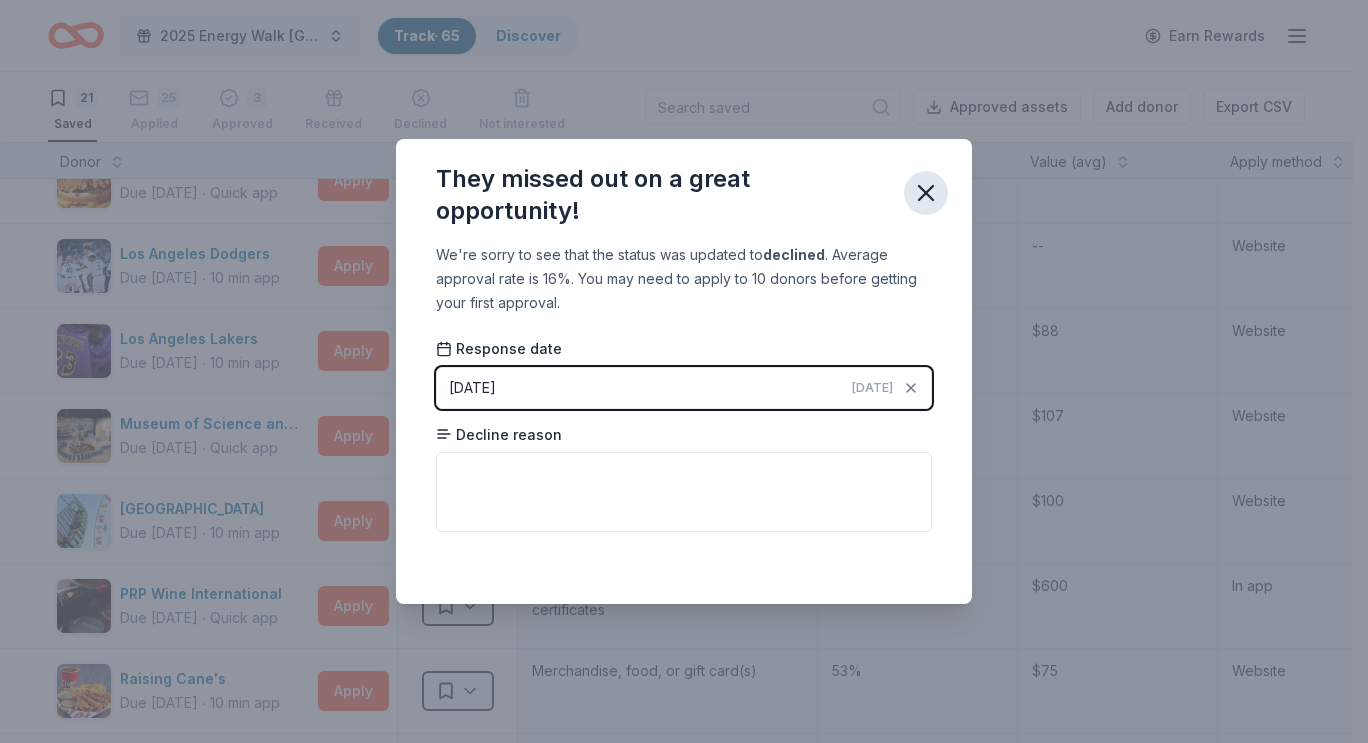 click 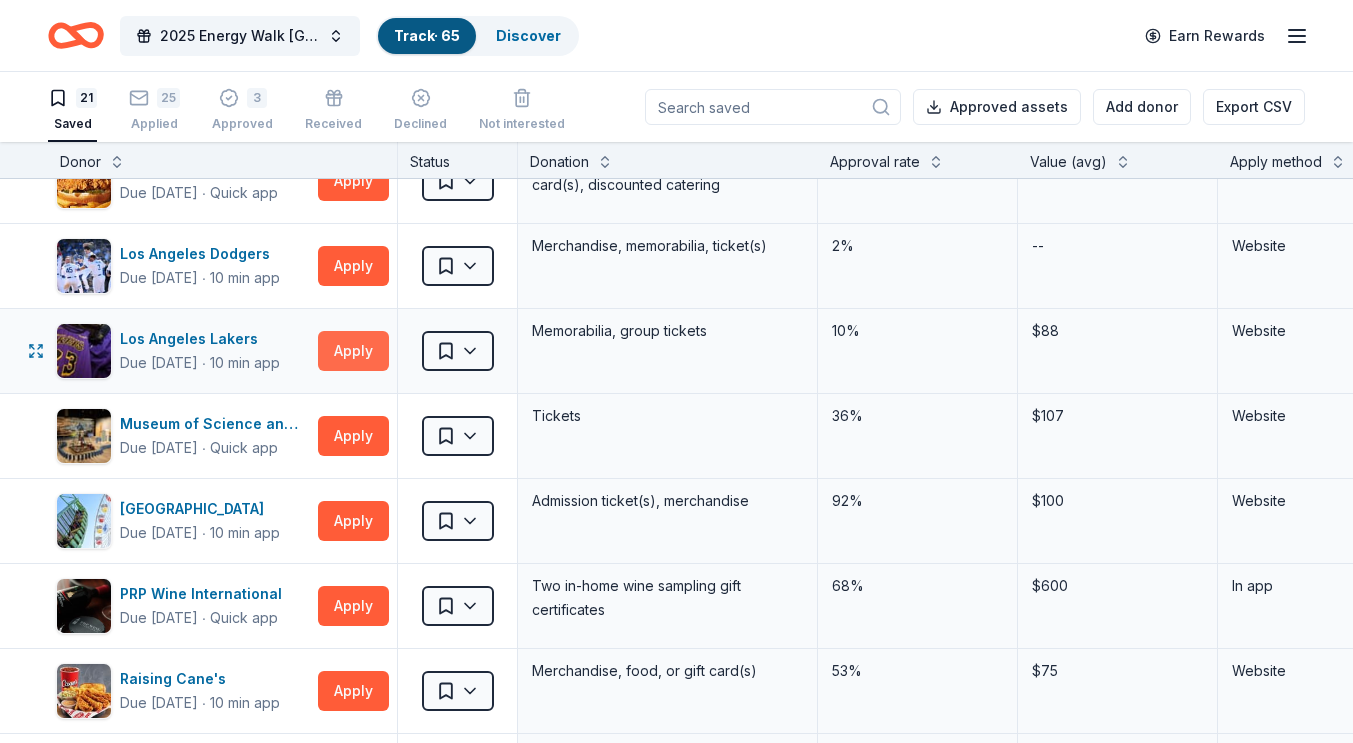 click on "Apply" at bounding box center [353, 351] 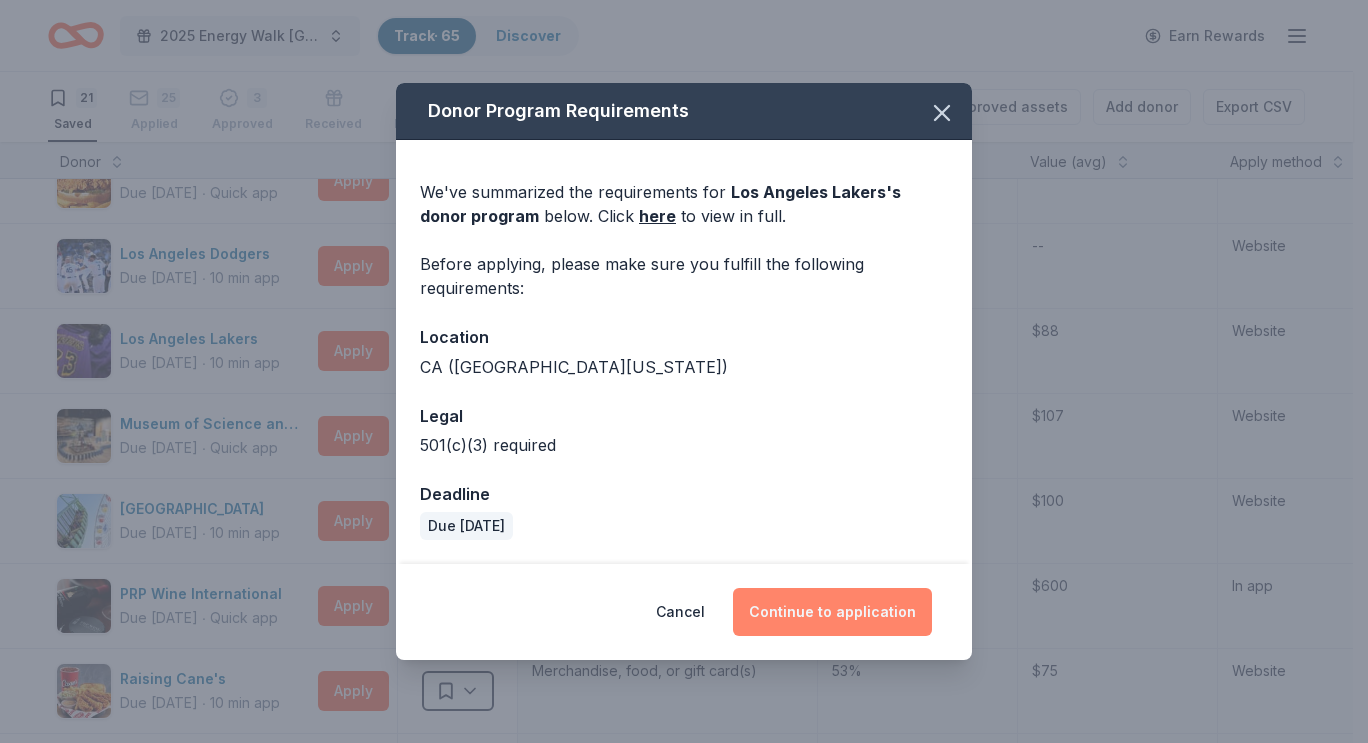 click on "Continue to application" at bounding box center [832, 612] 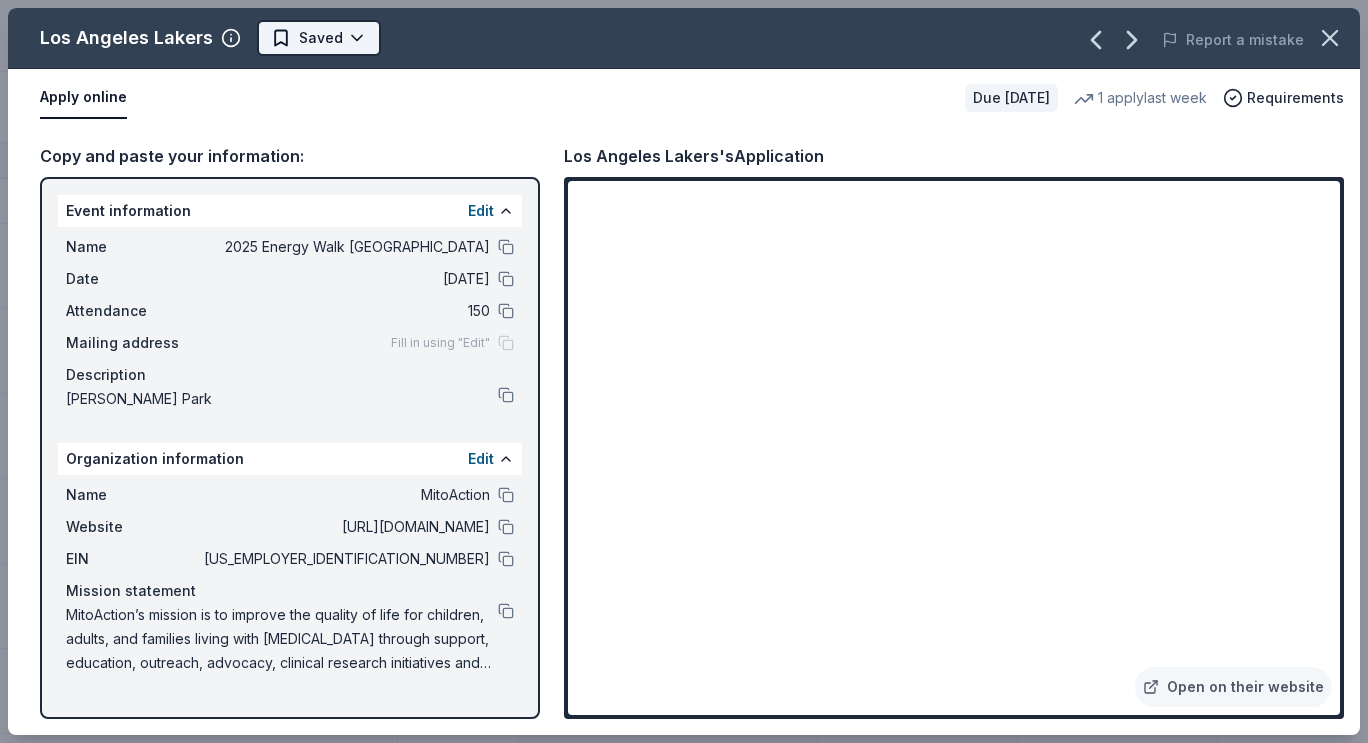 click on "2025 Energy Walk Riverside Track  · 65 Discover Earn Rewards 21 Saved 25 Applied 3 Approved Received Declined Not interested  Approved assets Add donor Export CSV Donor Status Donation Approval rate Value (avg) Apply method Assignee Notes [US_STATE]'s [GEOGRAPHIC_DATA] Due [DATE] ∙ 10 min app Apply Saved Up to four (4) regular single day admission tickets  26% $280 Website Crumbl Cookies Due [DATE] ∙ Quick app Apply Saved Cookies 17% $40 Phone In person Foundation [PERSON_NAME] Due [DATE] ∙ Quick app Apply Saved Limited edition bronze sculptures by famous artists (valued between $2k to $7k; proceeds will split 50/50) 26% $5,250 In app Harbor Freight Due [DATE] ∙ Quick app Apply Saved  gift card(s) 35% $50 Website [GEOGRAPHIC_DATA] ([GEOGRAPHIC_DATA]) Due [DATE] ∙ Quick app Apply Saved A pair (2) of admission tickets, 1 to the [GEOGRAPHIC_DATA] and 1 to the Guinness World Records Museum 75% $60 Website In-N-Out Due [DATE] ∙ 10 min app Apply Saved Merchandise, gift certificate(s)" at bounding box center [684, 371] 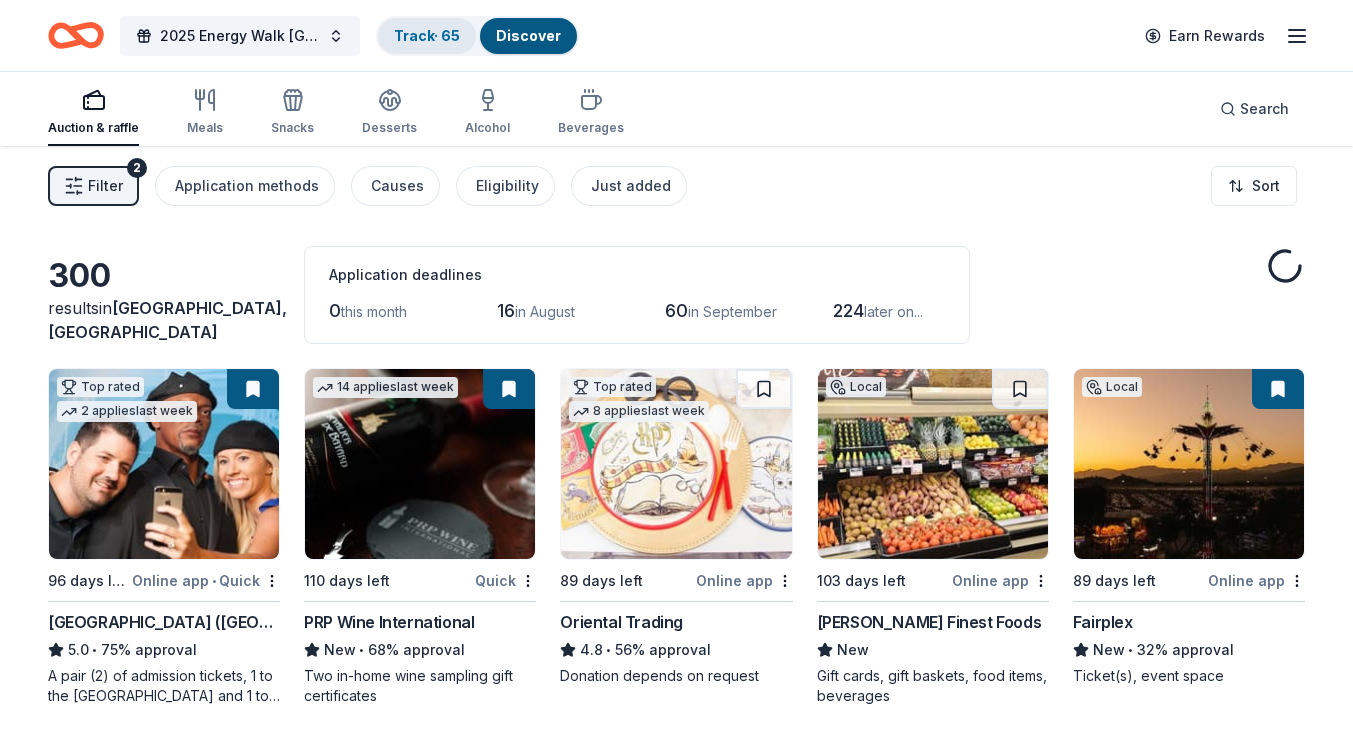 click on "Track  · 65" at bounding box center (427, 35) 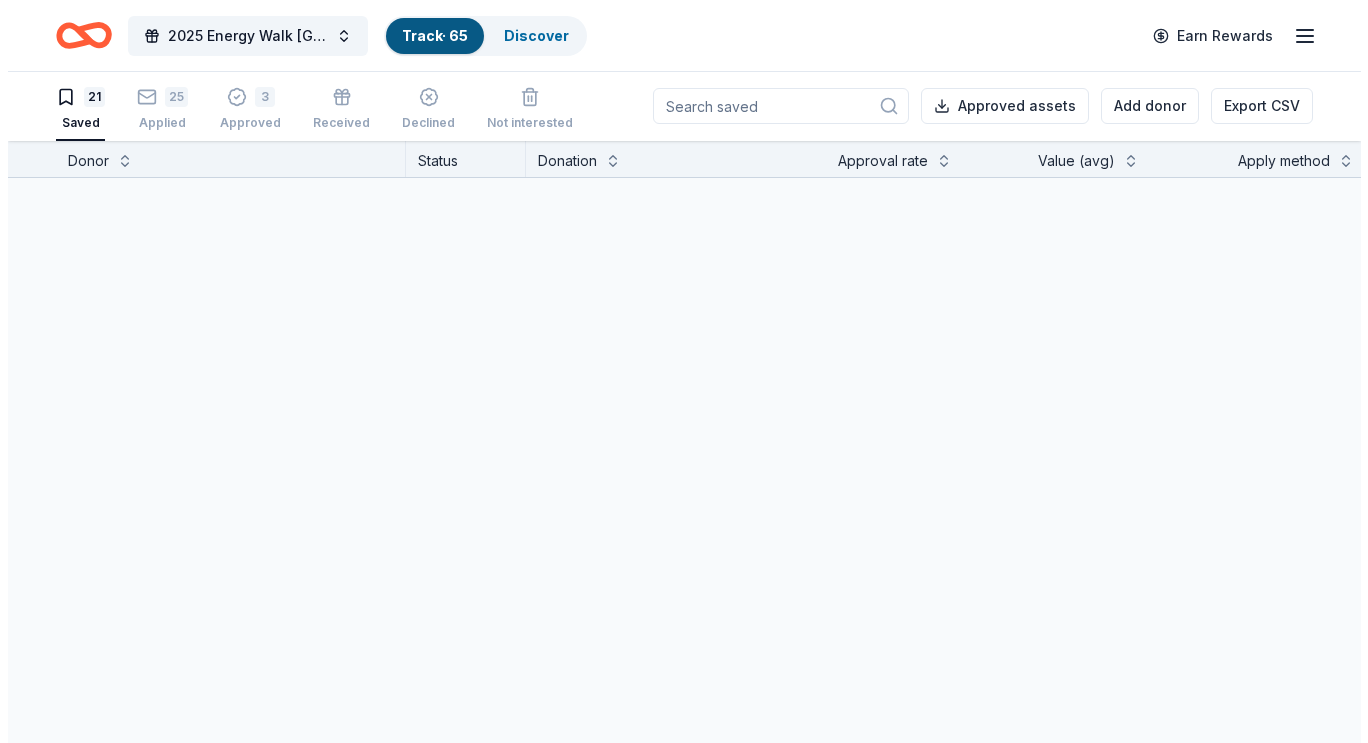 scroll, scrollTop: 1, scrollLeft: 0, axis: vertical 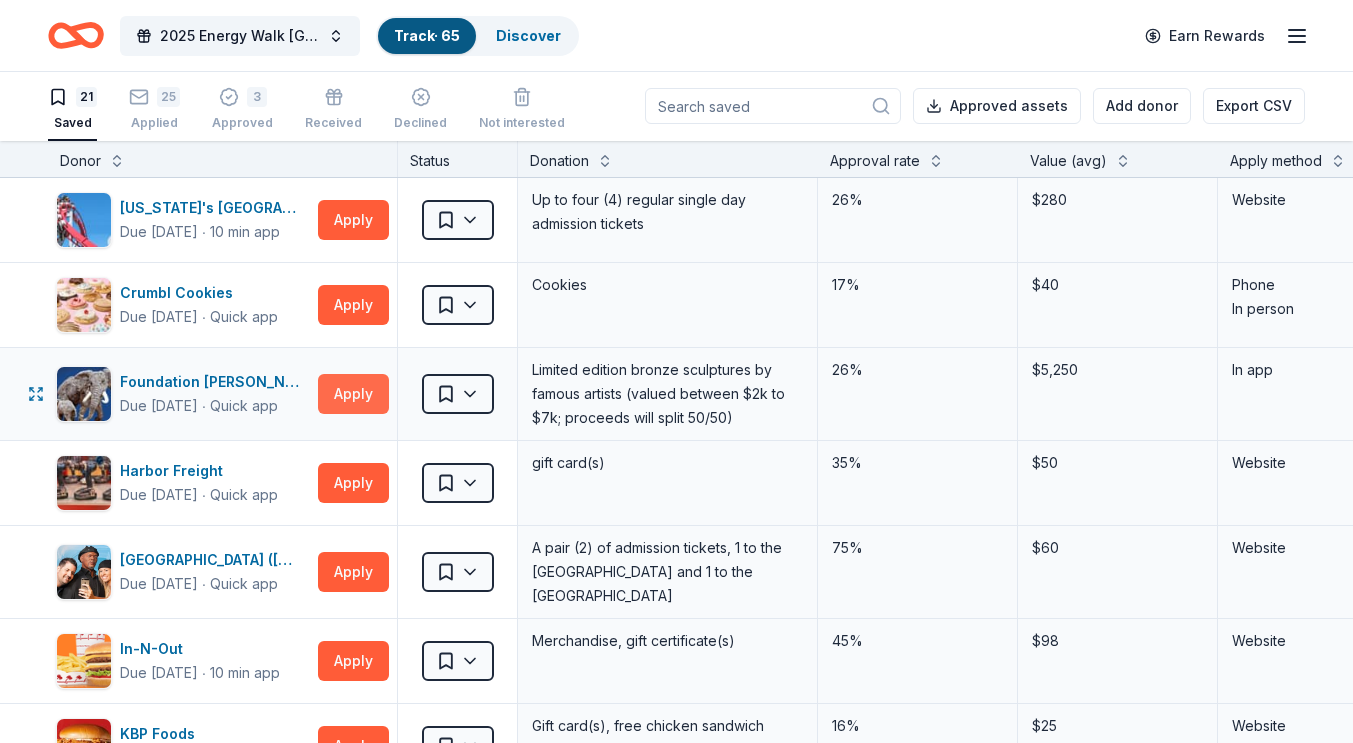 click on "Apply" at bounding box center [353, 394] 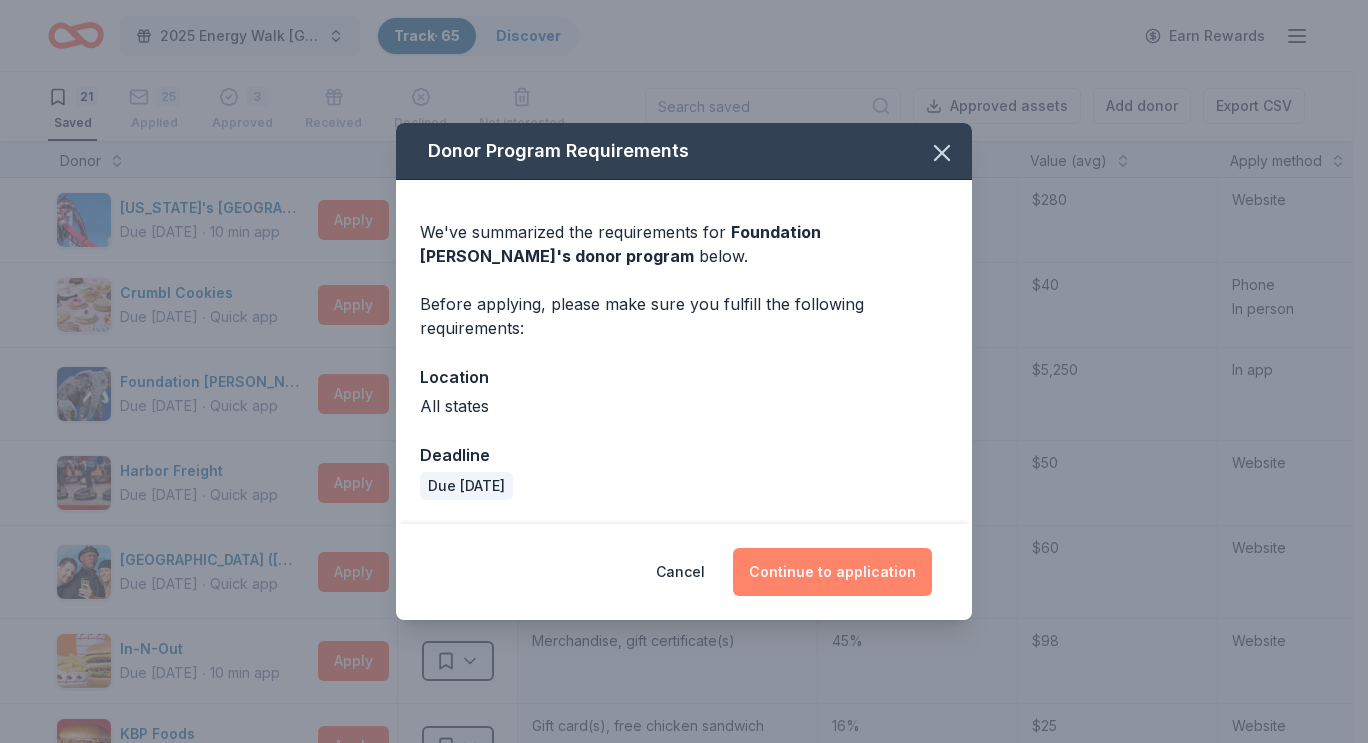 click on "Continue to application" at bounding box center [832, 572] 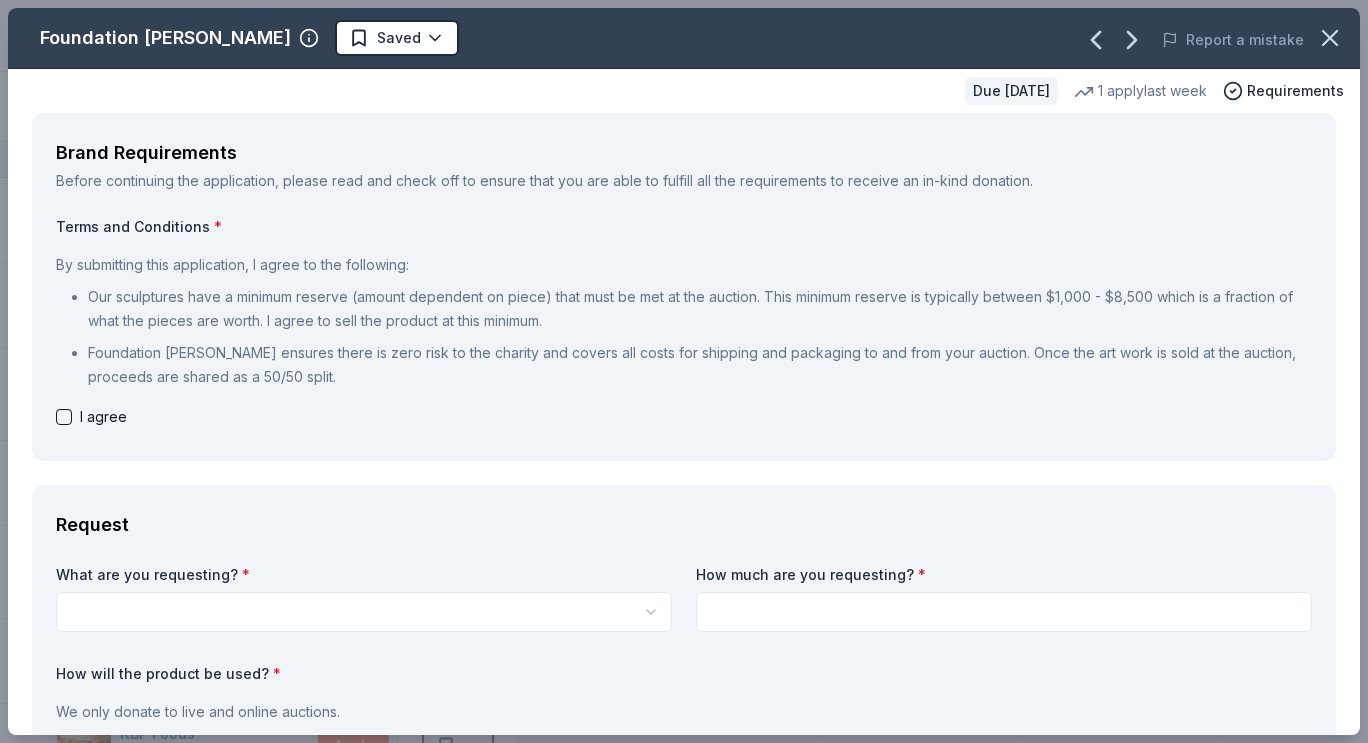 click on "I agree" at bounding box center [684, 417] 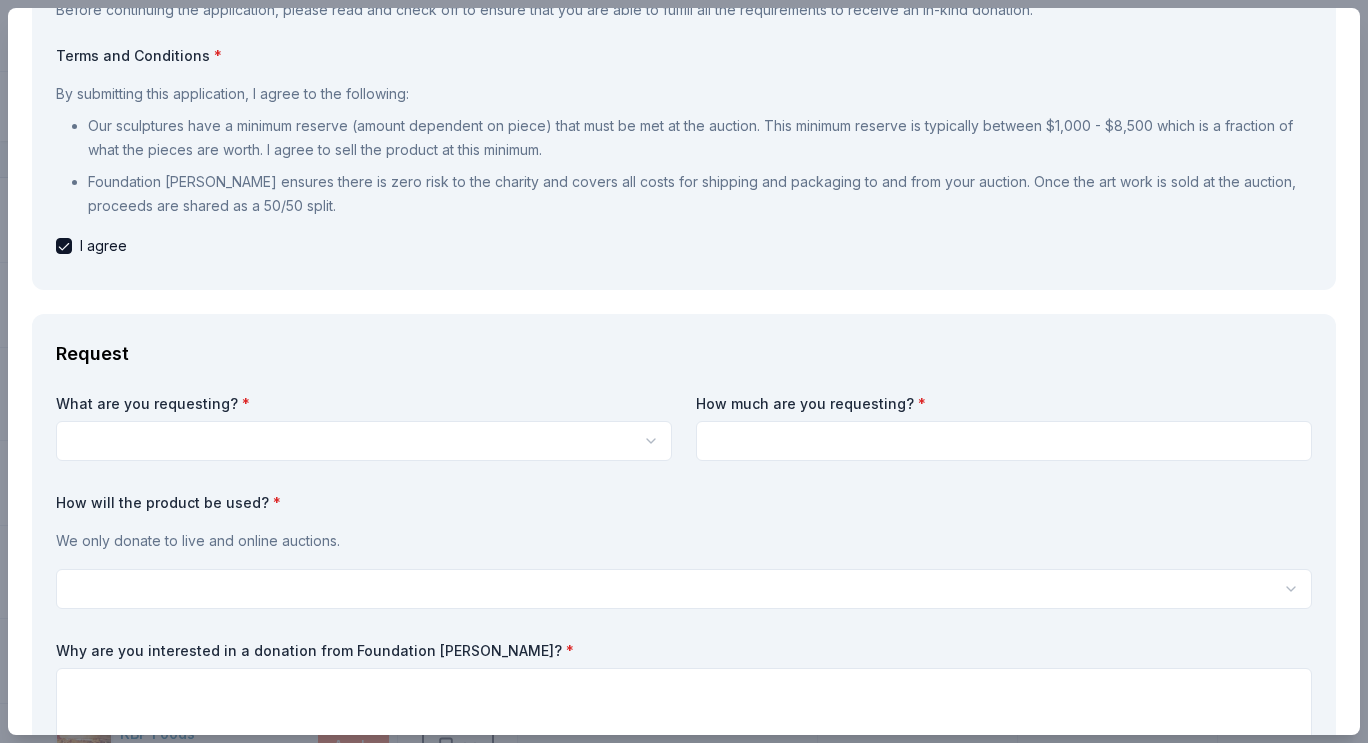 scroll, scrollTop: 172, scrollLeft: 0, axis: vertical 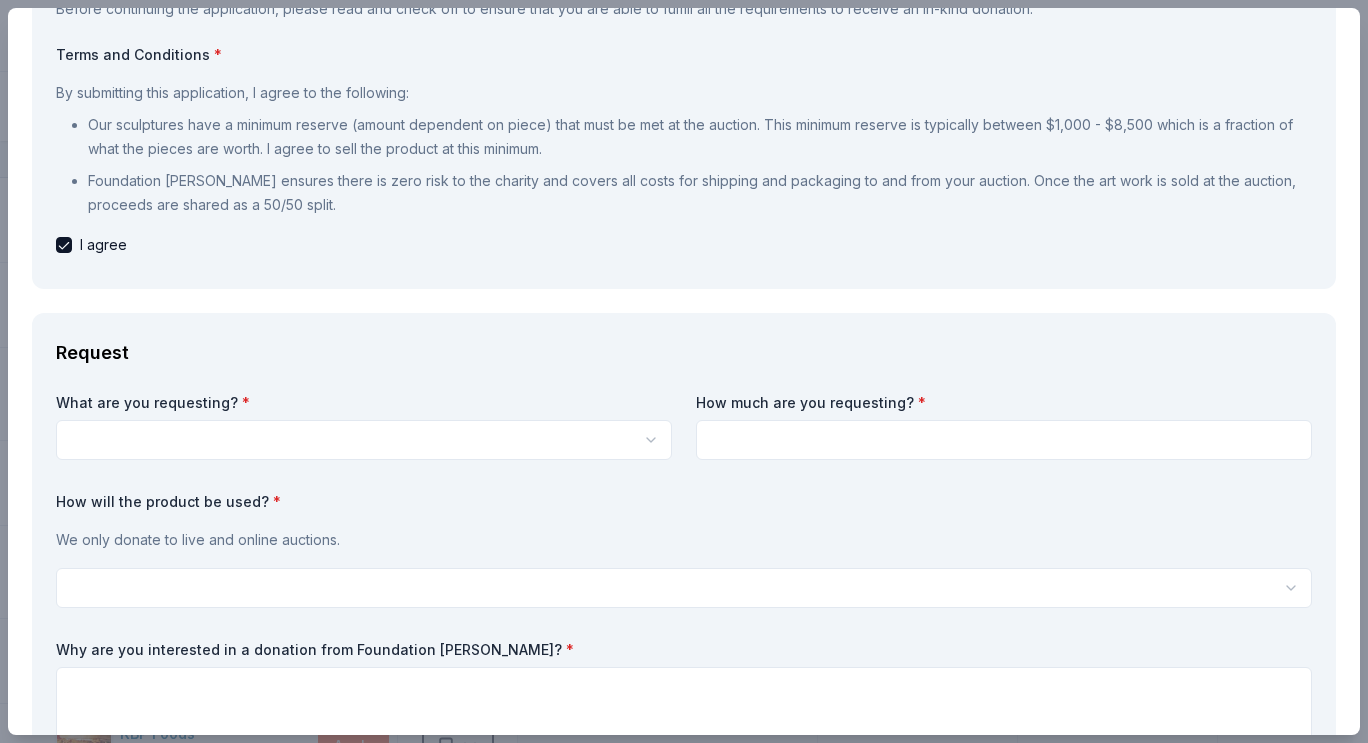 click on "2025 Energy Walk Riverside Track  · 65 Discover Earn Rewards 21 Saved 25 Applied 3 Approved Received Declined Not interested  Approved assets Add donor Export CSV Donor Status Donation Approval rate Value (avg) Apply method Assignee Notes [US_STATE]'s [GEOGRAPHIC_DATA] Due [DATE] ∙ 10 min app Apply Saved Up to four (4) regular single day admission tickets  26% $280 Website Crumbl Cookies Due [DATE] ∙ Quick app Apply Saved Cookies 17% $40 Phone In person Foundation [PERSON_NAME] Due [DATE] ∙ Quick app Apply Saved Limited edition bronze sculptures by famous artists (valued between $2k to $7k; proceeds will split 50/50) 26% $5,250 In app Harbor Freight Due [DATE] ∙ Quick app Apply Saved  gift card(s) 35% $50 Website [GEOGRAPHIC_DATA] ([GEOGRAPHIC_DATA]) Due [DATE] ∙ Quick app Apply Saved A pair (2) of admission tickets, 1 to the [GEOGRAPHIC_DATA] and 1 to the Guinness World Records Museum 75% $60 Website In-N-Out Due [DATE] ∙ 10 min app Apply Saved Merchandise, gift certificate(s)" at bounding box center (684, 370) 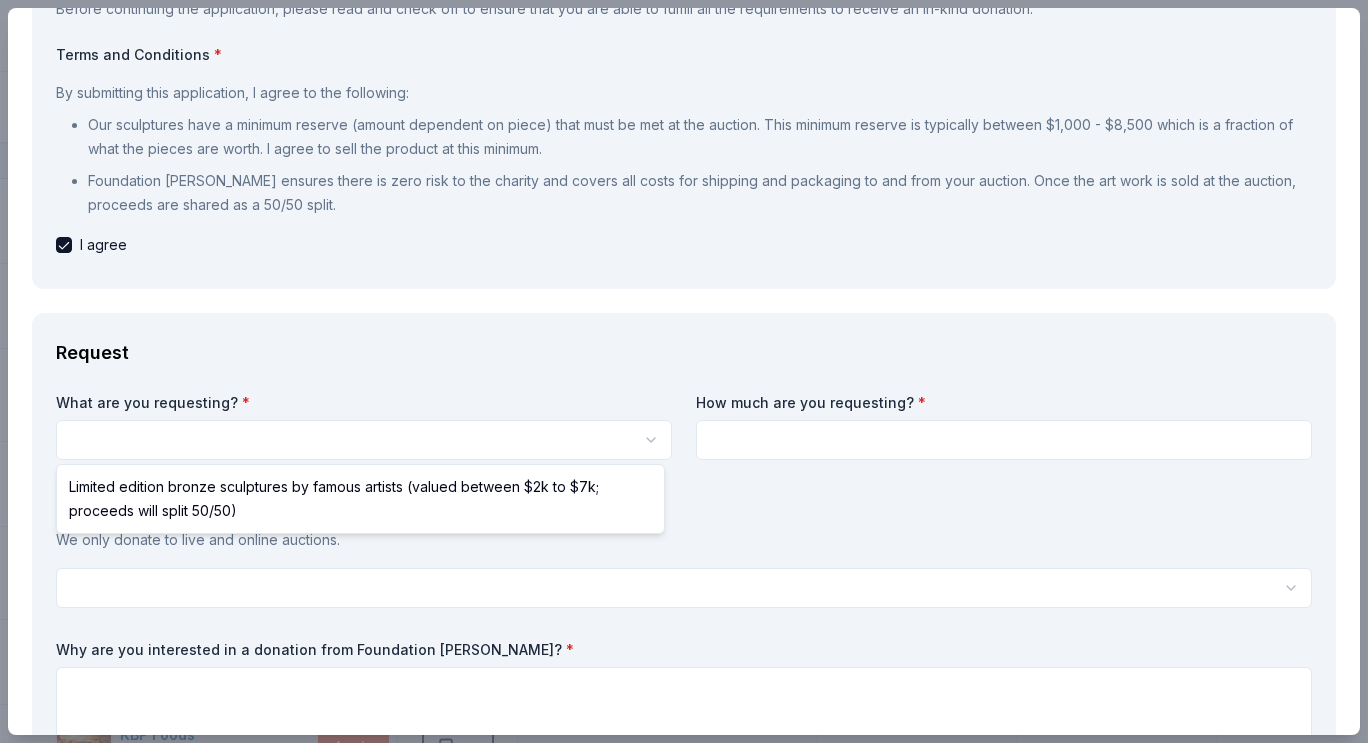 scroll, scrollTop: 0, scrollLeft: 0, axis: both 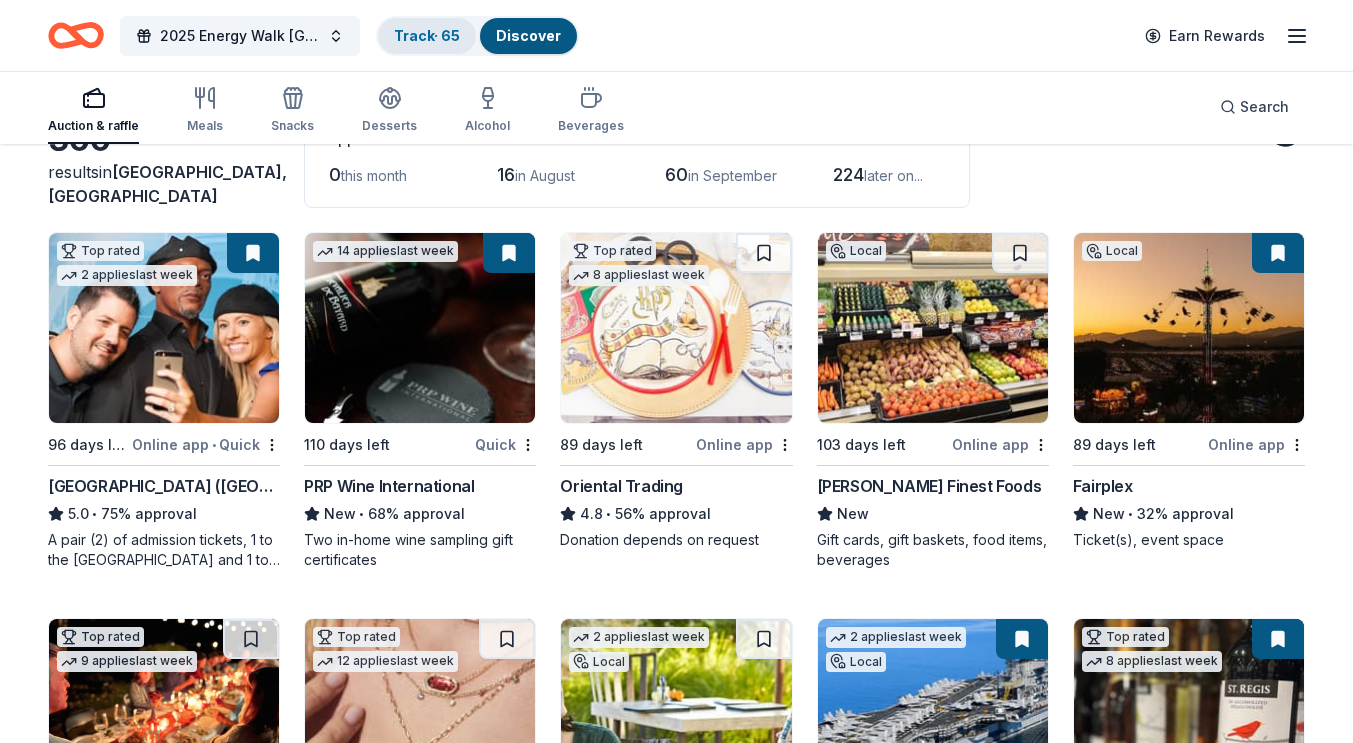 click on "Track  · 65" at bounding box center (427, 36) 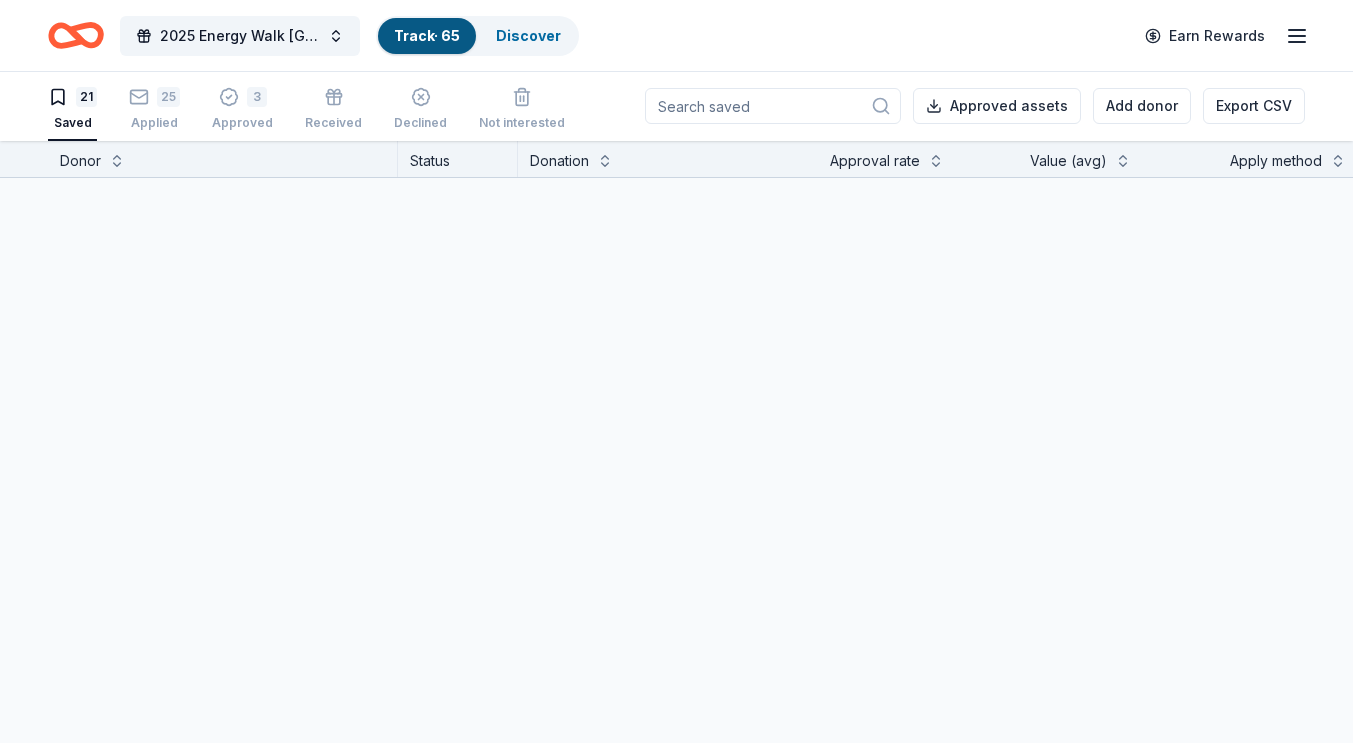 scroll, scrollTop: 1, scrollLeft: 0, axis: vertical 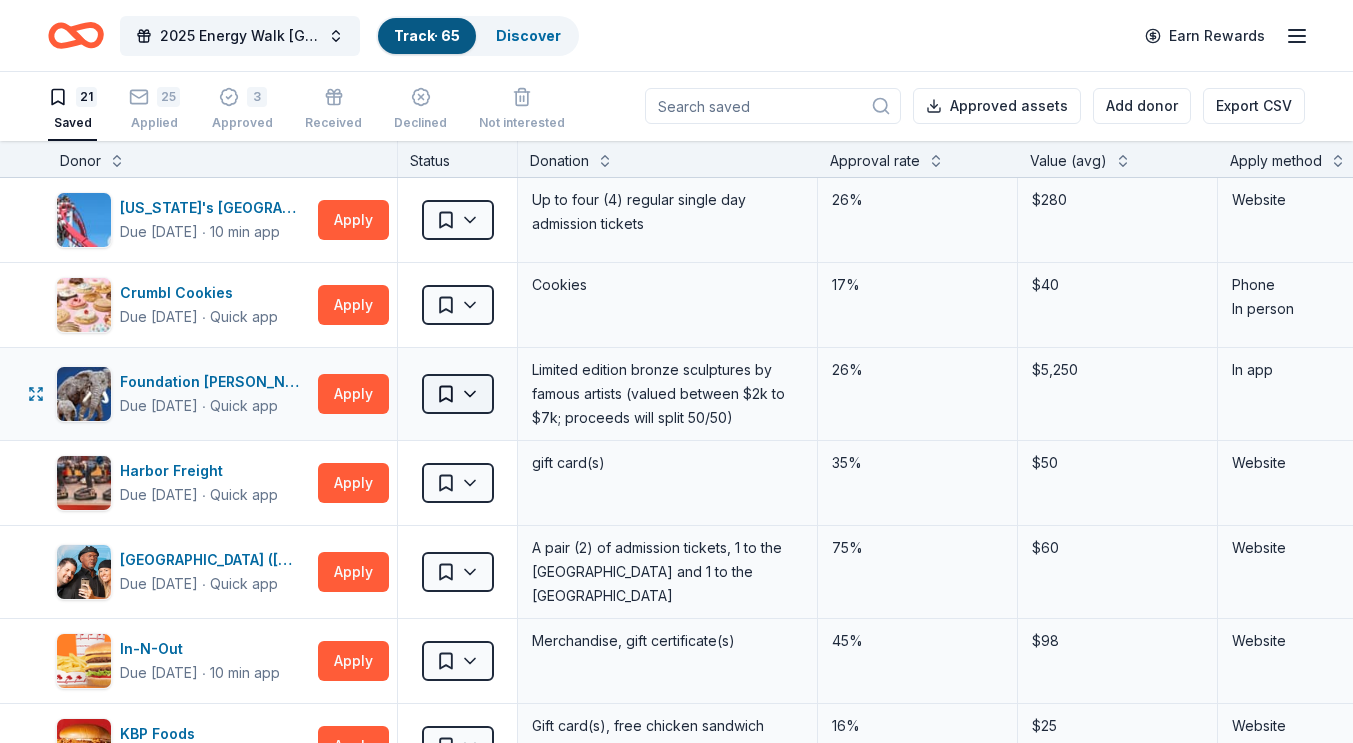 click on "2025 Energy Walk Riverside Track  · 65 Discover Earn Rewards 21 Saved 25 Applied 3 Approved Received Declined Not interested  Approved assets Add donor Export CSV Donor Status Donation Approval rate Value (avg) Apply method Assignee Notes [US_STATE]'s [GEOGRAPHIC_DATA] Due [DATE] ∙ 10 min app Apply Saved Up to four (4) regular single day admission tickets  26% $280 Website Crumbl Cookies Due [DATE] ∙ Quick app Apply Saved Cookies 17% $40 Phone In person Foundation [PERSON_NAME] Due [DATE] ∙ Quick app Apply Saved Limited edition bronze sculptures by famous artists (valued between $2k to $7k; proceeds will split 50/50) 26% $5,250 In app Harbor Freight Due [DATE] ∙ Quick app Apply Saved  gift card(s) 35% $50 Website [GEOGRAPHIC_DATA] ([GEOGRAPHIC_DATA]) Due [DATE] ∙ Quick app Apply Saved A pair (2) of admission tickets, 1 to the [GEOGRAPHIC_DATA] and 1 to the Guinness World Records Museum 75% $60 Website In-N-Out Due [DATE] ∙ 10 min app Apply Saved Merchandise, gift certificate(s)" at bounding box center [676, 370] 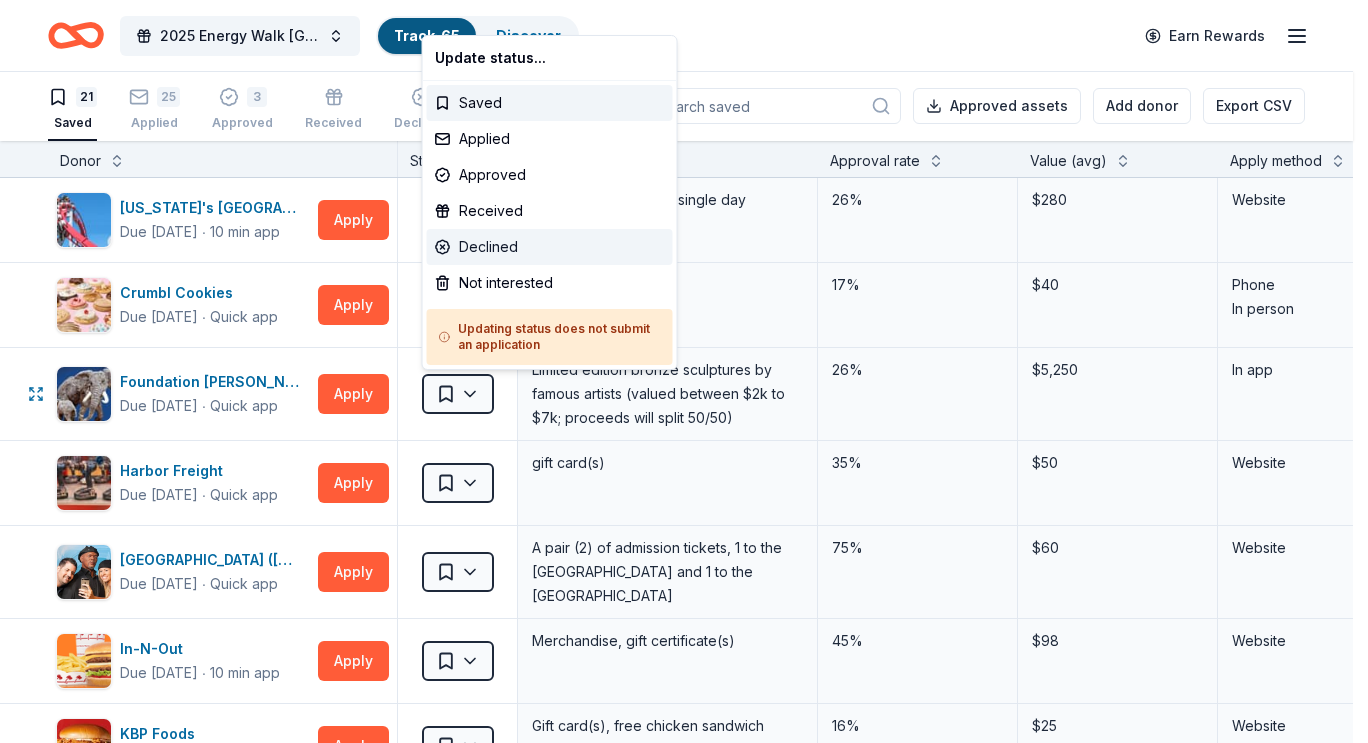 click on "Declined" at bounding box center (550, 247) 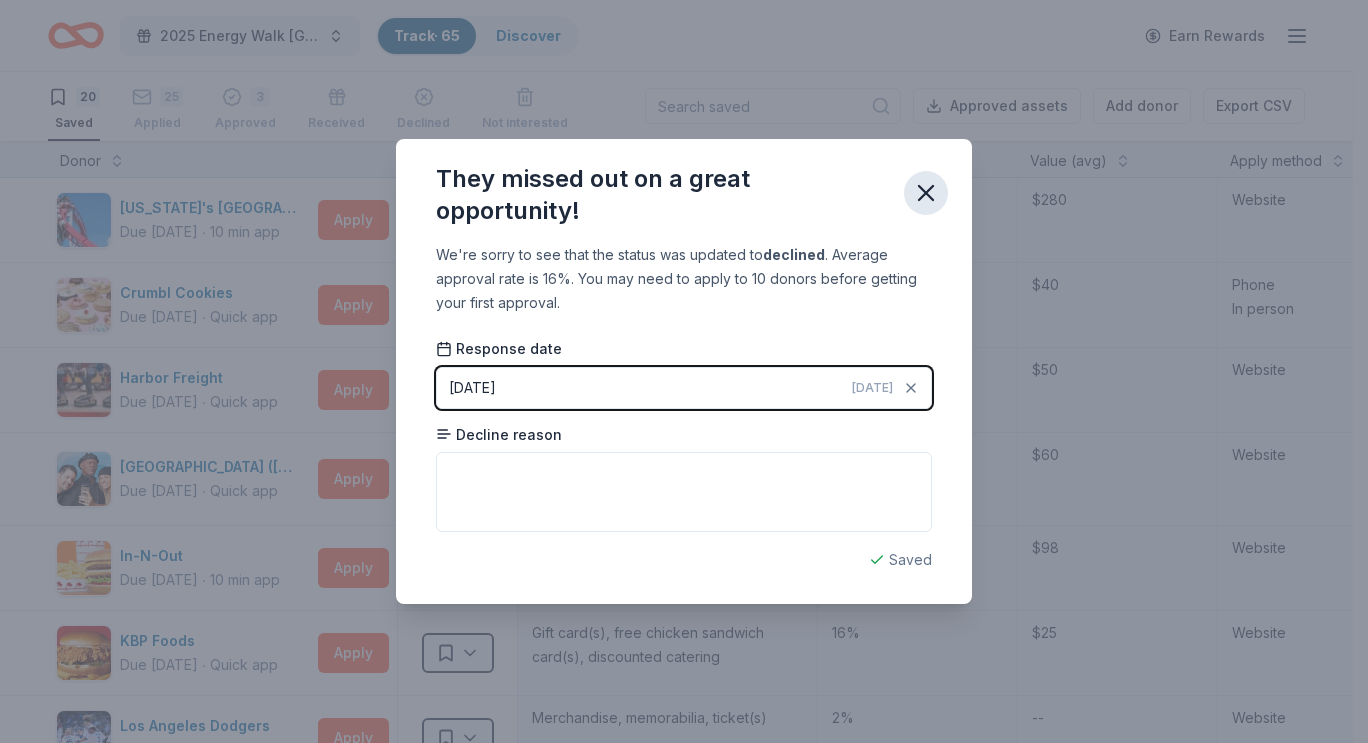 click 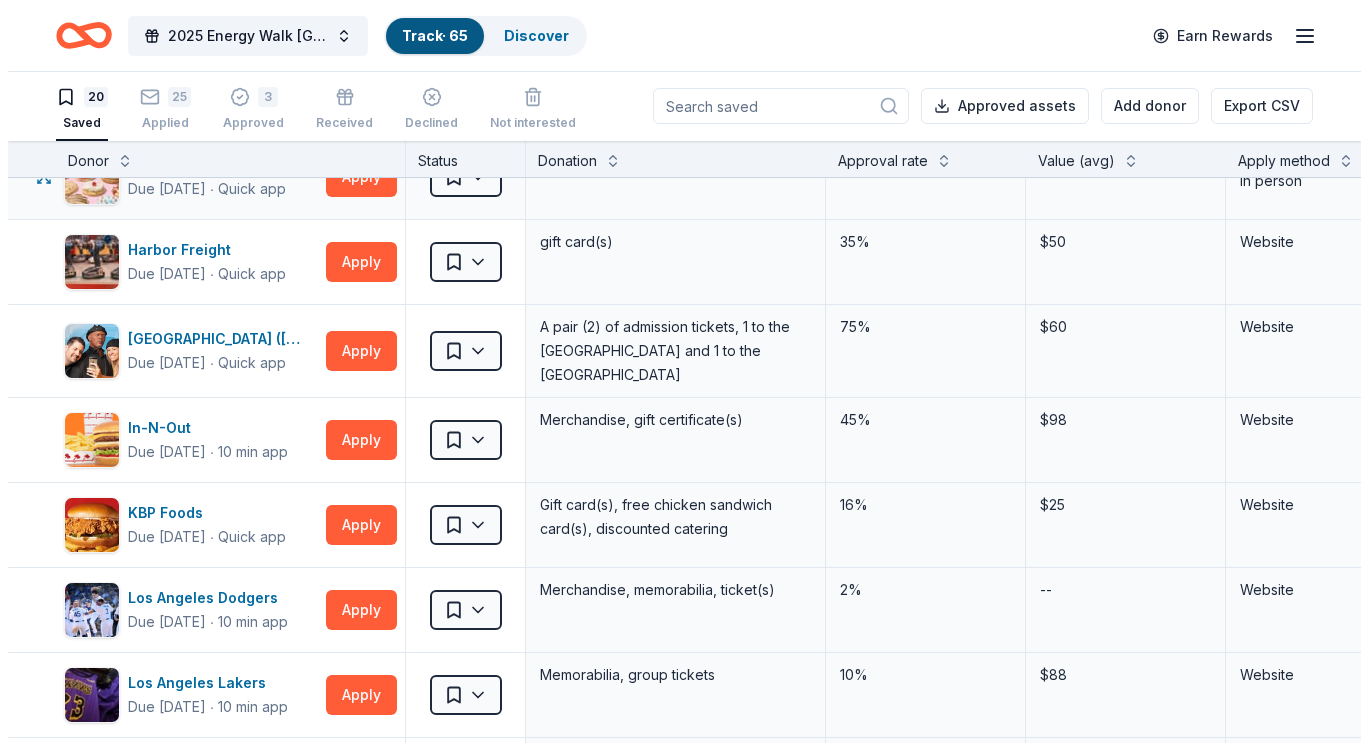 scroll, scrollTop: 129, scrollLeft: 0, axis: vertical 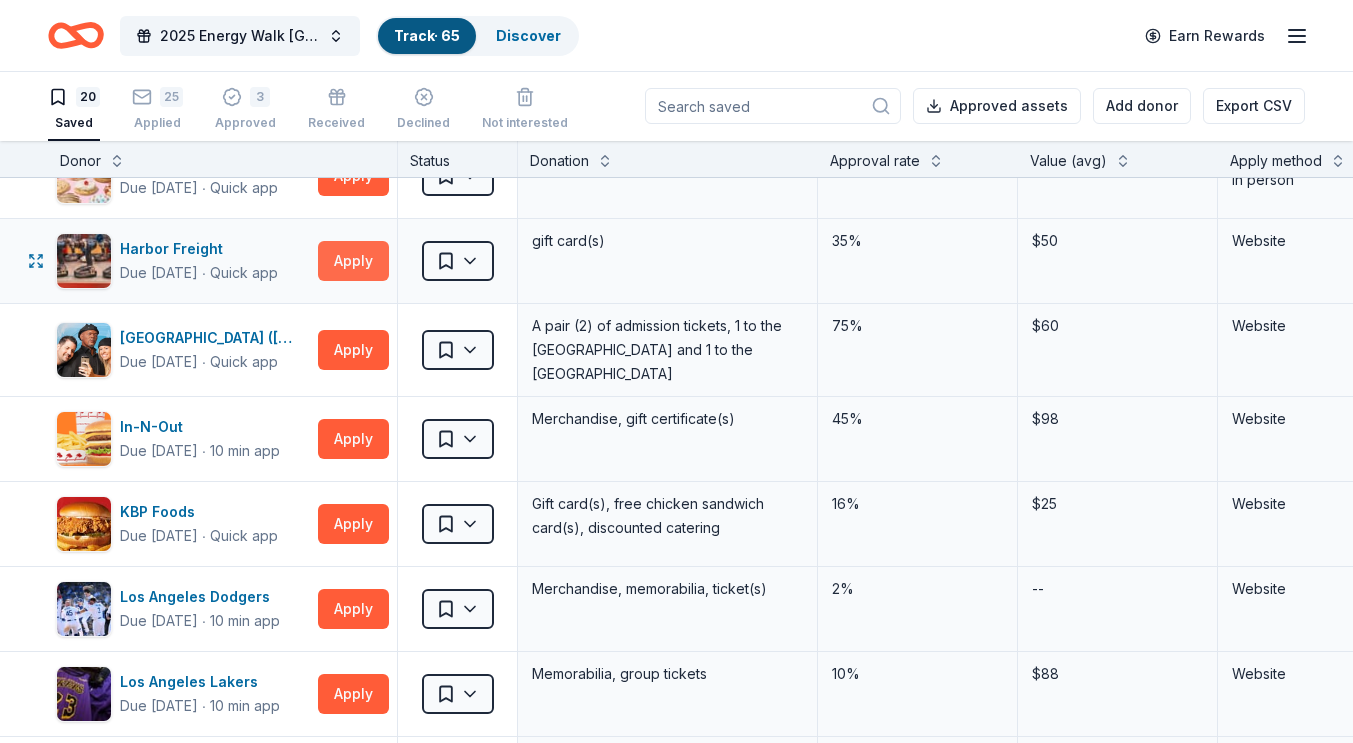 click on "Apply" at bounding box center (353, 261) 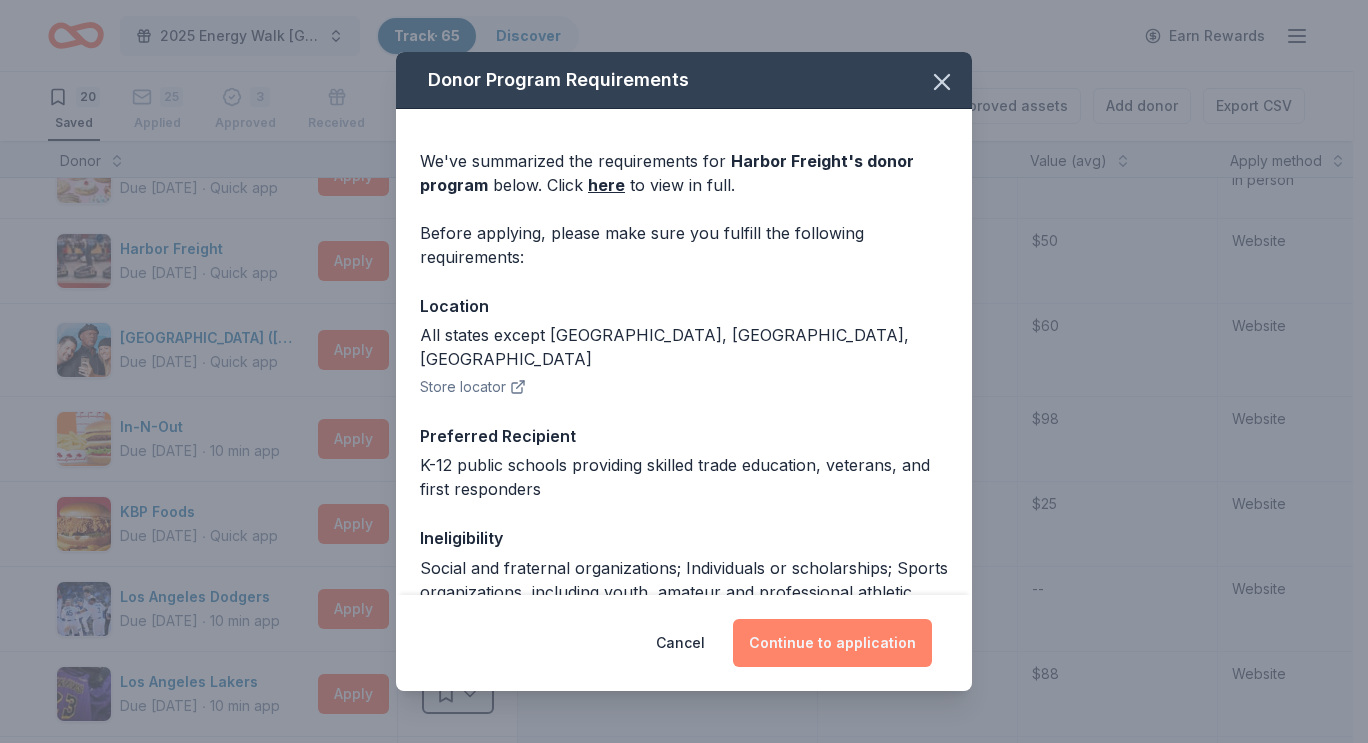 click on "Continue to application" at bounding box center (832, 643) 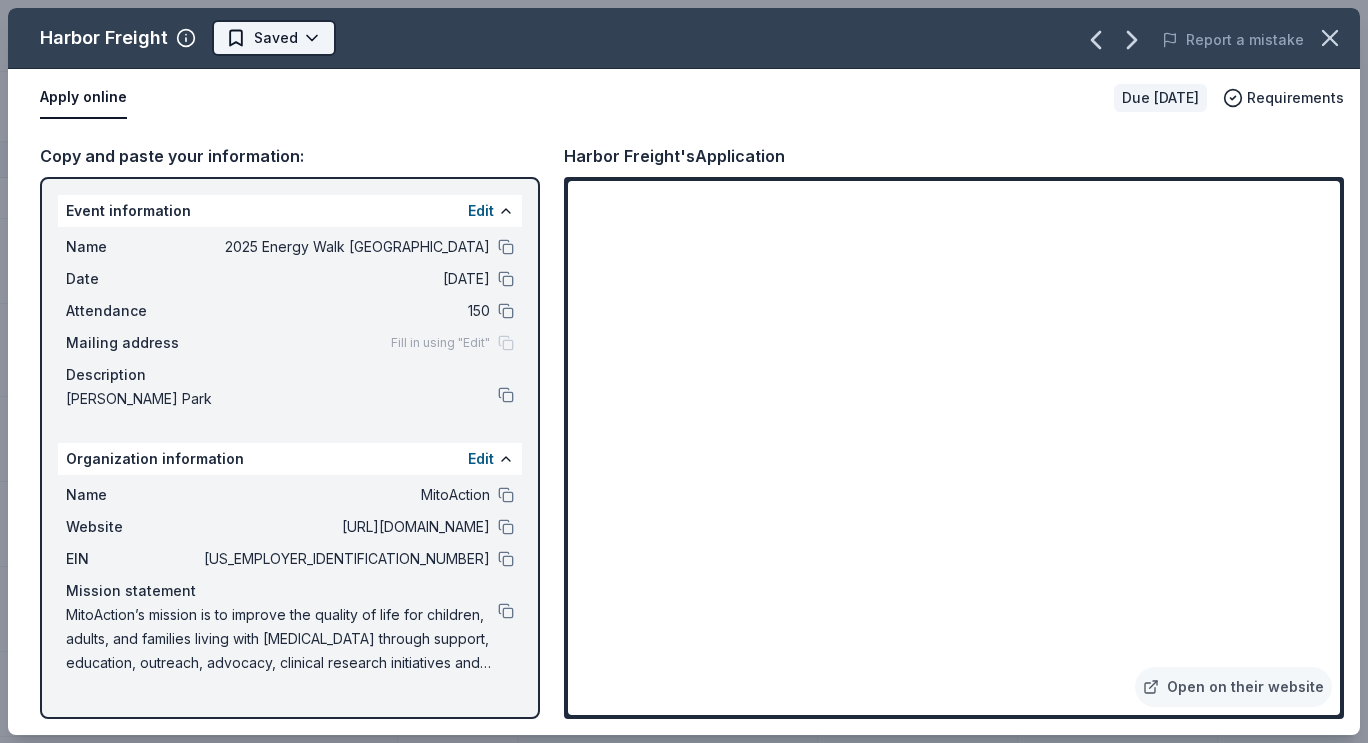 click on "2025 Energy Walk Riverside Track  · 65 Discover Earn Rewards 20 Saved 25 Applied 3 Approved Received Declined Not interested  Approved assets Add donor Export CSV Donor Status Donation Approval rate Value (avg) Apply method Assignee Notes [US_STATE]'s [GEOGRAPHIC_DATA] Due [DATE] ∙ 10 min app Apply Saved Up to four (4) regular single day admission tickets  26% $280 Website Crumbl Cookies Due [DATE] ∙ Quick app Apply Saved Cookies 17% $40 Phone In person Harbor Freight Due [DATE] ∙ Quick app Apply Saved  gift card(s) 35% $50 Website [GEOGRAPHIC_DATA] ([GEOGRAPHIC_DATA]) Due [DATE] ∙ Quick app Apply Saved A pair (2) of admission tickets, 1 to the [GEOGRAPHIC_DATA] and 1 to the Guinness World Records Museum 75% $60 Website In-N-Out Due [DATE] ∙ 10 min app Apply Saved Merchandise, gift certificate(s) 45% $98 Website KBP Foods Due [DATE] ∙ Quick app Apply Saved Gift card(s), free chicken sandwich card(s), discounted catering 16% $25 Website Los Angeles Dodgers Due [DATE] ∙ 2%" at bounding box center (684, 370) 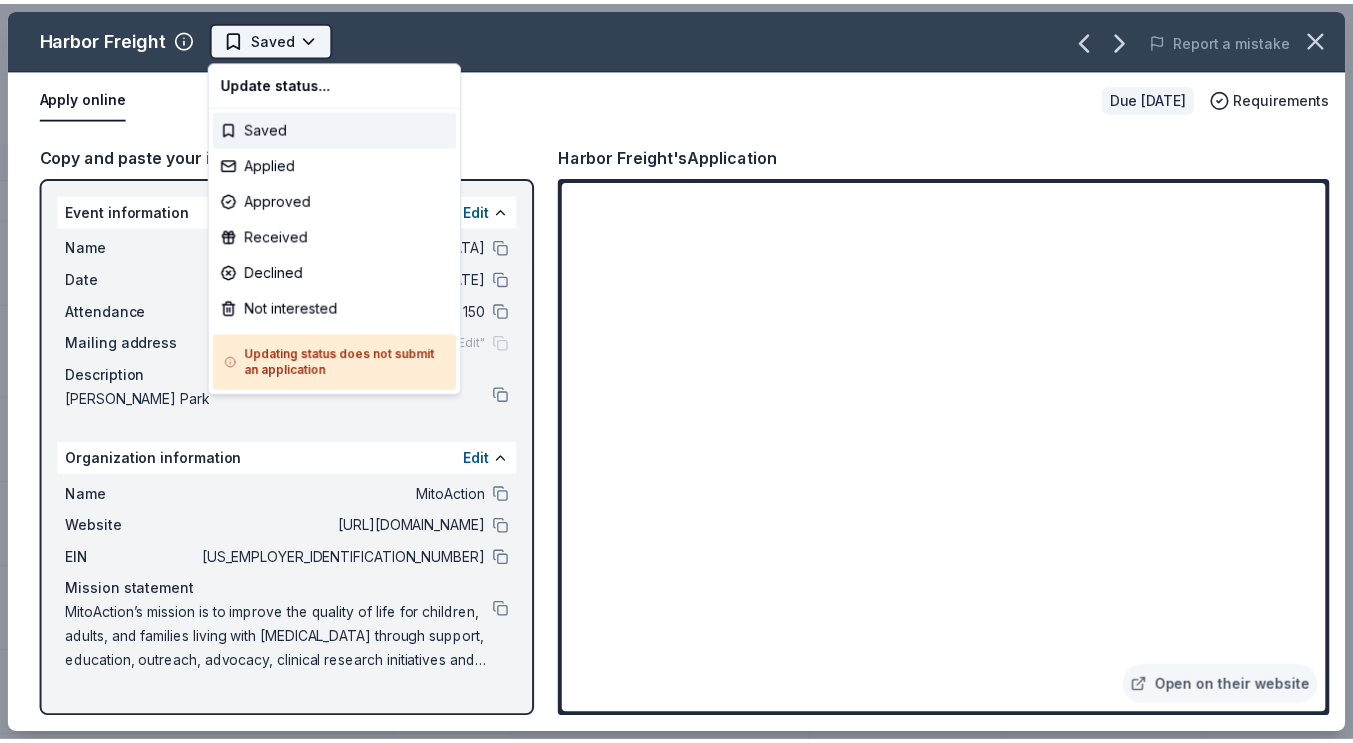 scroll, scrollTop: 0, scrollLeft: 0, axis: both 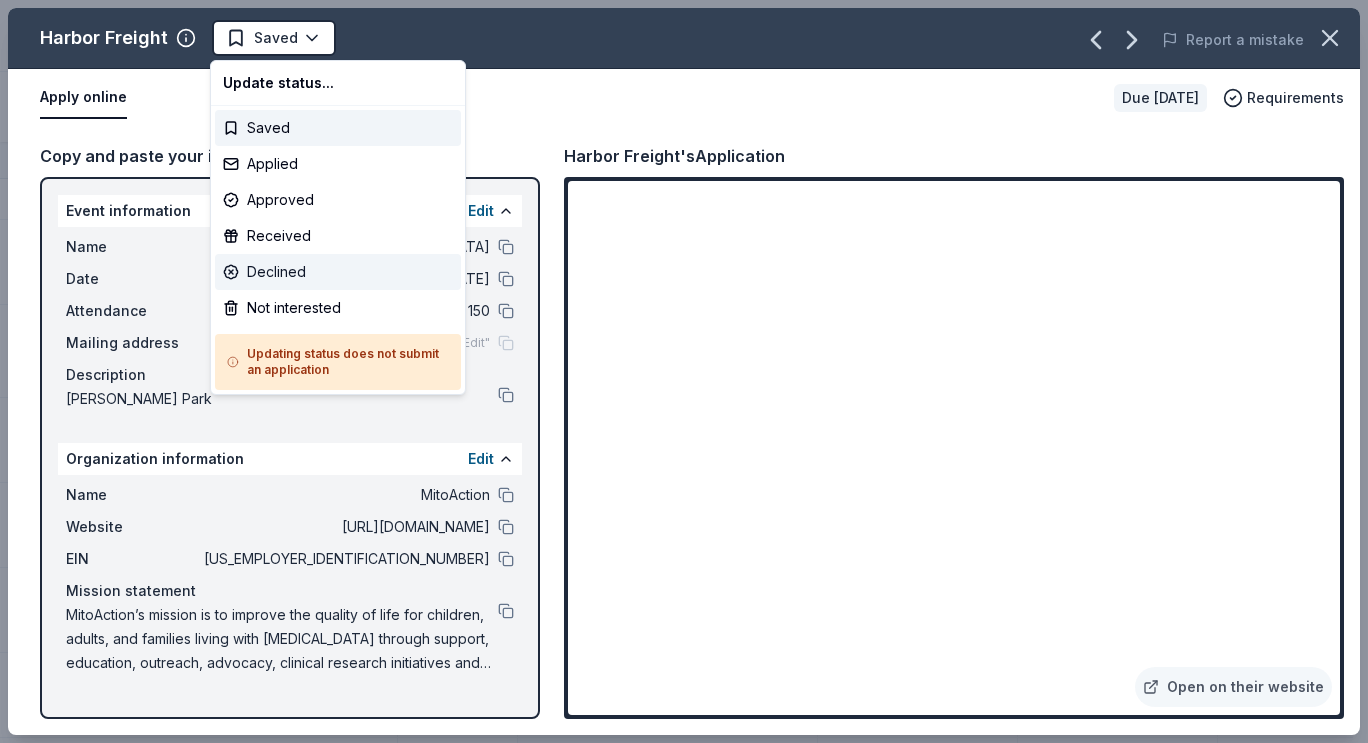 click on "Declined" at bounding box center (338, 272) 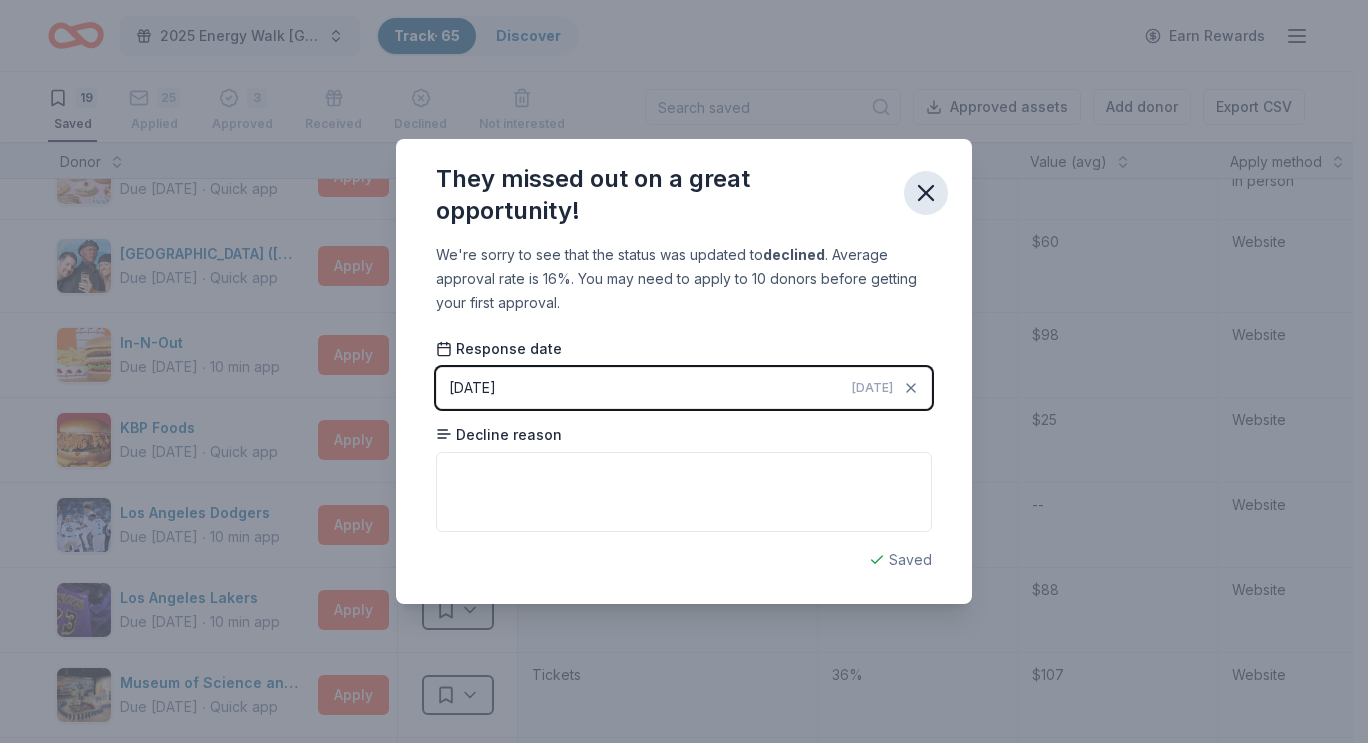 click 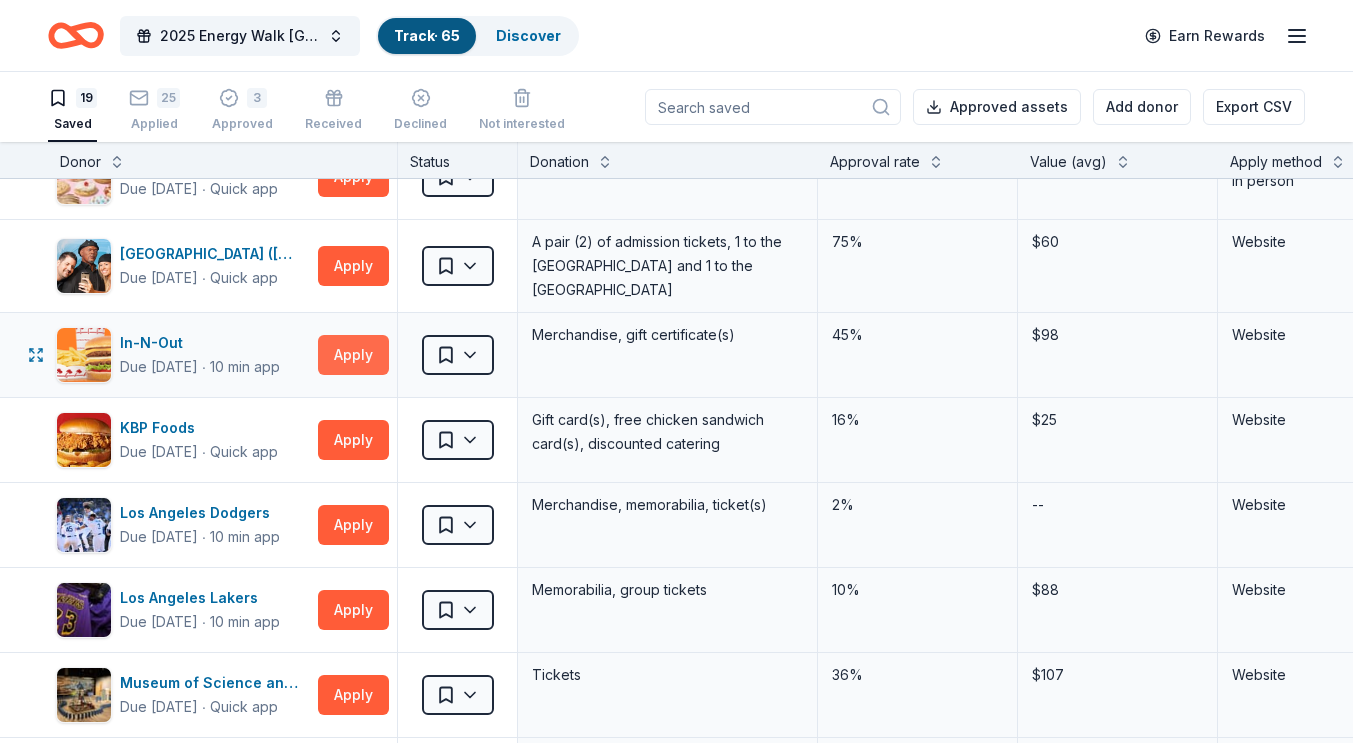 click on "Apply" at bounding box center (353, 355) 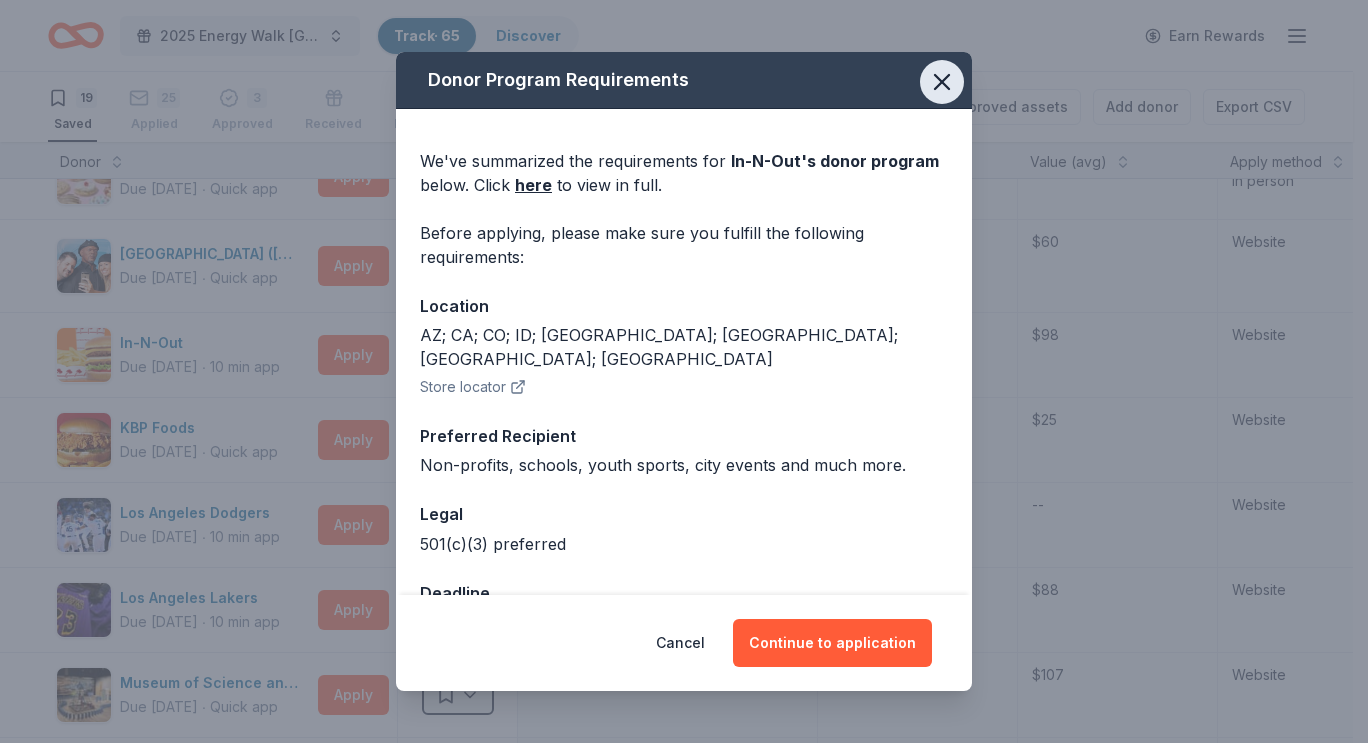 click 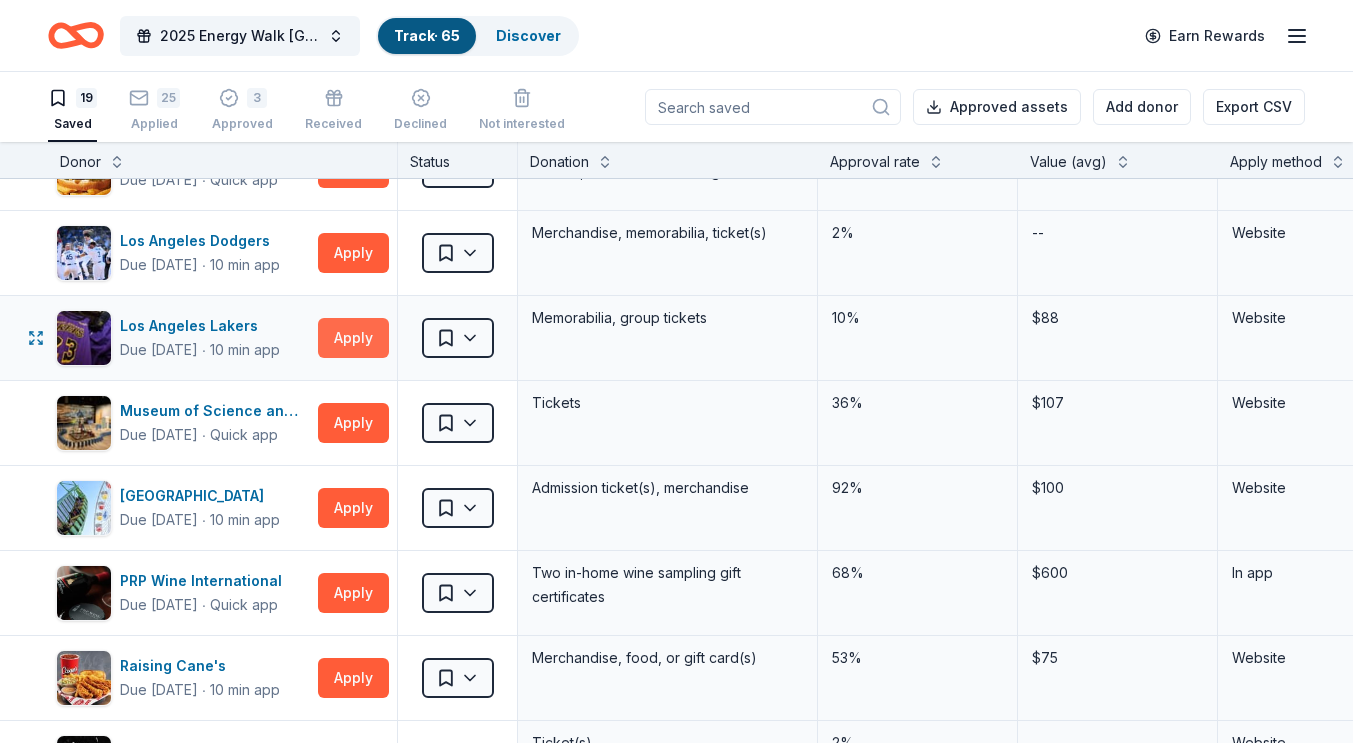 scroll, scrollTop: 402, scrollLeft: 0, axis: vertical 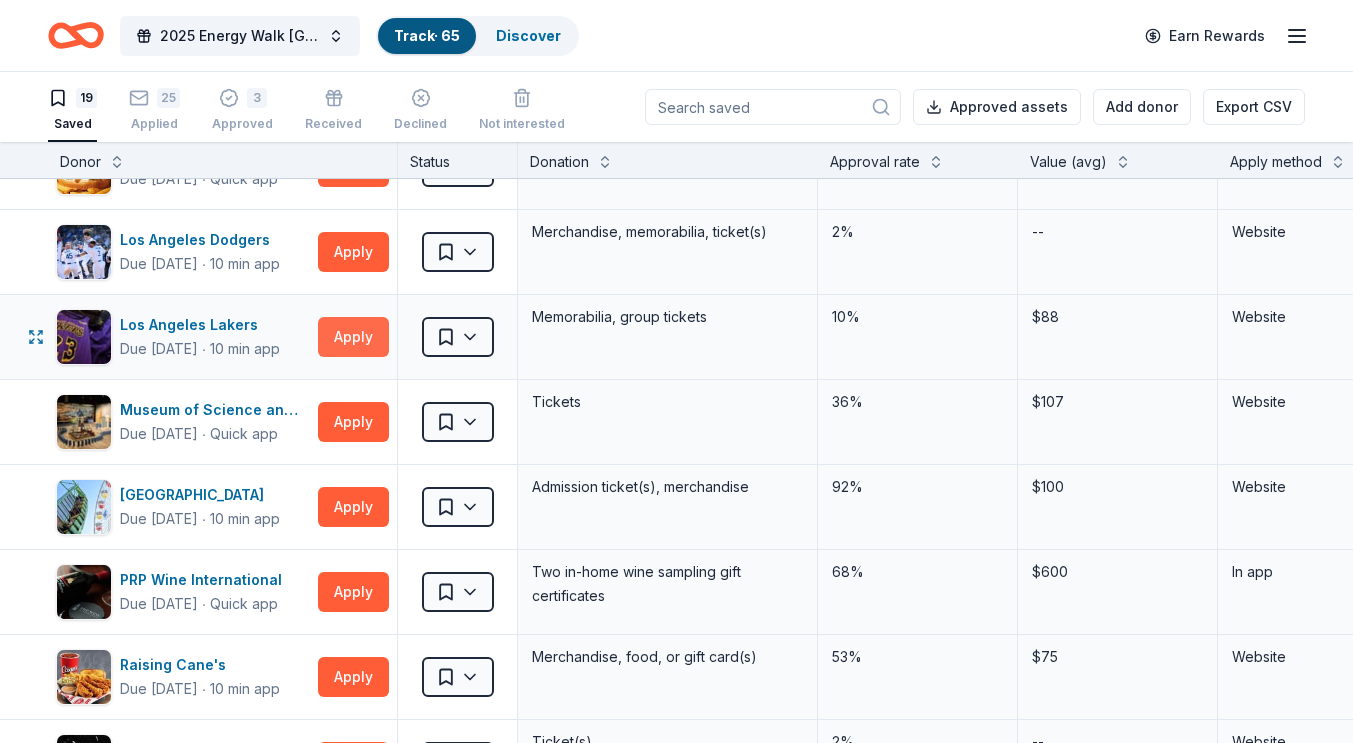 click on "Apply" at bounding box center [353, 337] 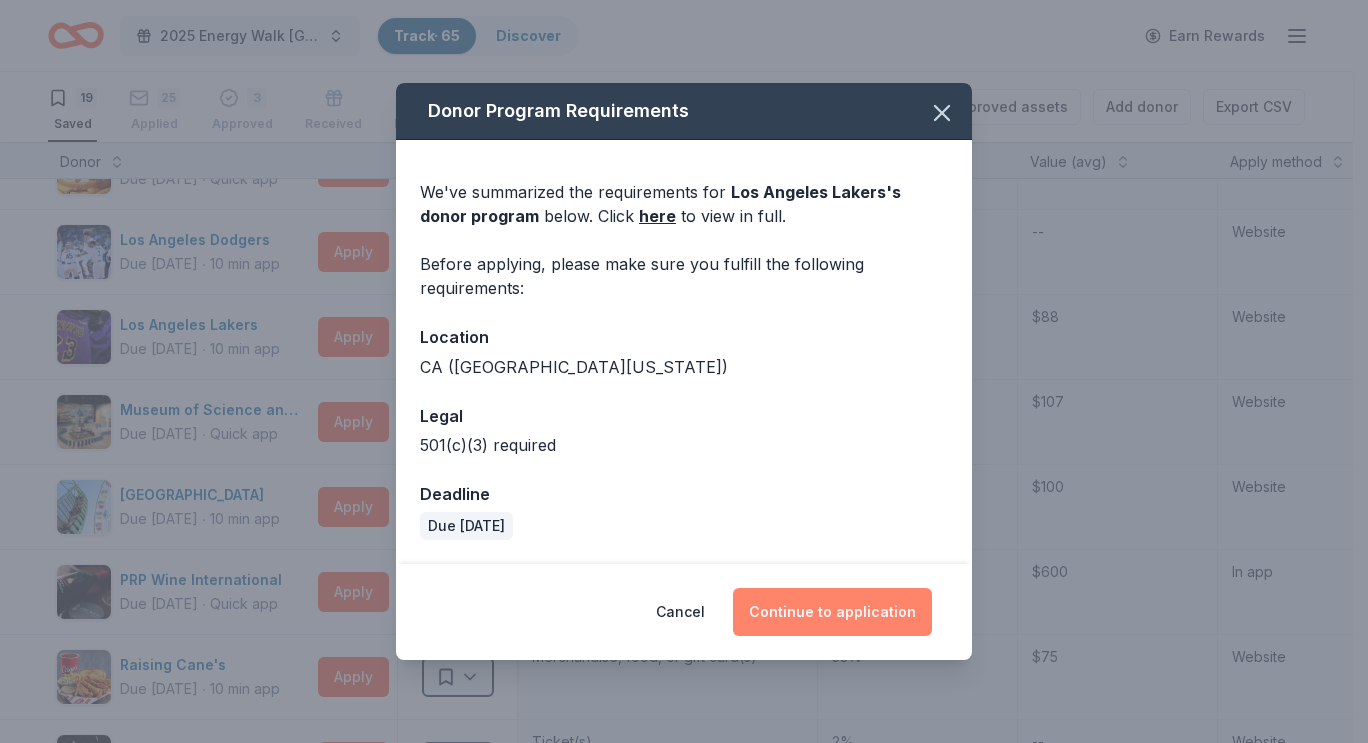 click on "Continue to application" at bounding box center [832, 612] 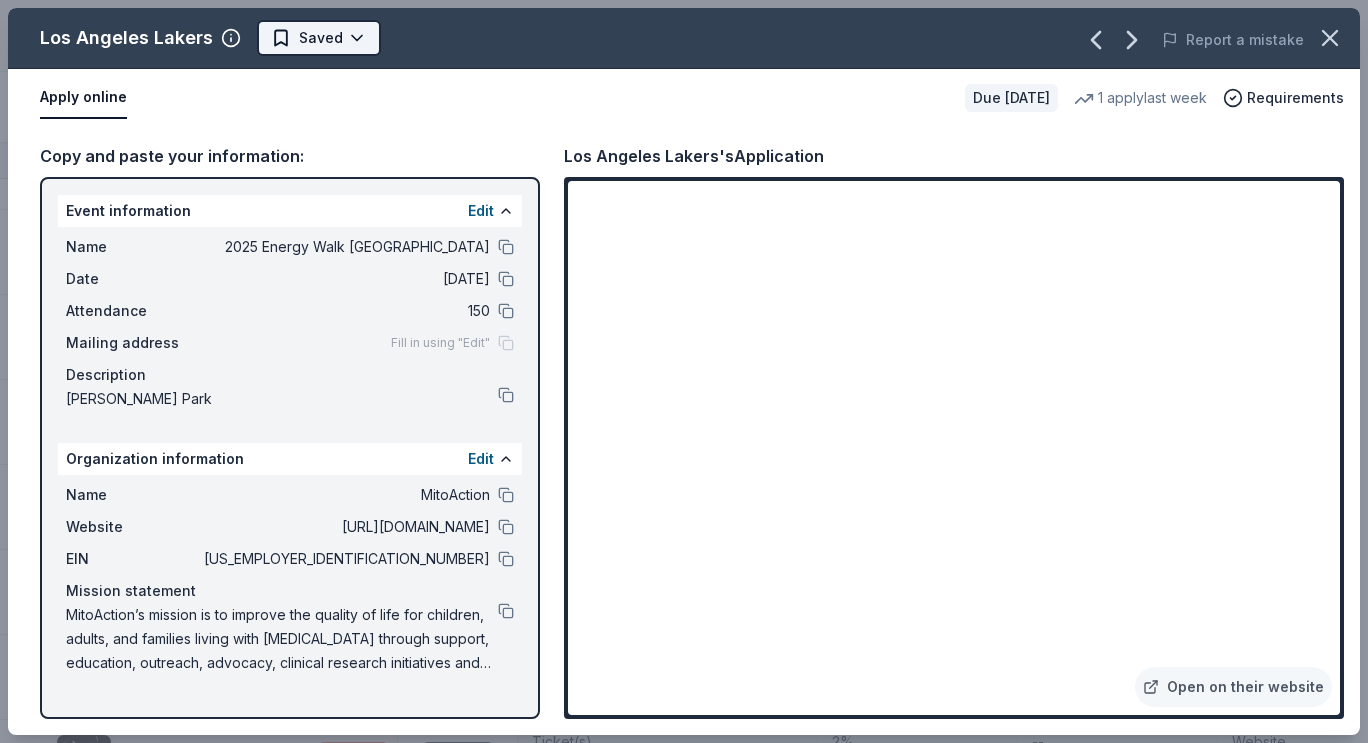 click on "2025 Energy Walk Riverside Track  · 65 Discover Earn Rewards 19 Saved 25 Applied 3 Approved Received Declined Not interested  Approved assets Add donor Export CSV Donor Status Donation Approval rate Value (avg) Apply method Assignee Notes [US_STATE]'s [GEOGRAPHIC_DATA] Due [DATE] ∙ 10 min app Apply Saved Up to four (4) regular single day admission tickets  26% $280 Website Crumbl Cookies Due [DATE] ∙ Quick app Apply Saved Cookies 17% $40 Phone In person [GEOGRAPHIC_DATA] ([GEOGRAPHIC_DATA]) Due [DATE] ∙ Quick app Apply Saved A pair (2) of admission tickets, 1 to the [GEOGRAPHIC_DATA] and 1 to the Guinness World Records Museum 75% $60 Website In-N-Out Due [DATE] ∙ 10 min app Apply Saved Merchandise, gift certificate(s) 45% $98 Website KBP Foods Due [DATE] ∙ Quick app Apply Saved Gift card(s), free chicken sandwich card(s), discounted catering 16% $25 Website Los Angeles Dodgers Due [DATE] ∙ 10 min app Apply Saved Merchandise, memorabilia, ticket(s) 2% -- Website Due [DATE] 2%" at bounding box center (684, 371) 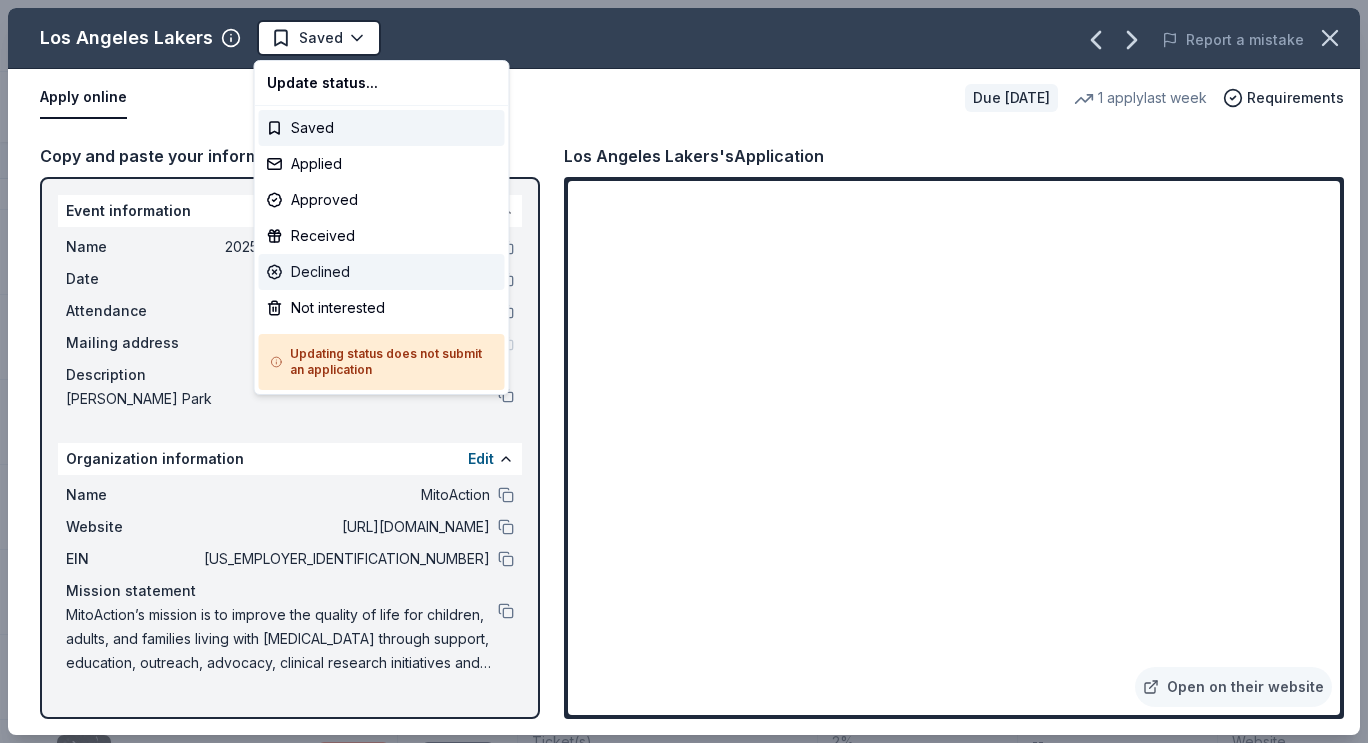 click on "Declined" at bounding box center [382, 272] 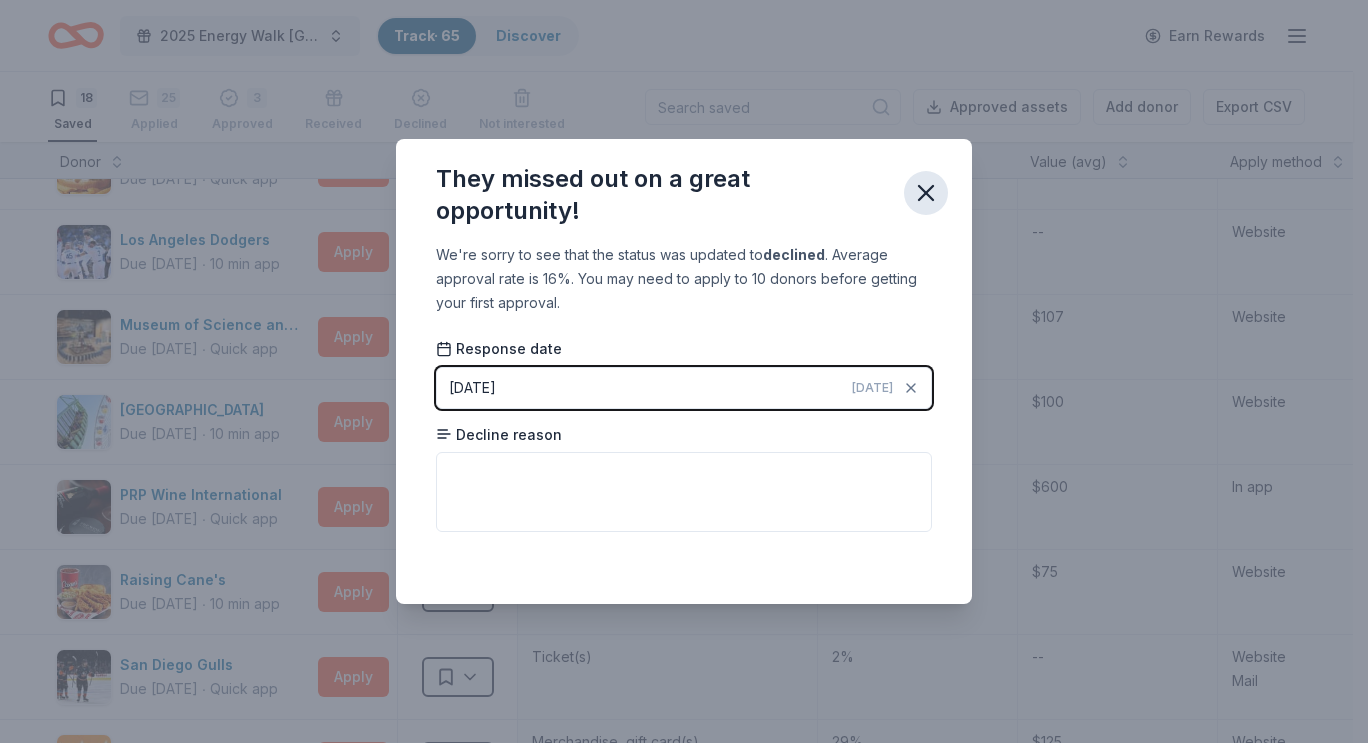 click 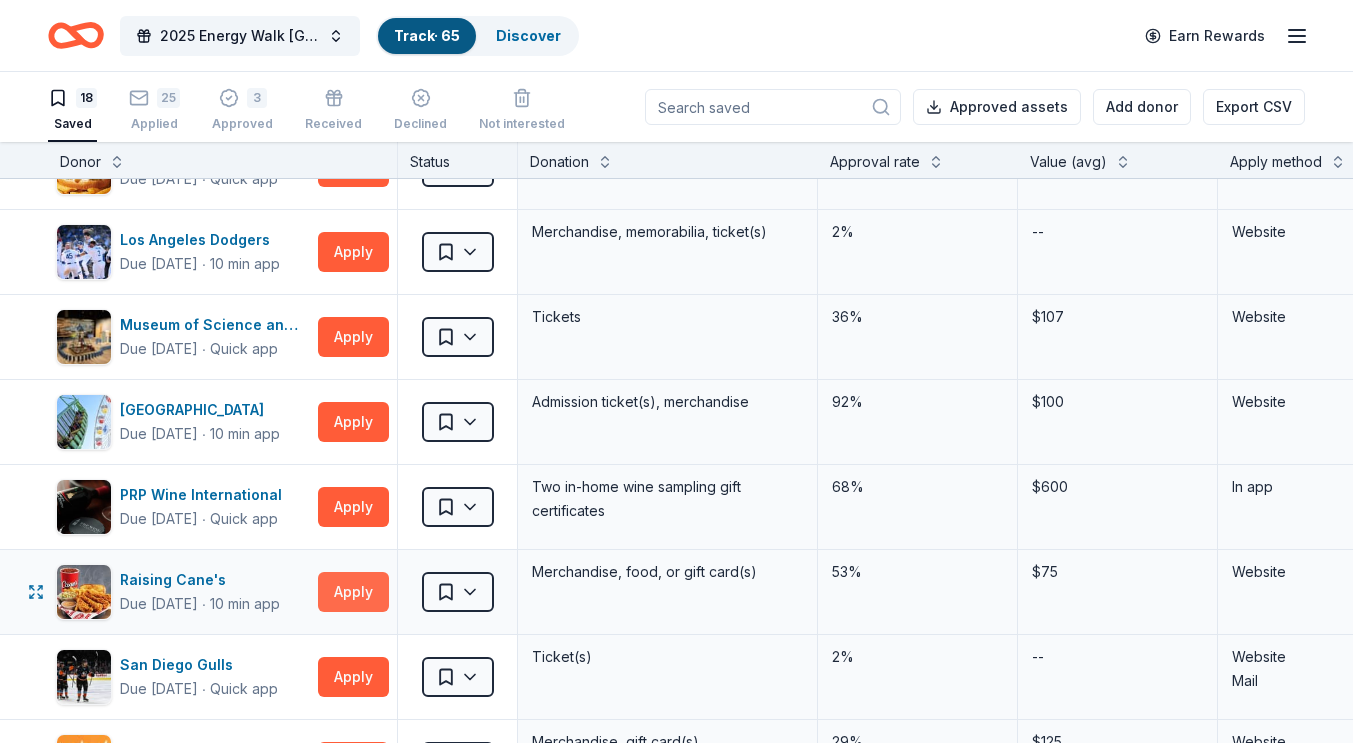 click on "Apply" at bounding box center [353, 592] 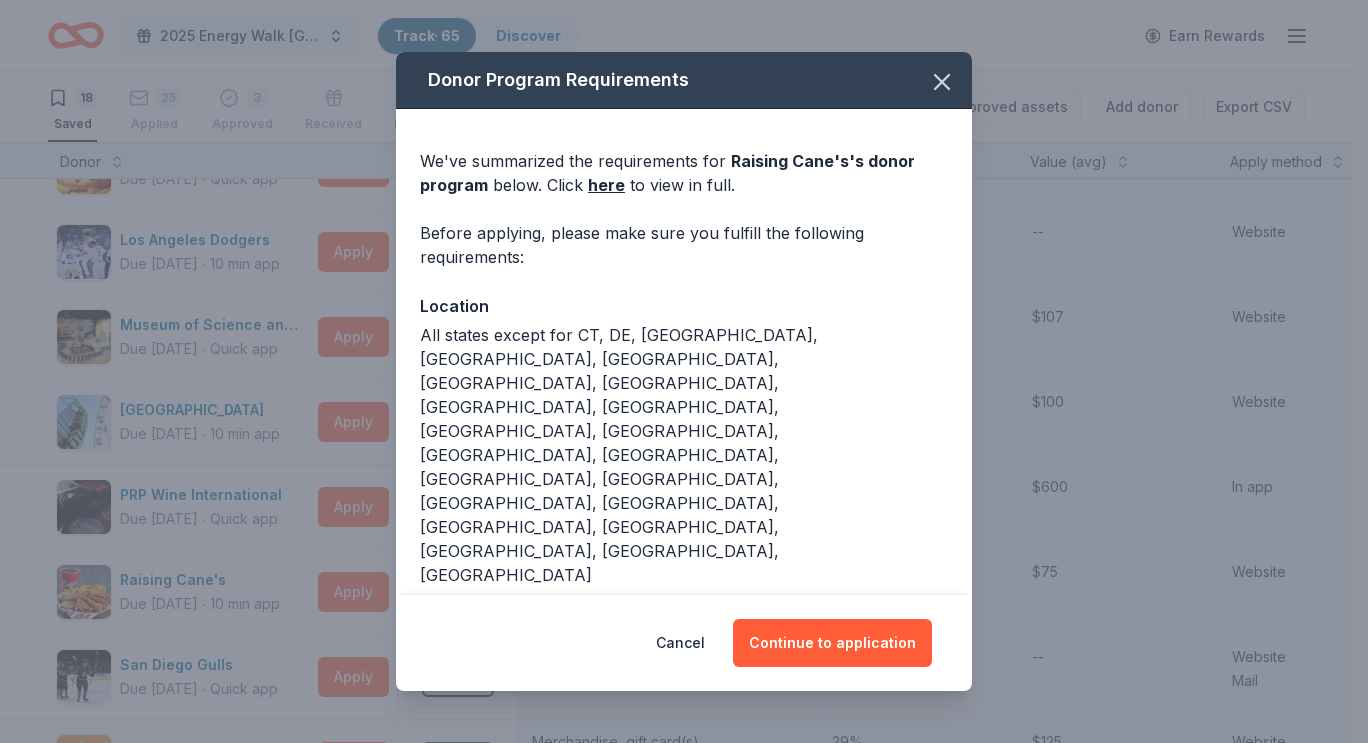 click on "Donor Program Requirements We've summarized the requirements for   Raising Cane's  's donor program   below.   Click   here   to view in full. Before applying, please make sure you fulfill the following requirements: Location All states except for [GEOGRAPHIC_DATA], [GEOGRAPHIC_DATA], [GEOGRAPHIC_DATA], ID, [GEOGRAPHIC_DATA], [GEOGRAPHIC_DATA], [GEOGRAPHIC_DATA], [GEOGRAPHIC_DATA], [GEOGRAPHIC_DATA], [GEOGRAPHIC_DATA], [GEOGRAPHIC_DATA], [GEOGRAPHIC_DATA], [GEOGRAPHIC_DATA], [GEOGRAPHIC_DATA], [GEOGRAPHIC_DATA], [GEOGRAPHIC_DATA], [GEOGRAPHIC_DATA], [GEOGRAPHIC_DATA], [GEOGRAPHIC_DATA], WV, [GEOGRAPHIC_DATA], WY Store locator  Preferred Recipient Support organizations focused on education, active lifestyles, feeding the hungry, pet welfare, business development and entrepreneurship Ineligibility Individuals; Political activities organization; For-profit organization Legal 501(c)(3) required Deadline Due [DATE] Cancel Continue to application" at bounding box center [684, 371] 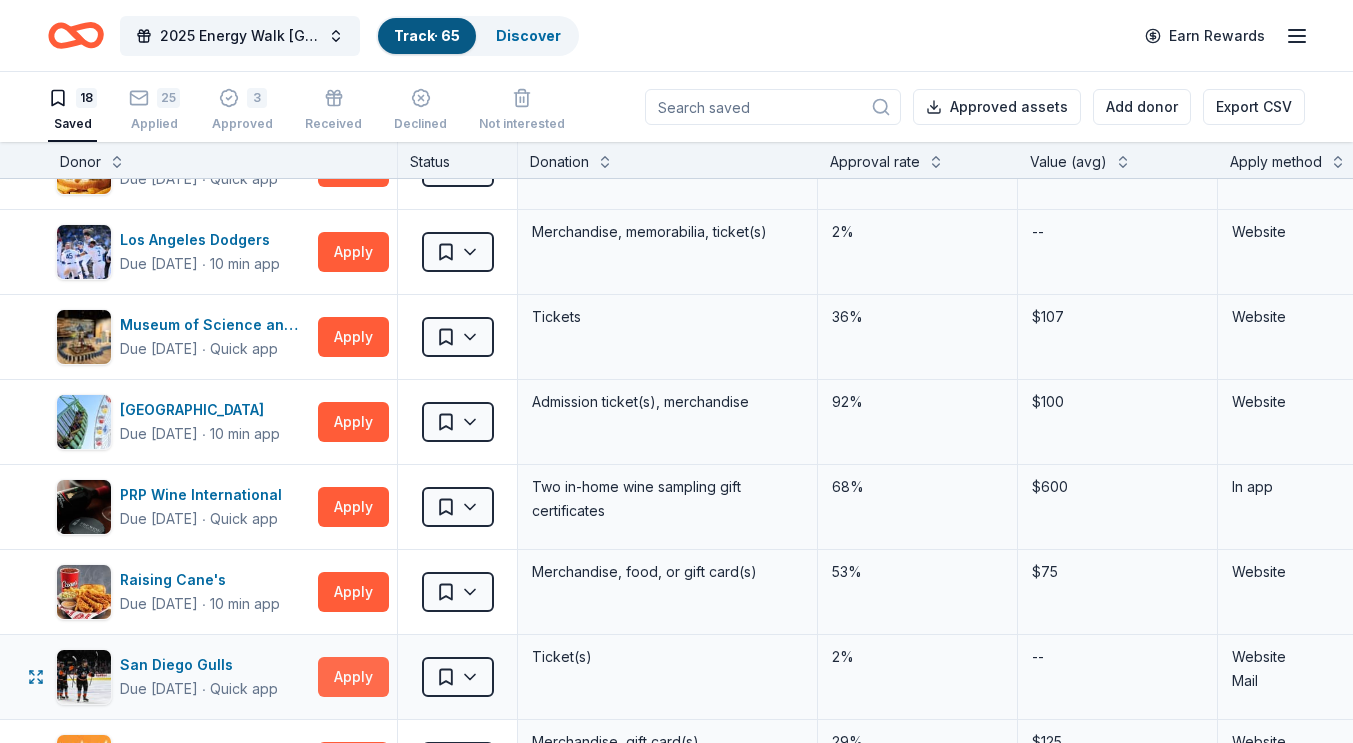 click on "Apply" at bounding box center [353, 677] 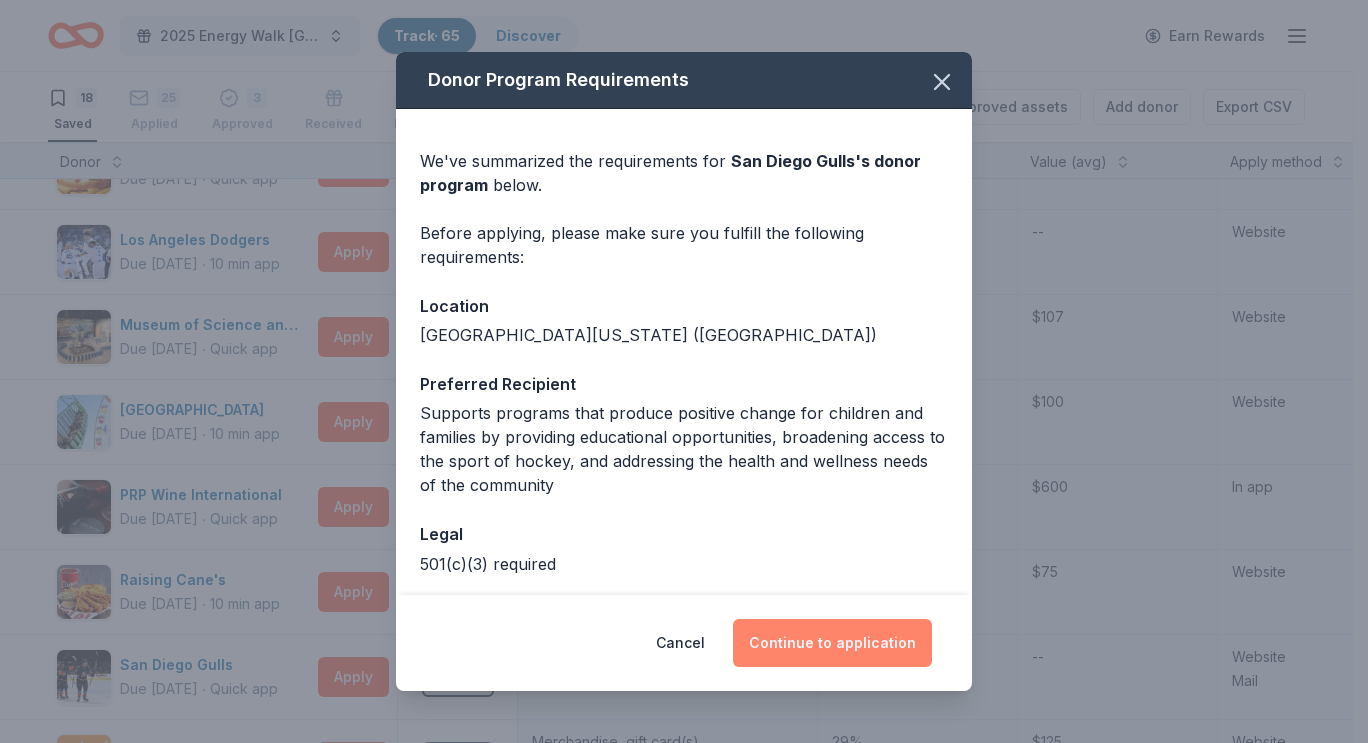 click on "Continue to application" at bounding box center (832, 643) 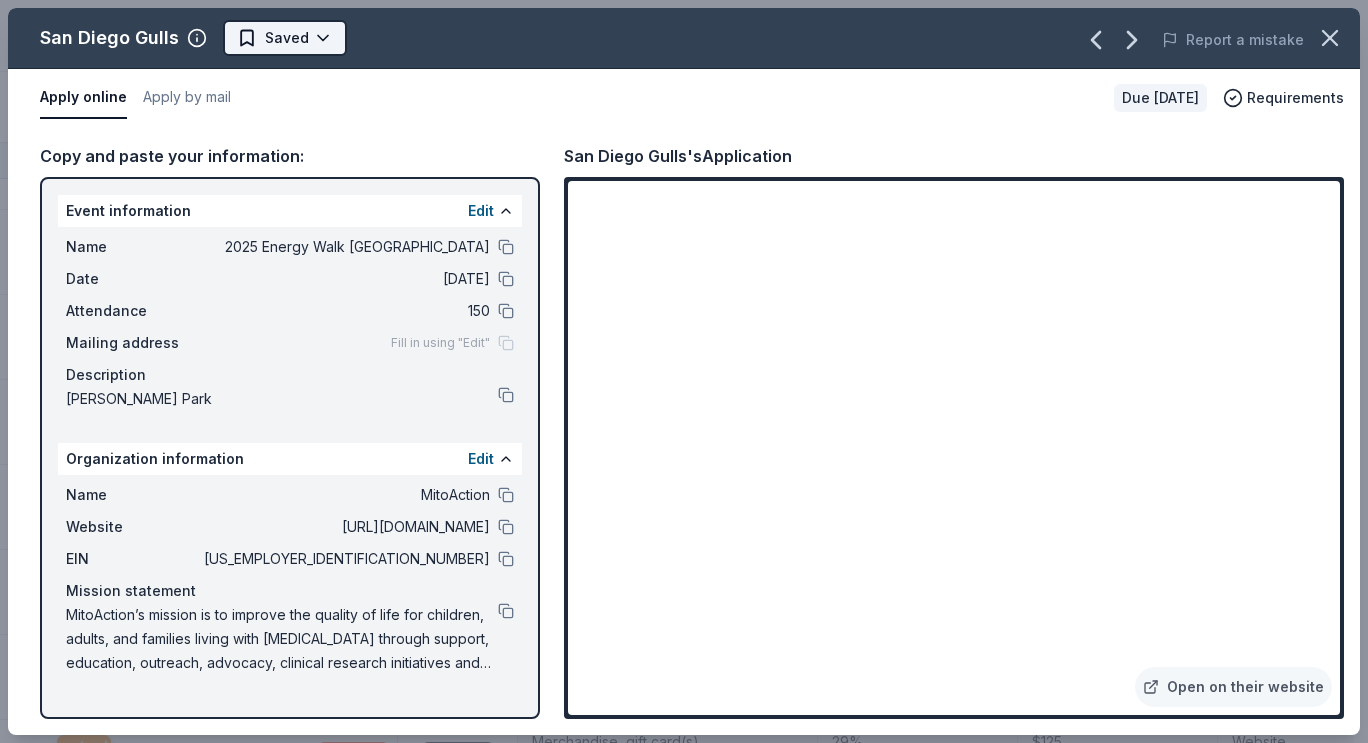 click on "2025 Energy Walk Riverside Track  · 65 Discover Earn Rewards 18 Saved 25 Applied 3 Approved Received Declined Not interested  Approved assets Add donor Export CSV Donor Status Donation Approval rate Value (avg) Apply method Assignee Notes [US_STATE]'s [GEOGRAPHIC_DATA] Due [DATE] ∙ 10 min app Apply Saved Up to four (4) regular single day admission tickets  26% $280 Website Crumbl Cookies Due [DATE] ∙ Quick app Apply Saved Cookies 17% $40 Phone In person [GEOGRAPHIC_DATA] ([GEOGRAPHIC_DATA]) Due [DATE] ∙ Quick app Apply Saved A pair (2) of admission tickets, 1 to the [GEOGRAPHIC_DATA] and 1 to the Guinness World Records Museum 75% $60 Website In-N-Out Due [DATE] ∙ 10 min app Apply Saved Merchandise, gift certificate(s) 45% $98 Website KBP Foods Due [DATE] ∙ Quick app Apply Saved Gift card(s), free chicken sandwich card(s), discounted catering 16% $25 Website Los Angeles Dodgers Due [DATE] ∙ 10 min app Apply Saved Merchandise, memorabilia, ticket(s) 2% -- Website Due [DATE] 2%" at bounding box center [684, 371] 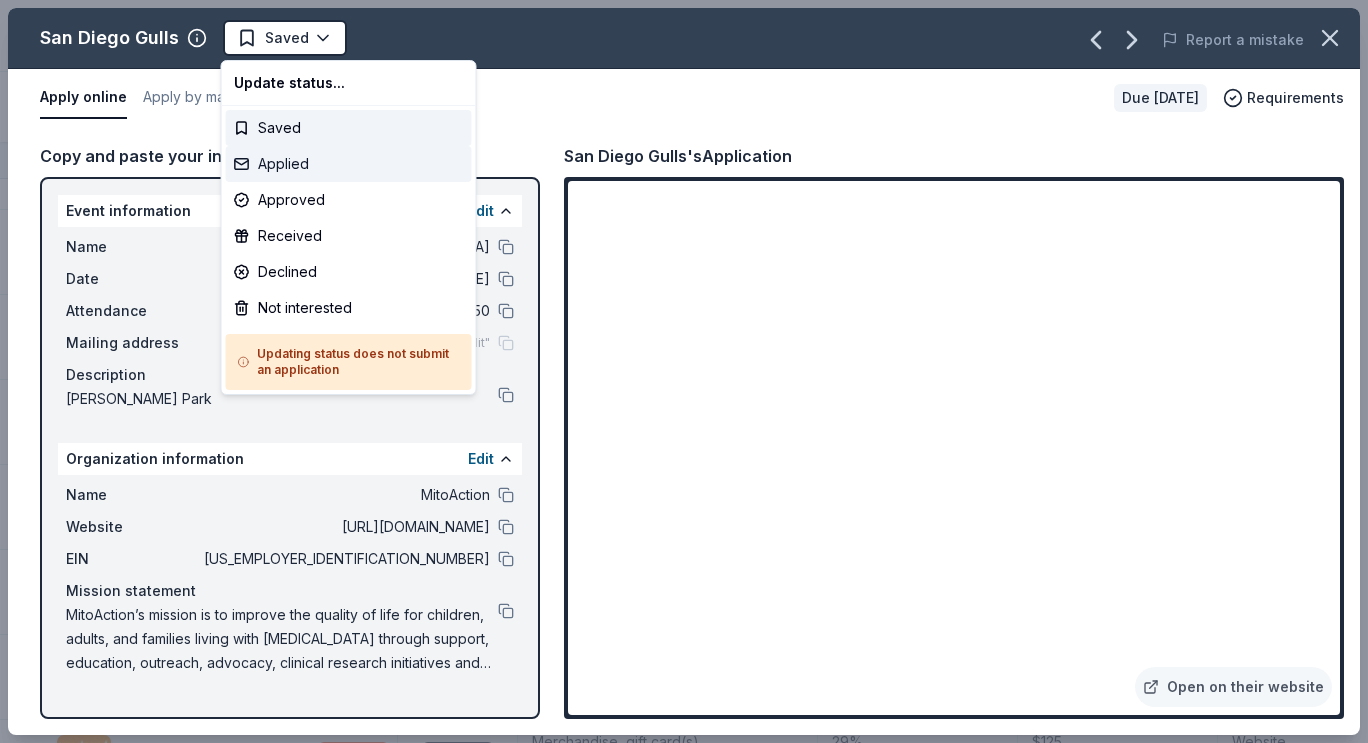 click on "Applied" at bounding box center [349, 164] 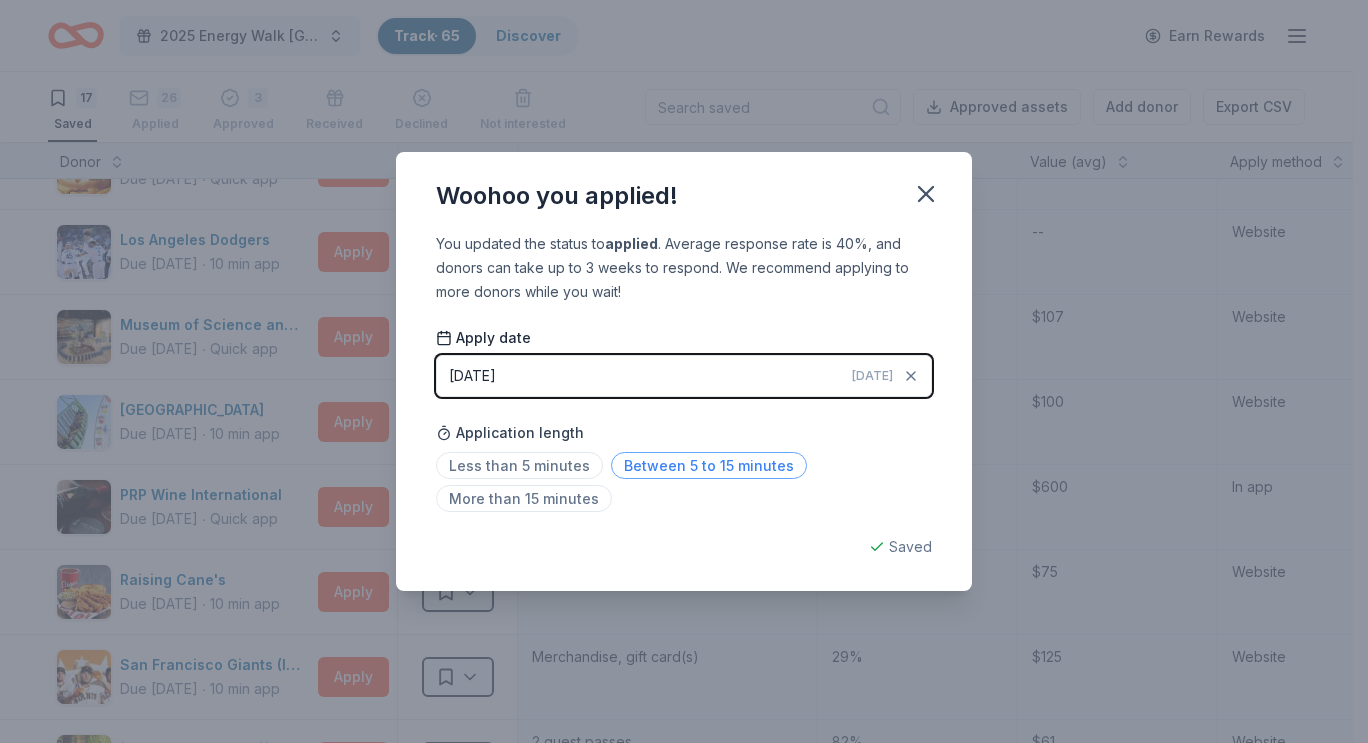 click on "Between 5 to 15 minutes" at bounding box center (709, 465) 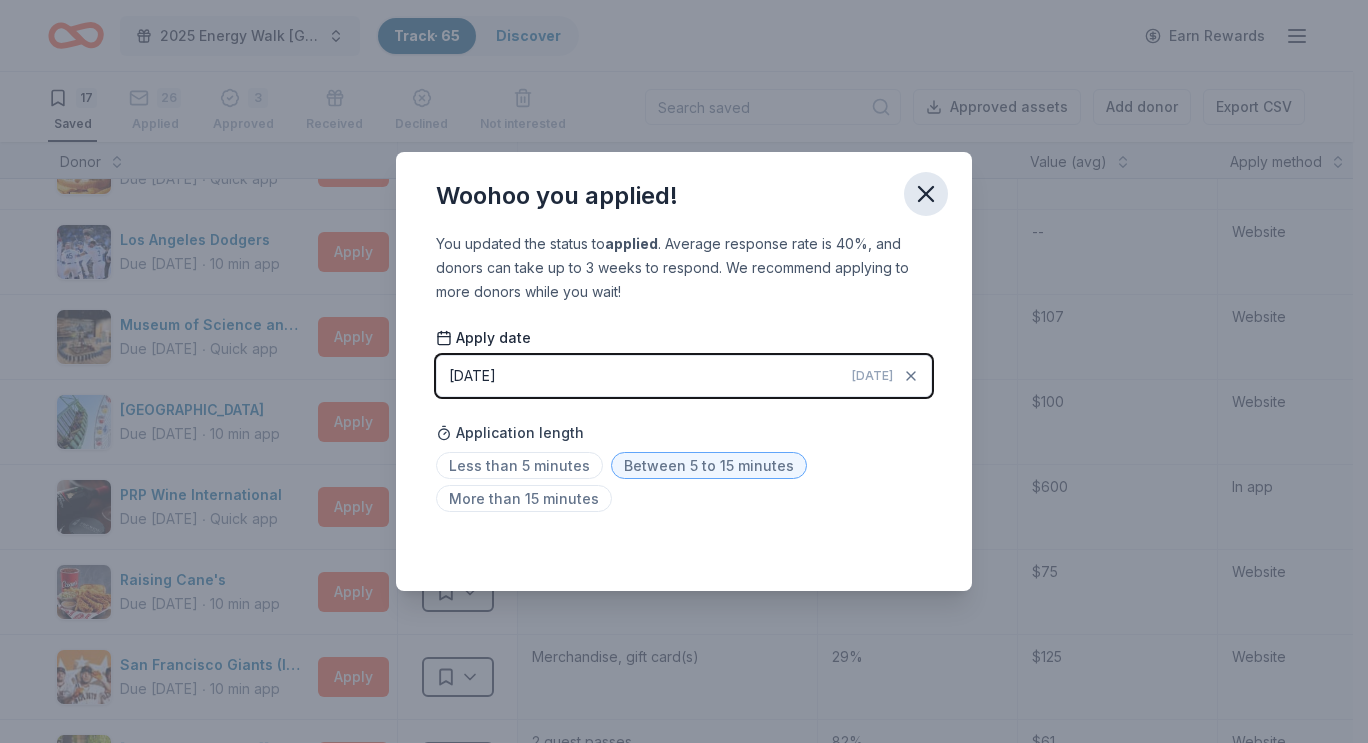 click 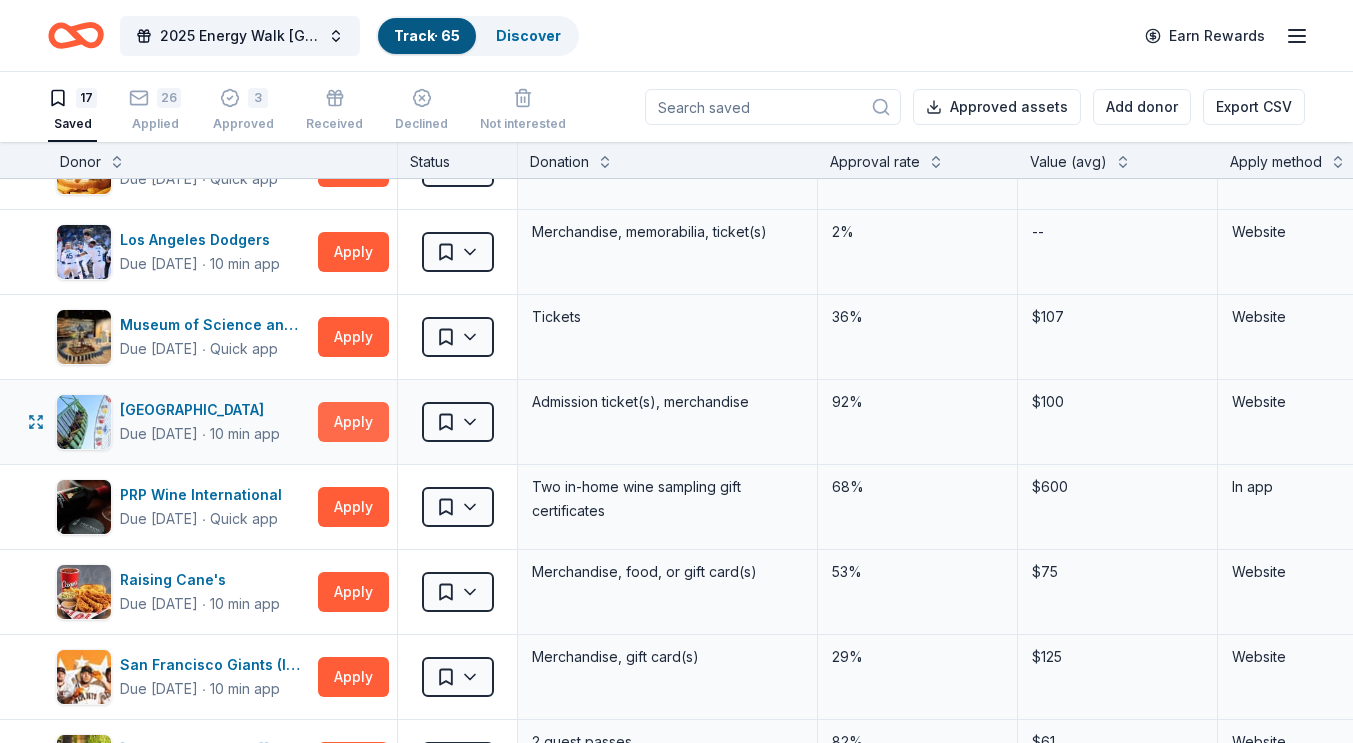 click on "Apply" at bounding box center [353, 422] 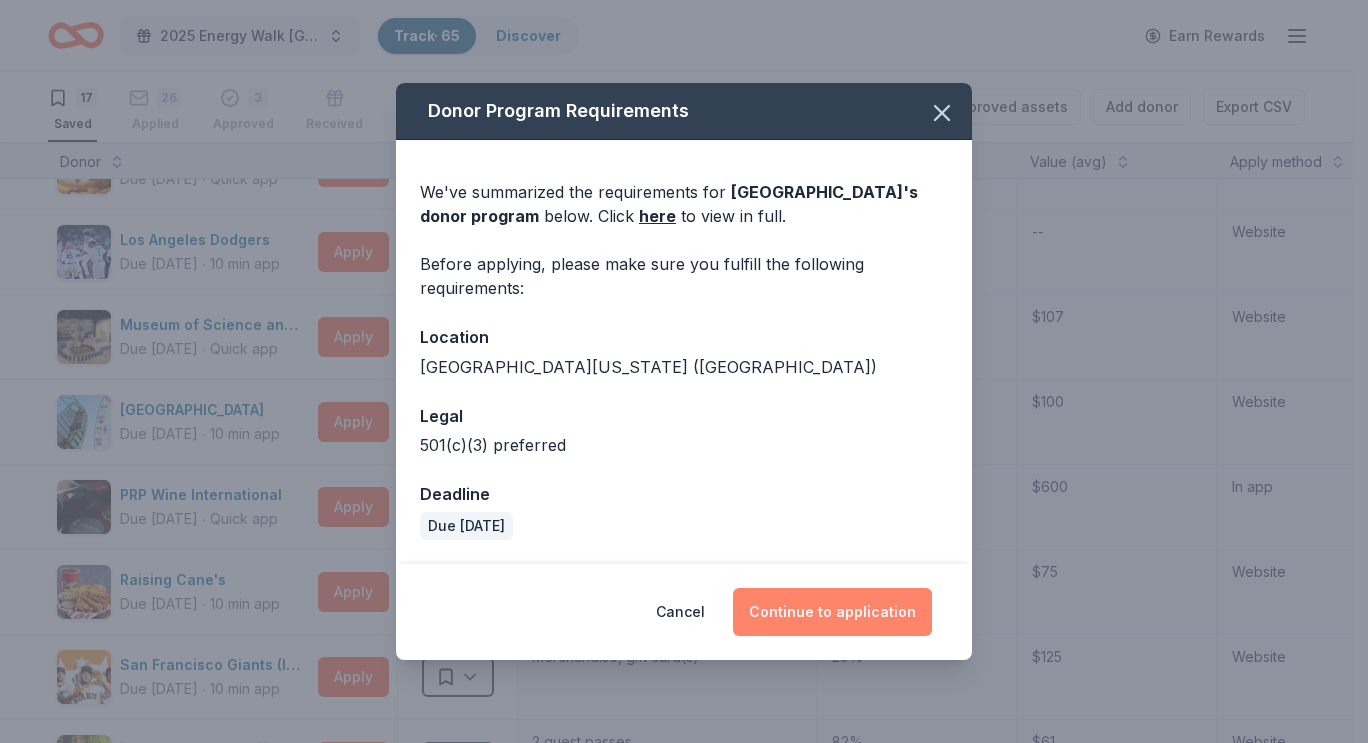 click on "Continue to application" at bounding box center (832, 612) 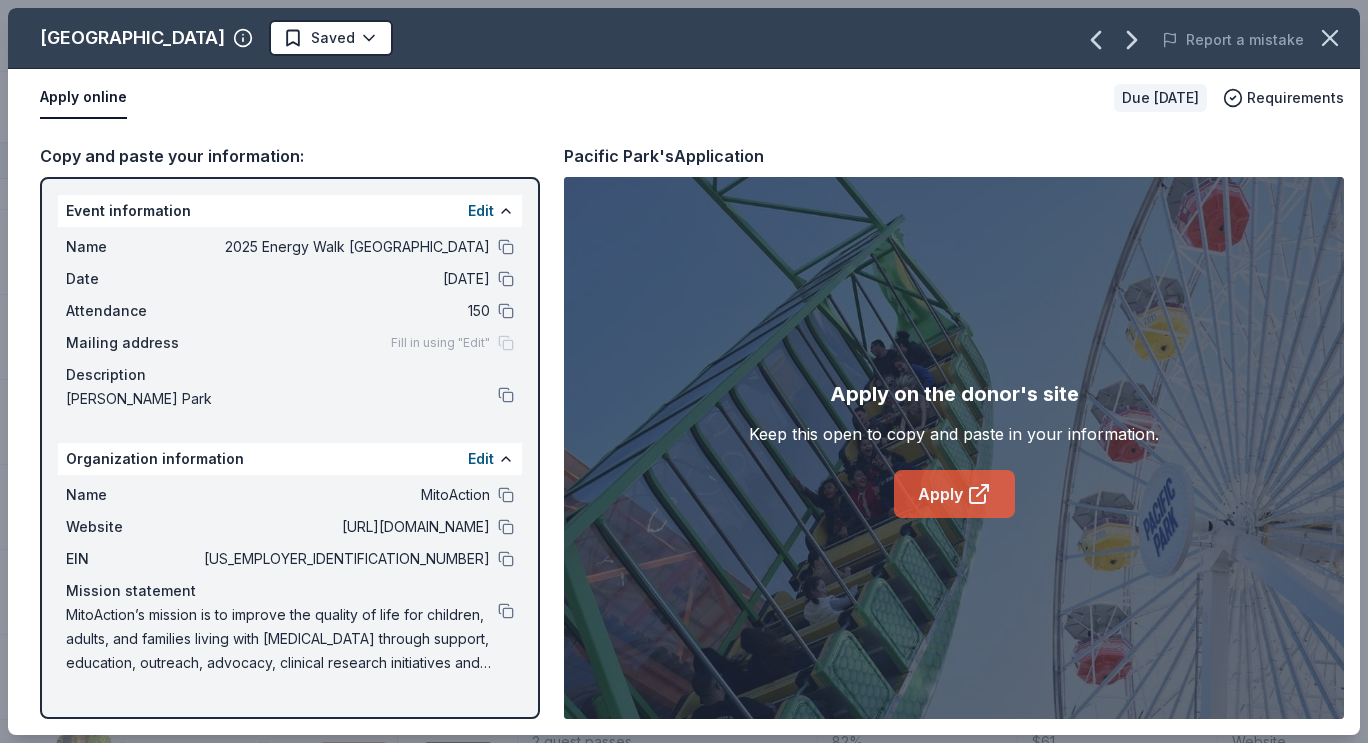 click 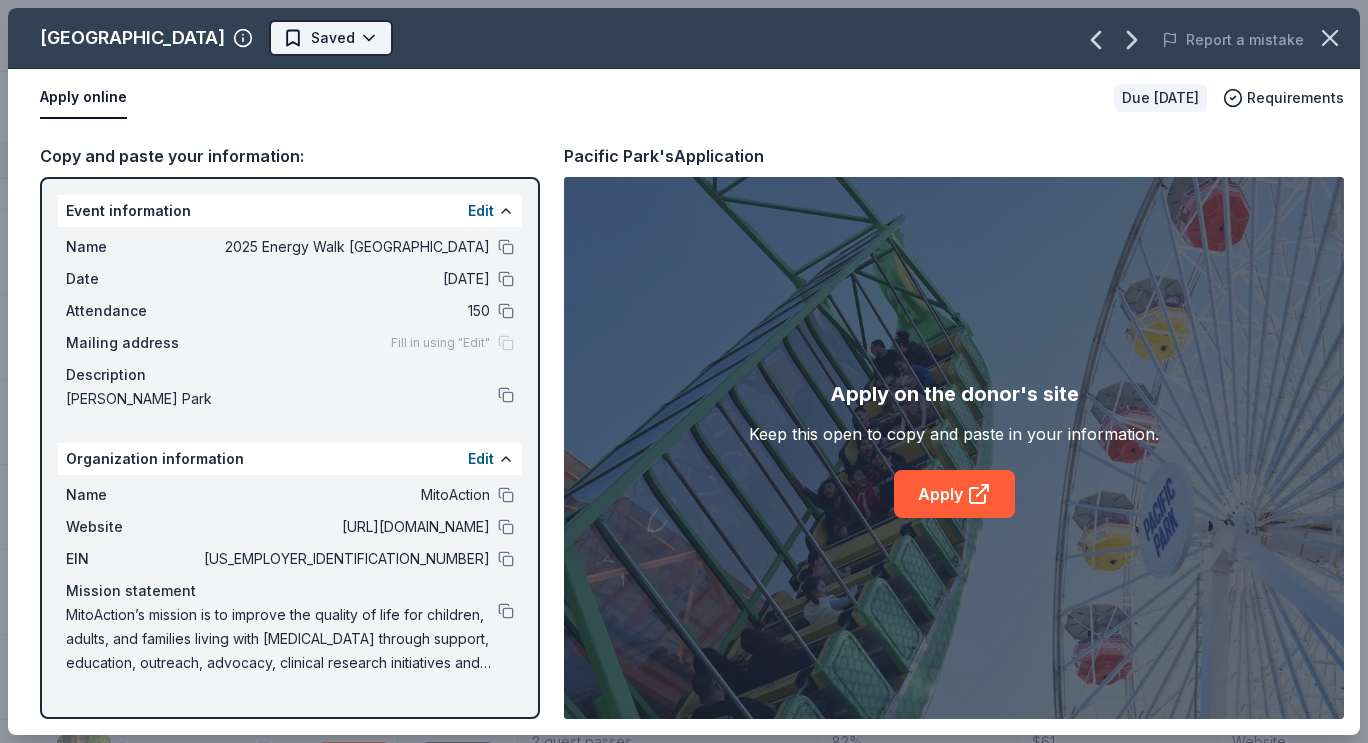 click on "2025 Energy Walk Riverside Track  · 65 Discover Earn Rewards 17 Saved 26 Applied 3 Approved Received Declined Not interested  Approved assets Add donor Export CSV Donor Status Donation Approval rate Value (avg) Apply method Assignee Notes [US_STATE]'s [GEOGRAPHIC_DATA] Due [DATE] ∙ 10 min app Apply Saved Up to four (4) regular single day admission tickets  26% $280 Website Crumbl Cookies Due [DATE] ∙ Quick app Apply Saved Cookies 17% $40 Phone In person [GEOGRAPHIC_DATA] ([GEOGRAPHIC_DATA]) Due [DATE] ∙ Quick app Apply Saved A pair (2) of admission tickets, 1 to the [GEOGRAPHIC_DATA] and 1 to the Guinness World Records Museum 75% $60 Website In-N-Out Due [DATE] ∙ 10 min app Apply Saved Merchandise, gift certificate(s) 45% $98 Website KBP Foods Due [DATE] ∙ Quick app Apply Saved Gift card(s), free chicken sandwich card(s), discounted catering 16% $25 Website Los Angeles Dodgers Due [DATE] ∙ 10 min app Apply Saved Merchandise, memorabilia, ticket(s) 2% -- Website Due [DATE] 2%" at bounding box center [684, 371] 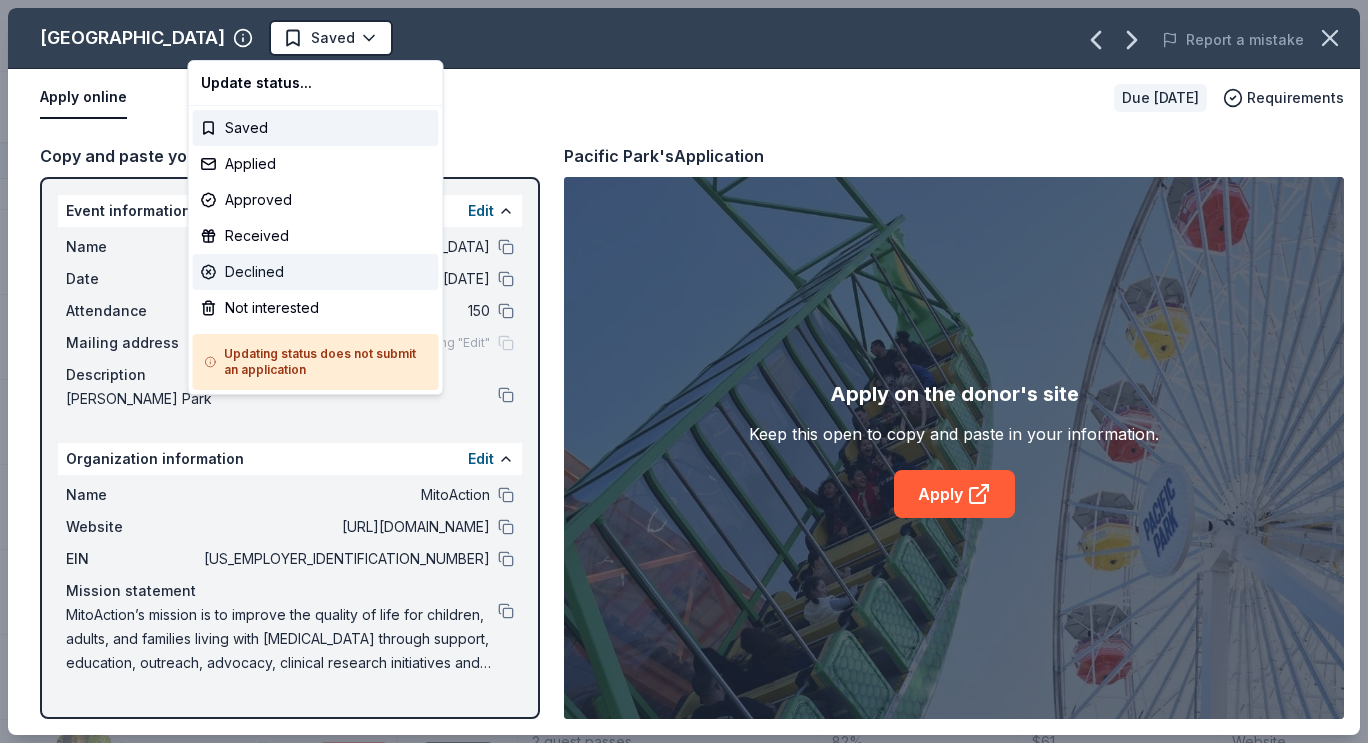 click on "Declined" at bounding box center [316, 272] 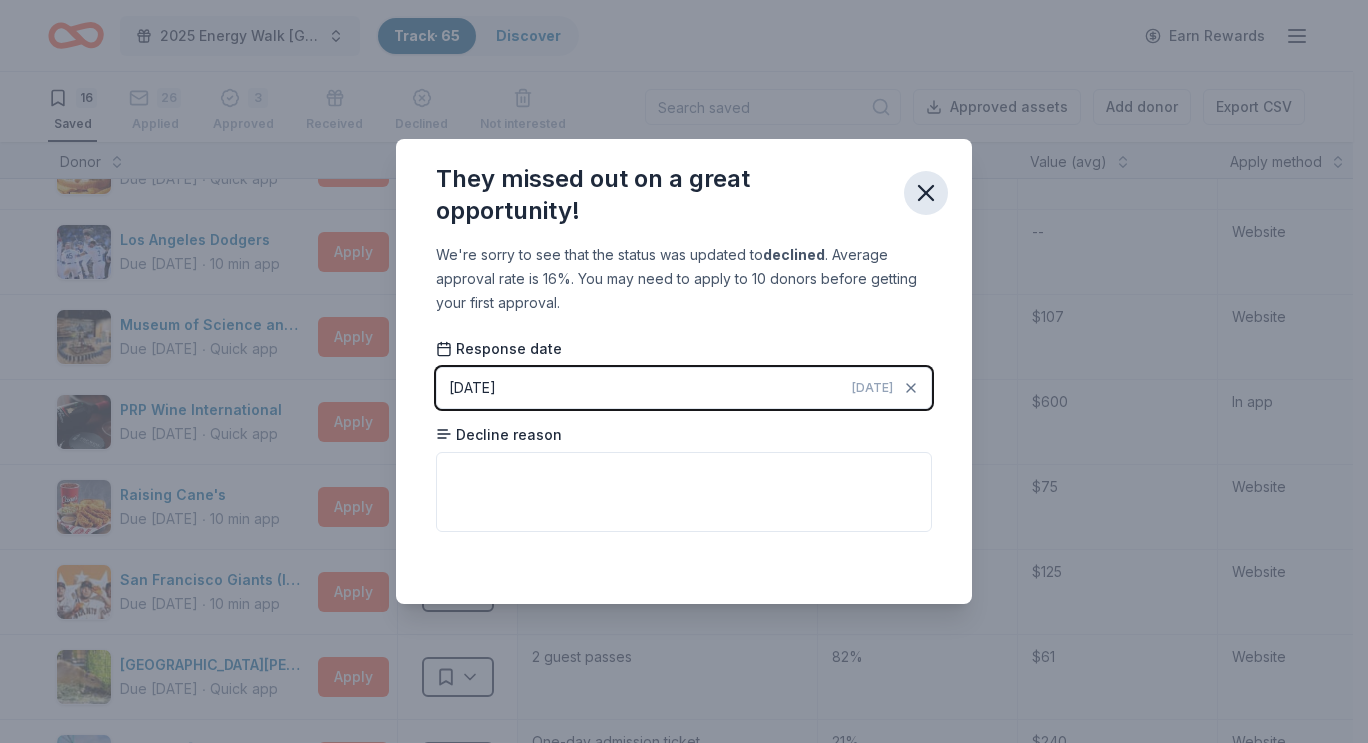 click 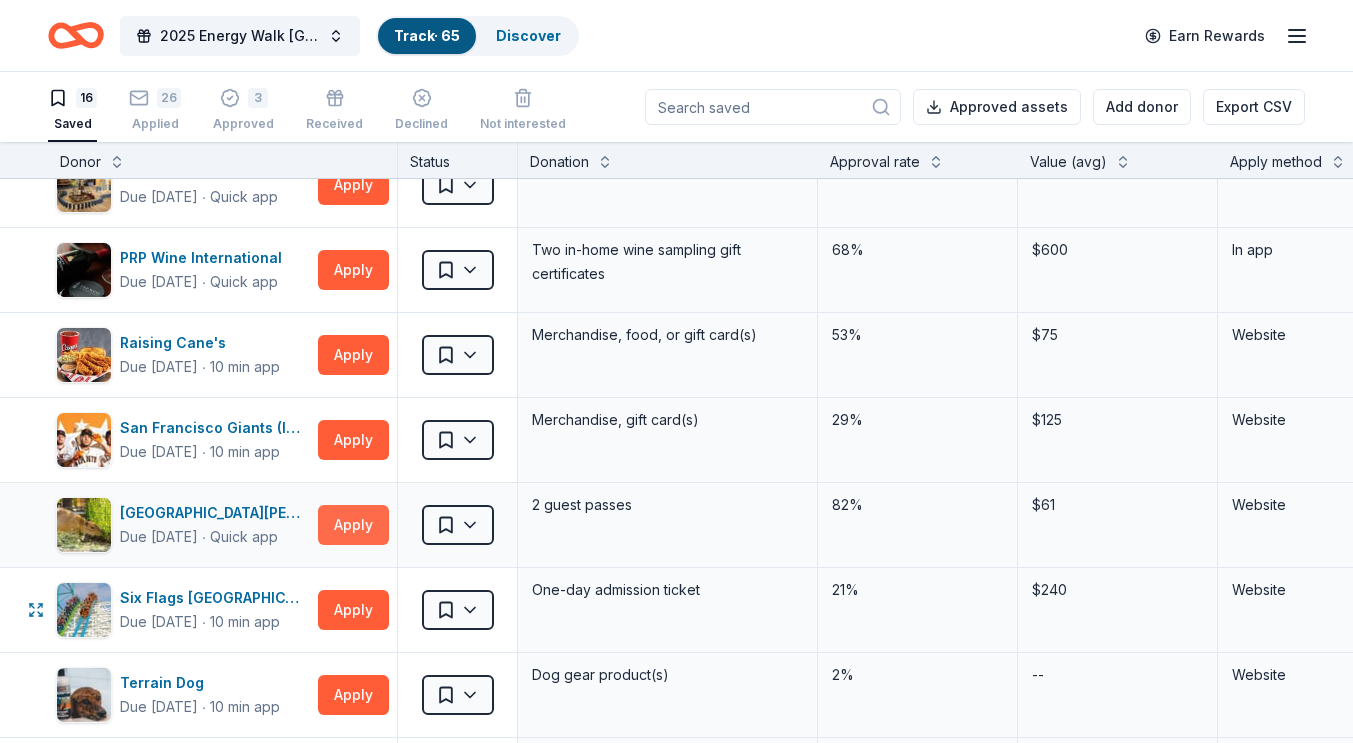 scroll, scrollTop: 555, scrollLeft: 0, axis: vertical 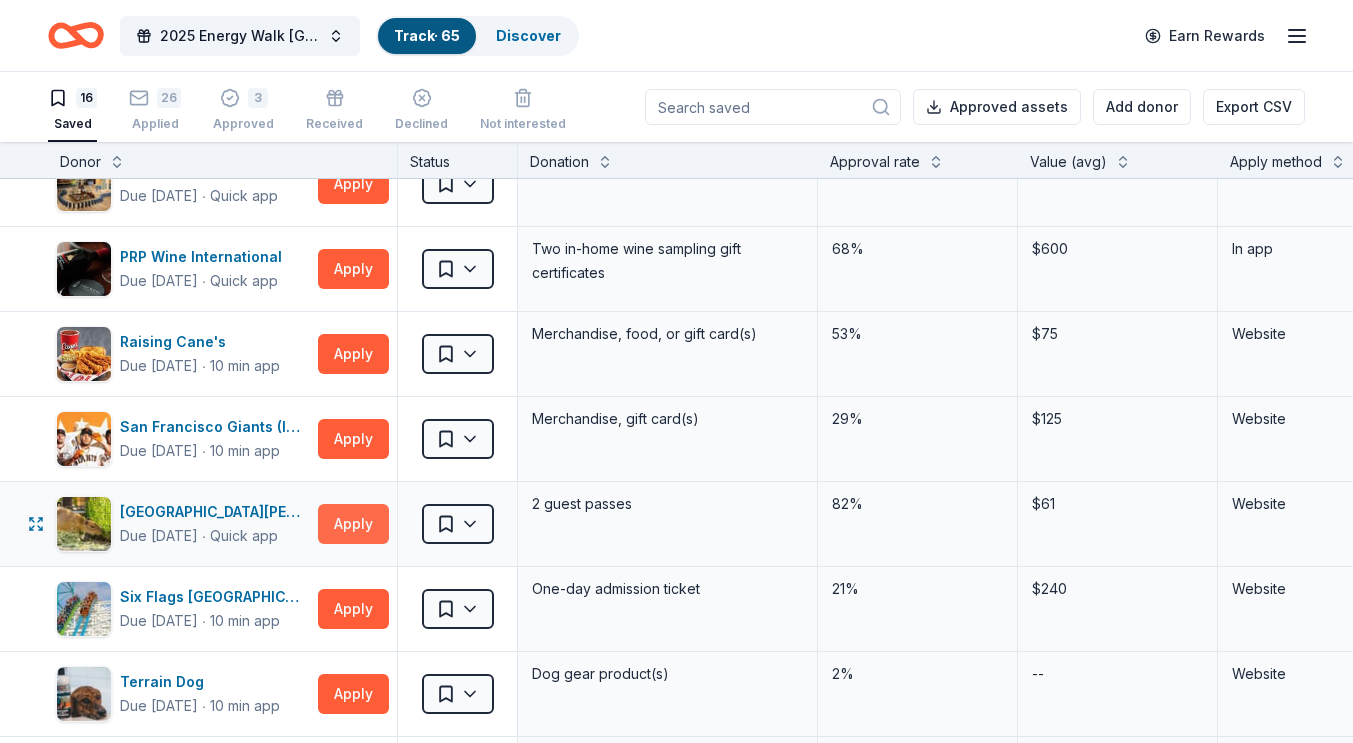 click on "Apply" at bounding box center (353, 524) 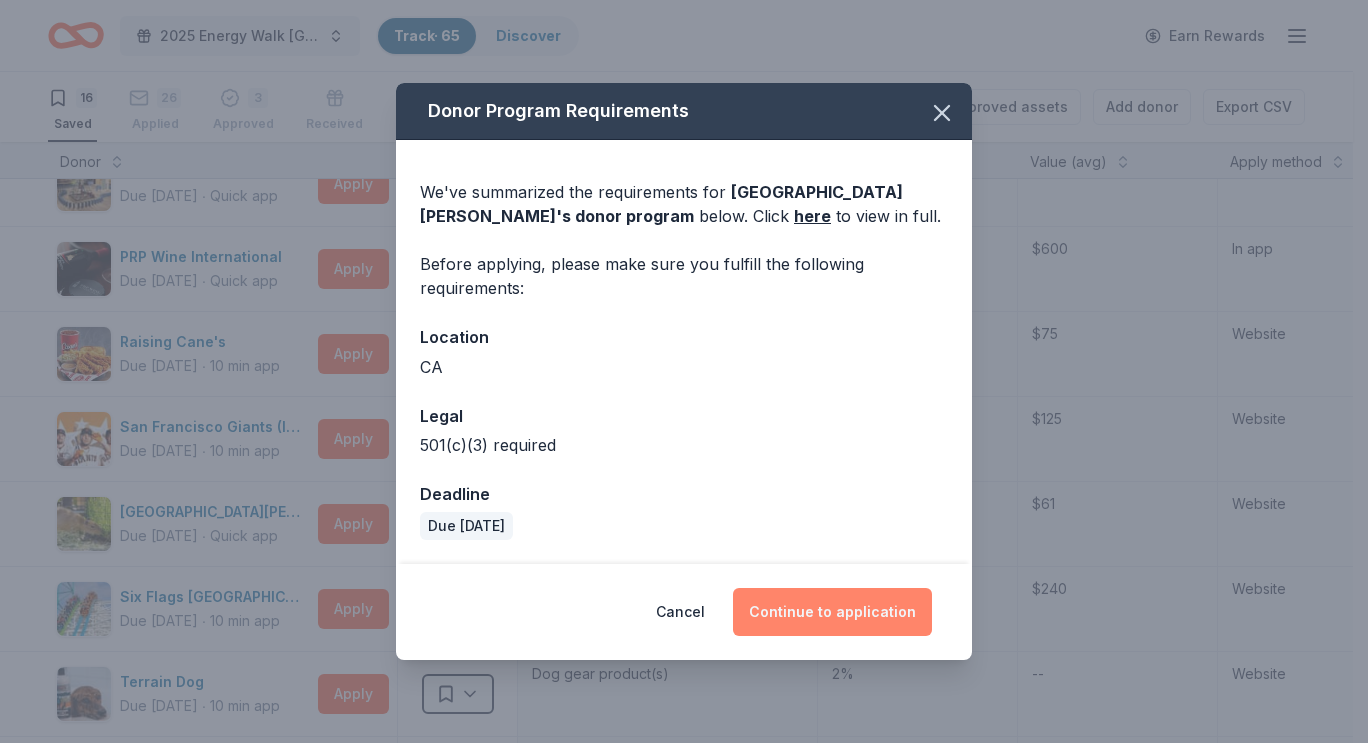 click on "Continue to application" at bounding box center [832, 612] 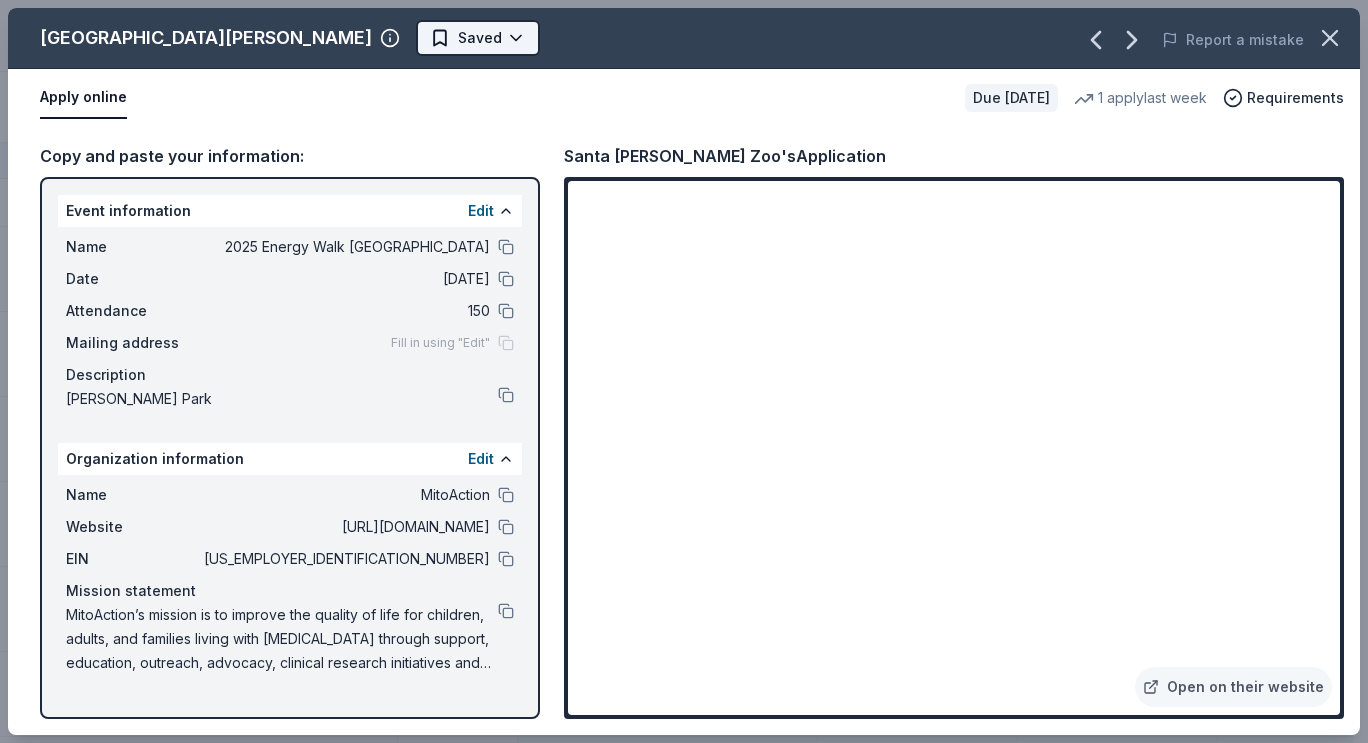 click on "2025 Energy Walk Riverside Track  · 65 Discover Earn Rewards 16 Saved 26 Applied 3 Approved Received Declined Not interested  Approved assets Add donor Export CSV Donor Status Donation Approval rate Value (avg) Apply method Assignee Notes [US_STATE]'s [GEOGRAPHIC_DATA] Due [DATE] ∙ 10 min app Apply Saved Up to four (4) regular single day admission tickets  26% $280 Website Crumbl Cookies Due [DATE] ∙ Quick app Apply Saved Cookies 17% $40 Phone In person [GEOGRAPHIC_DATA] ([GEOGRAPHIC_DATA]) Due [DATE] ∙ Quick app Apply Saved A pair (2) of admission tickets, 1 to the [GEOGRAPHIC_DATA] and 1 to the Guinness World Records Museum 75% $60 Website In-N-Out Due [DATE] ∙ 10 min app Apply Saved Merchandise, gift certificate(s) 45% $98 Website KBP Foods Due [DATE] ∙ Quick app Apply Saved Gift card(s), free chicken sandwich card(s), discounted catering 16% $25 Website Los Angeles Dodgers Due [DATE] ∙ 10 min app Apply Saved Merchandise, memorabilia, ticket(s) 2% -- Website Due [DATE] 2%" at bounding box center [684, 371] 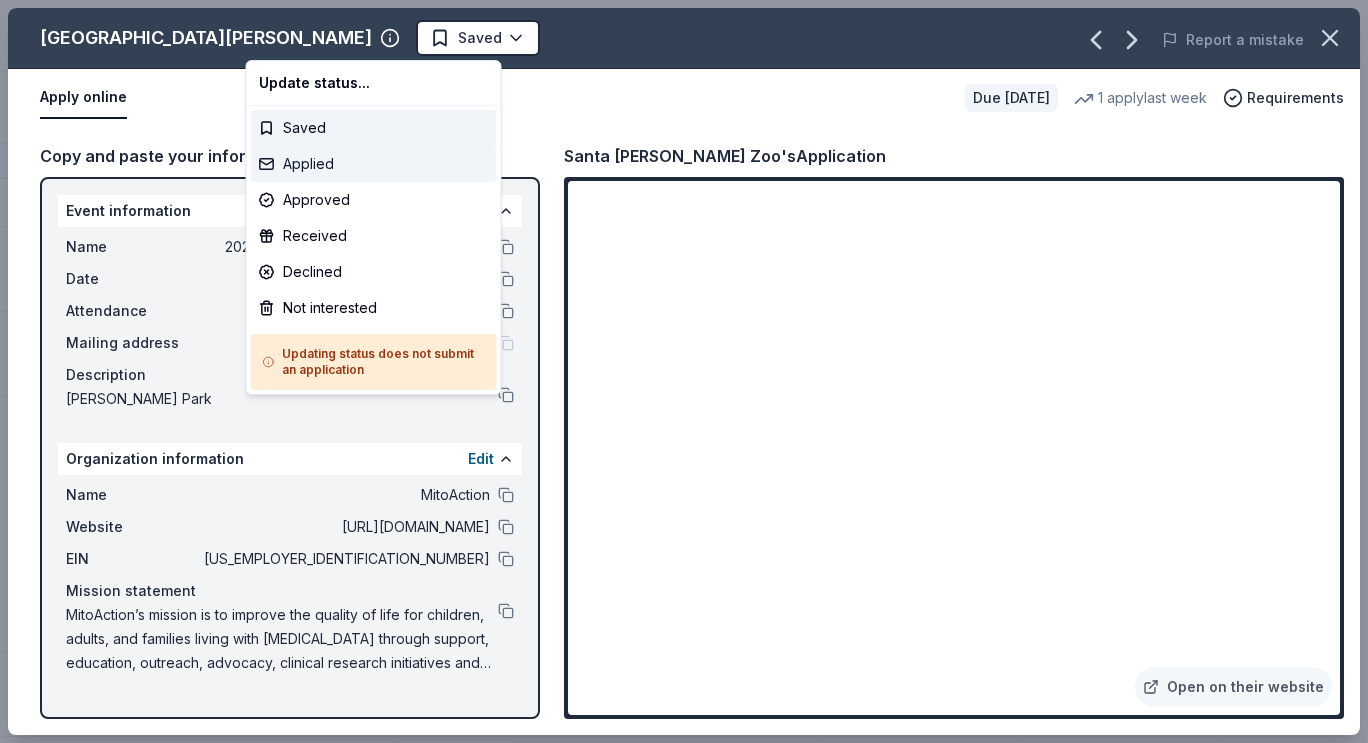click on "Applied" at bounding box center (374, 164) 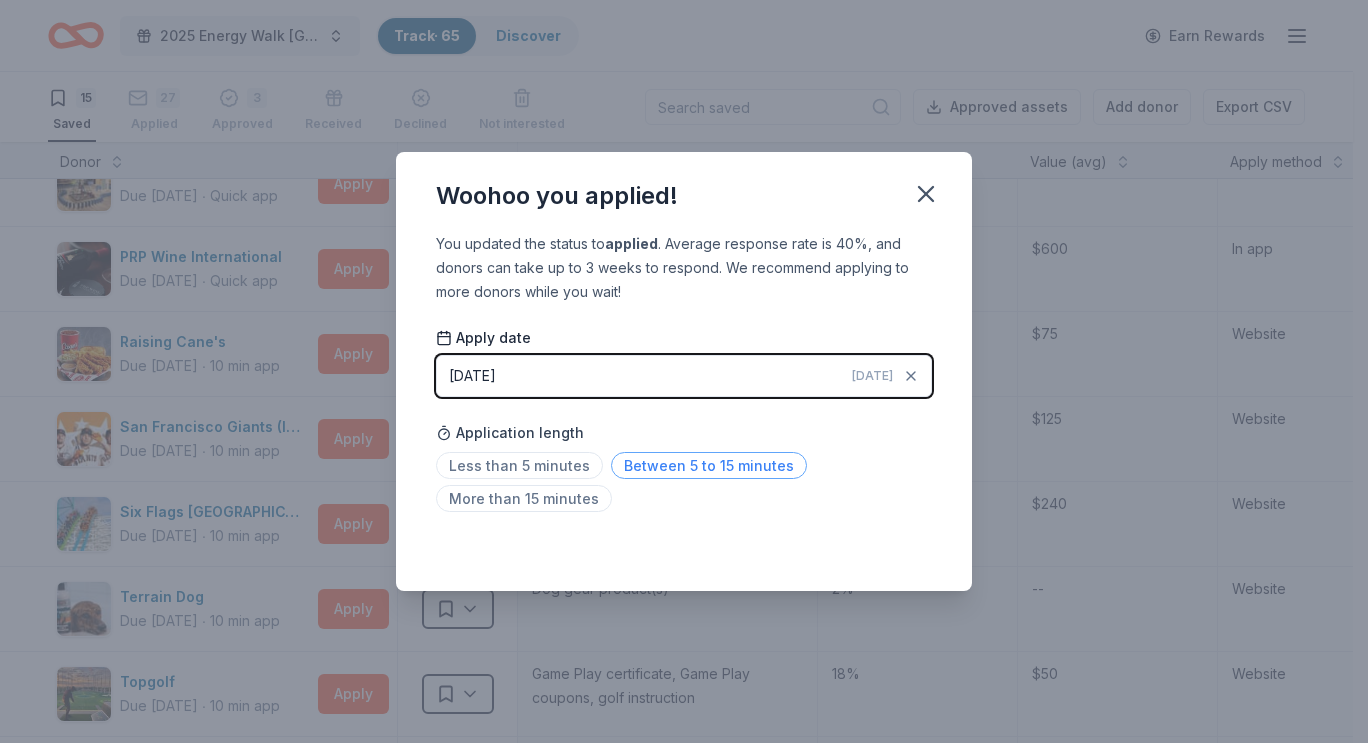 click on "Between 5 to 15 minutes" at bounding box center [709, 465] 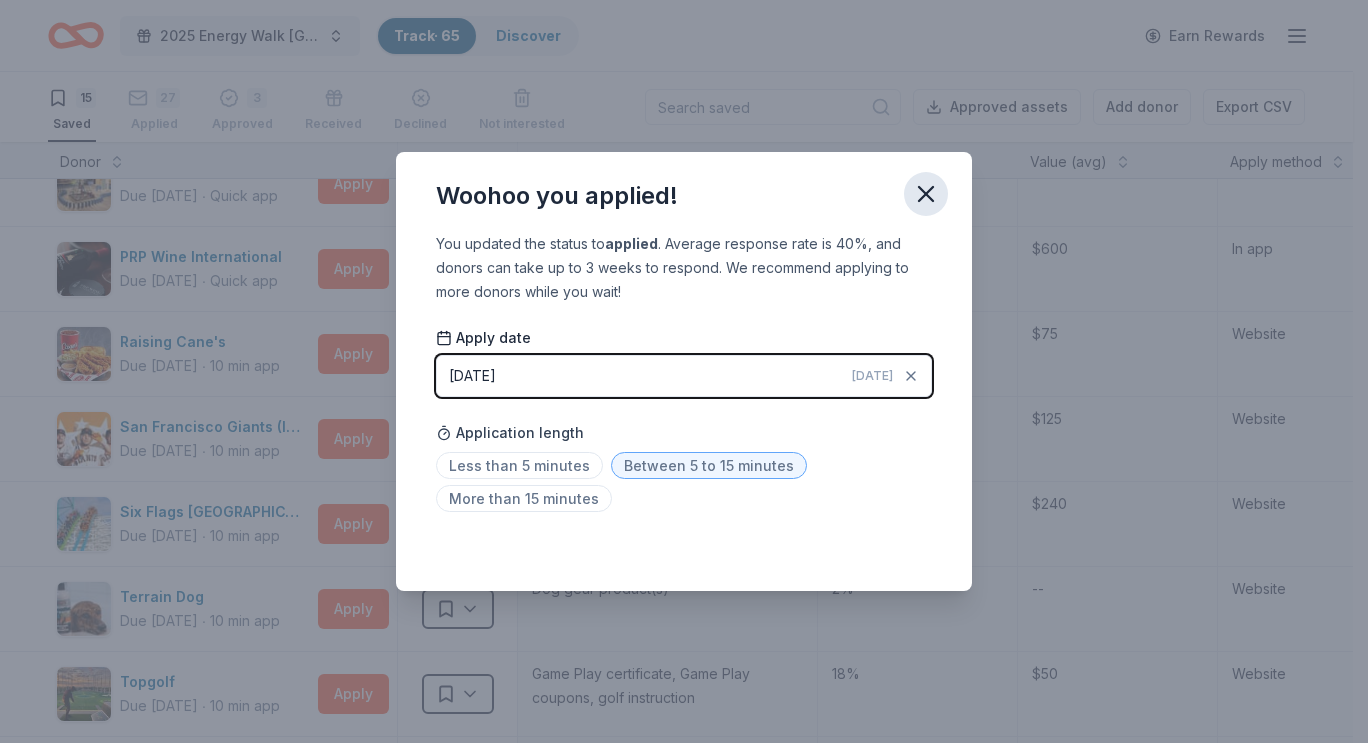 click 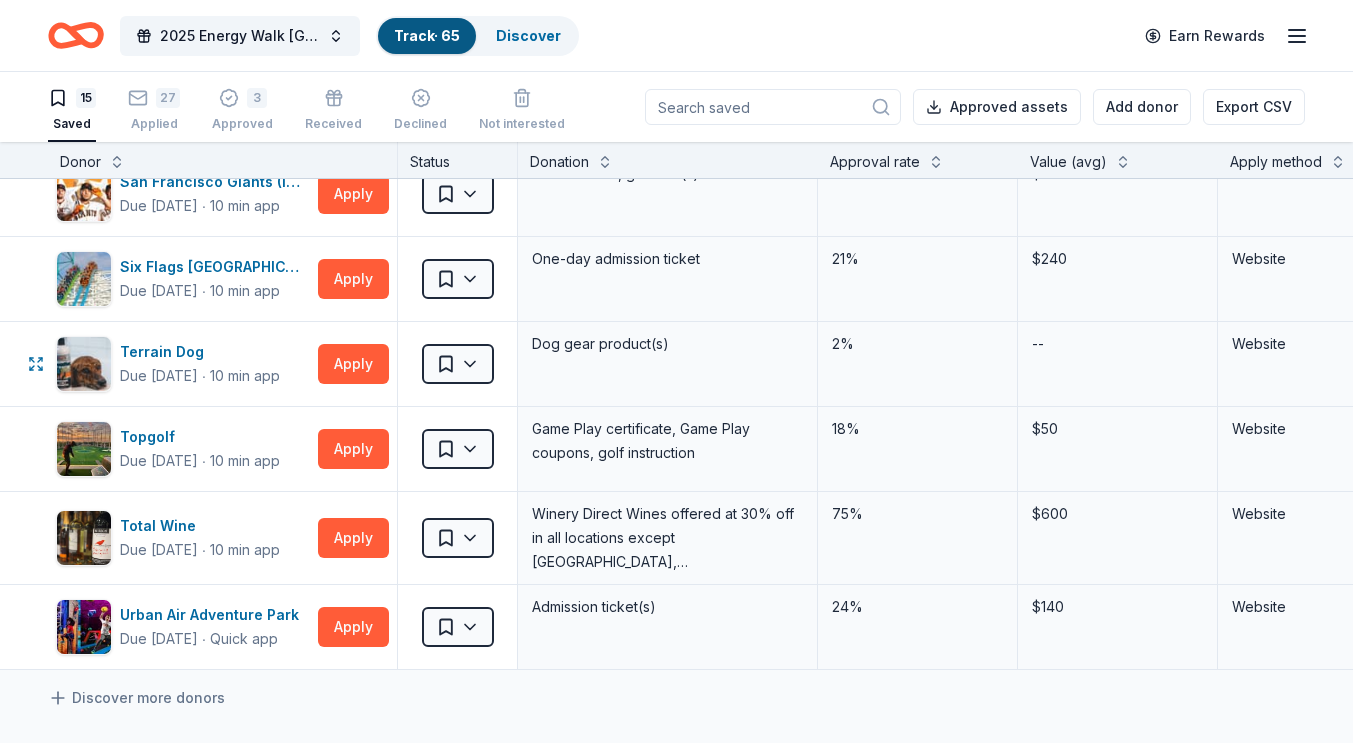 scroll, scrollTop: 799, scrollLeft: 0, axis: vertical 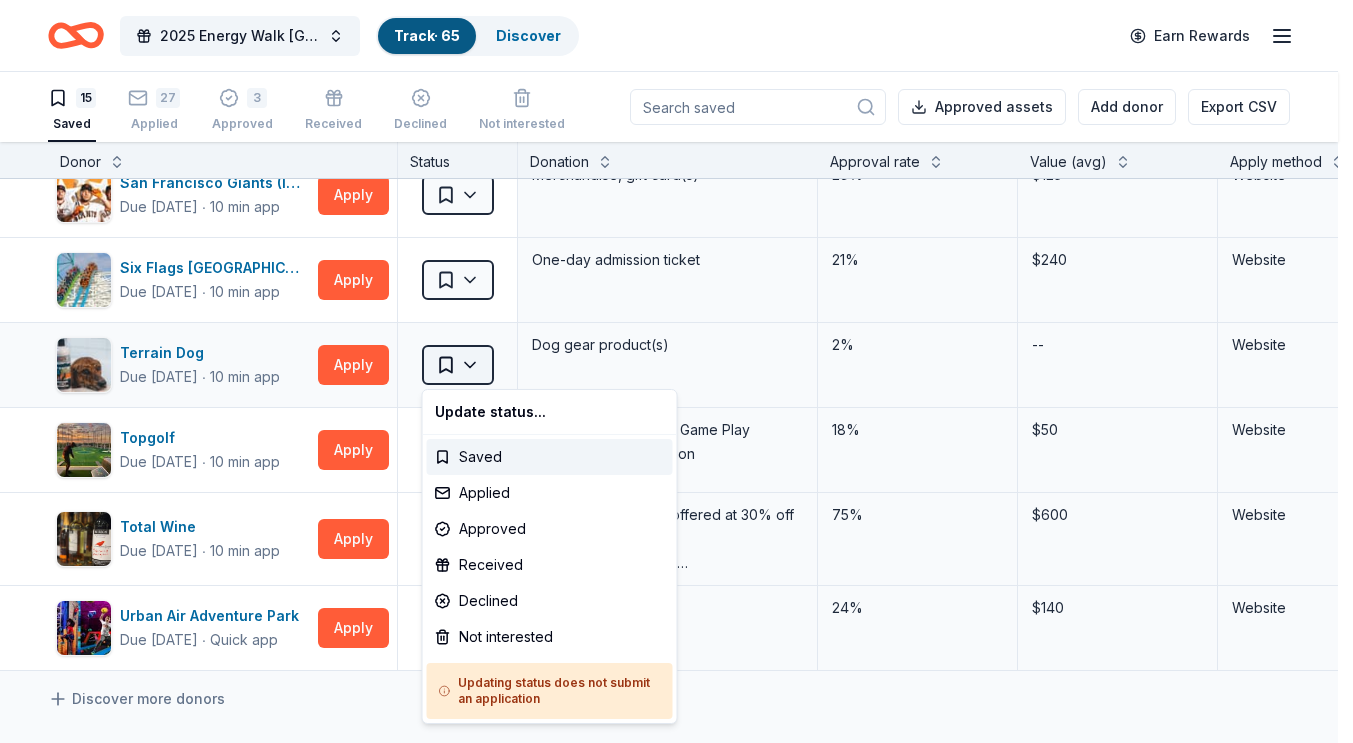 click on "2025 Energy Walk Riverside Track  · 65 Discover Earn Rewards 15 Saved 27 Applied 3 Approved Received Declined Not interested  Approved assets Add donor Export CSV Donor Status Donation Approval rate Value (avg) Apply method Assignee Notes [US_STATE]'s [GEOGRAPHIC_DATA] Due [DATE] ∙ 10 min app Apply Saved Up to four (4) regular single day admission tickets  26% $280 Website Crumbl Cookies Due [DATE] ∙ Quick app Apply Saved Cookies 17% $40 Phone In person [GEOGRAPHIC_DATA] ([GEOGRAPHIC_DATA]) Due [DATE] ∙ Quick app Apply Saved A pair (2) of admission tickets, 1 to the [GEOGRAPHIC_DATA] and 1 to the Guinness World Records Museum 75% $60 Website In-N-Out Due [DATE] ∙ 10 min app Apply Saved Merchandise, gift certificate(s) 45% $98 Website KBP Foods Due [DATE] ∙ Quick app Apply Saved Gift card(s), free chicken sandwich card(s), discounted catering 16% $25 Website Los Angeles Dodgers Due [DATE] ∙ 10 min app Apply Saved Merchandise, memorabilia, ticket(s) 2% -- Website Due [DATE] 2%" at bounding box center (676, 371) 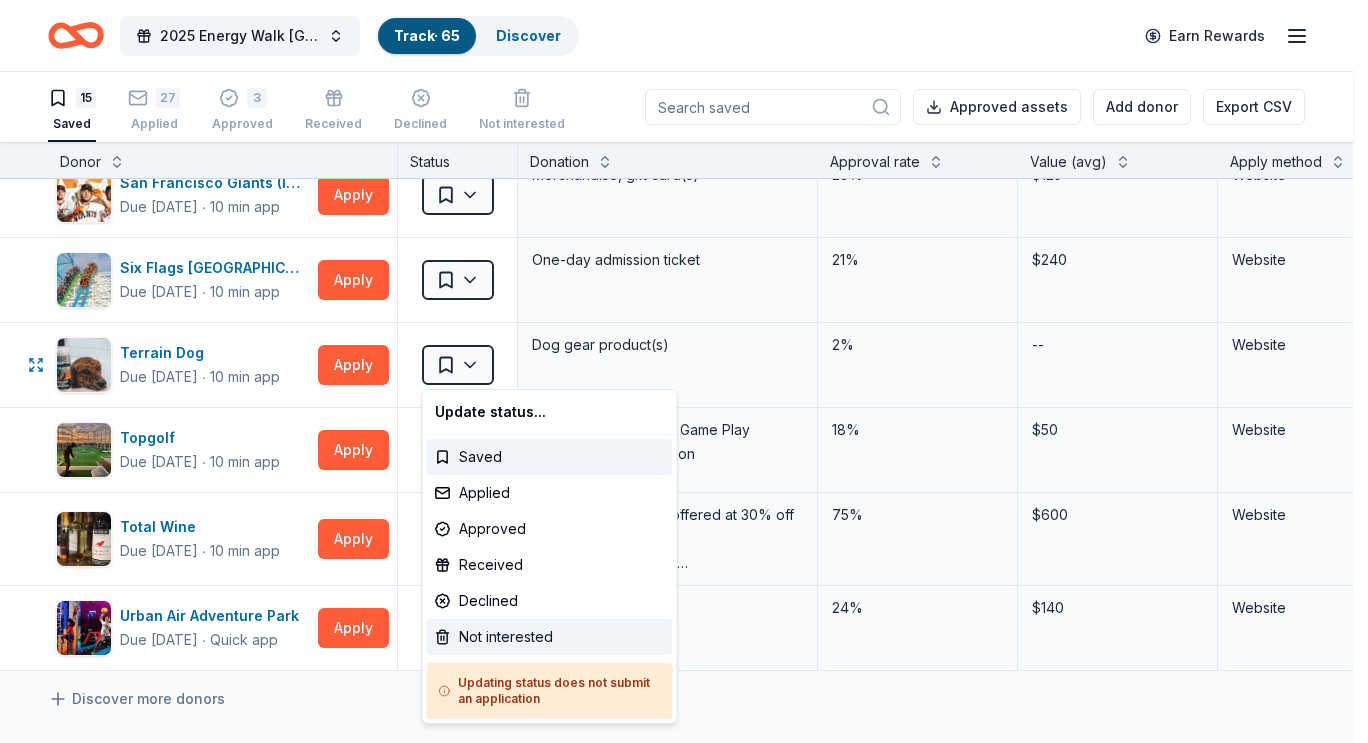 click on "Not interested" at bounding box center (550, 637) 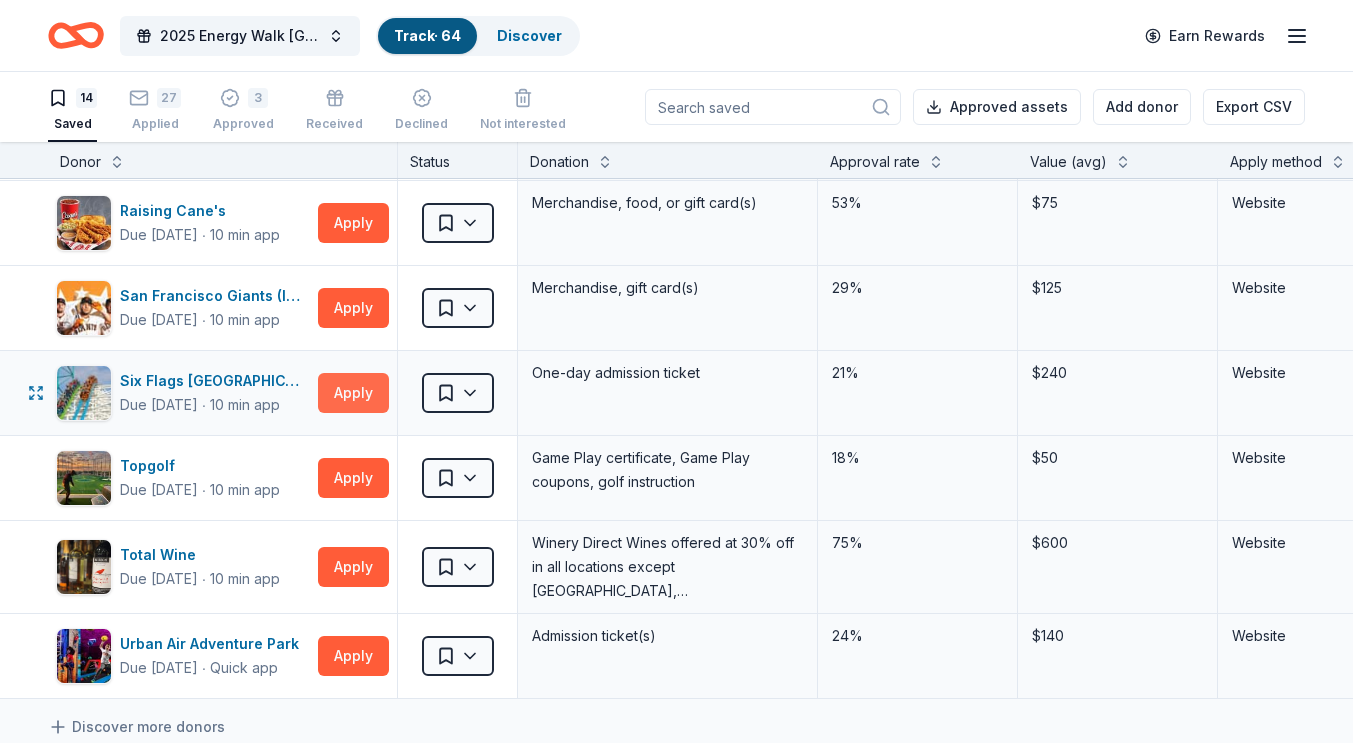 scroll, scrollTop: 680, scrollLeft: 0, axis: vertical 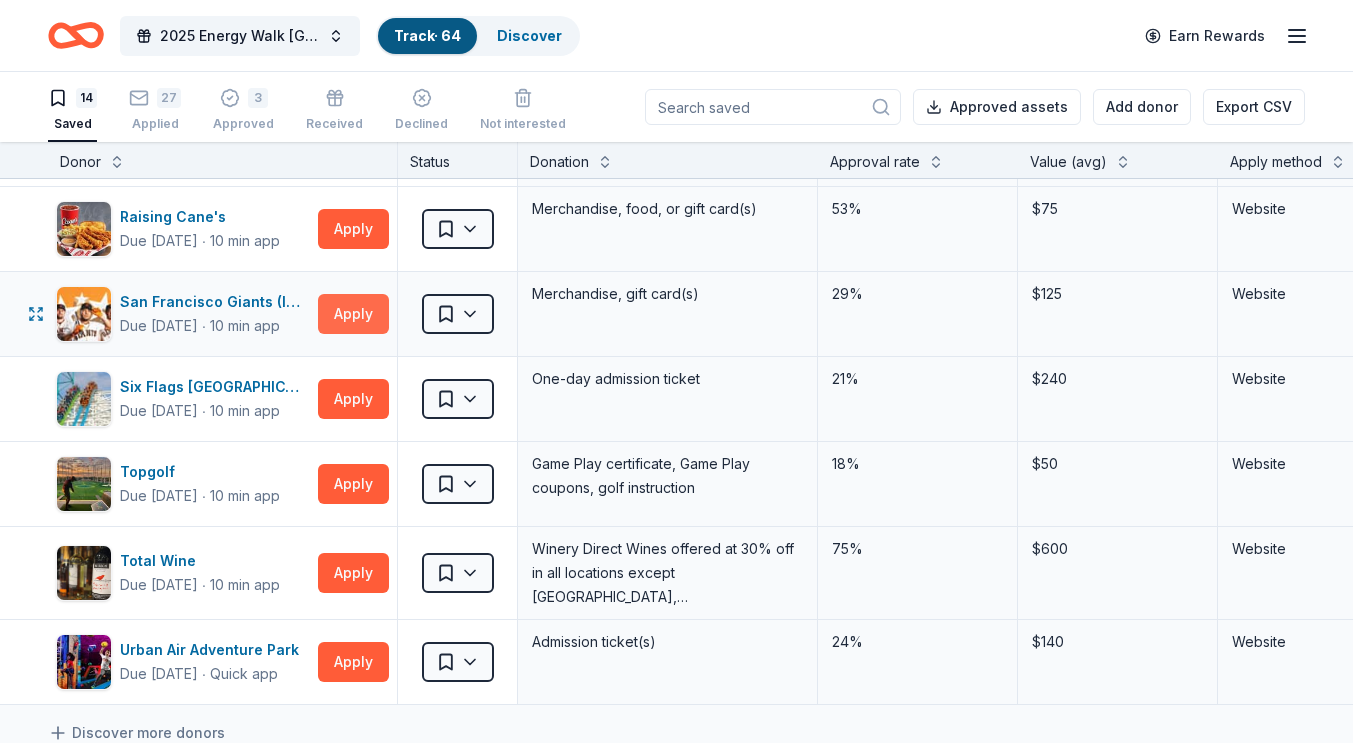 click on "Apply" at bounding box center [353, 314] 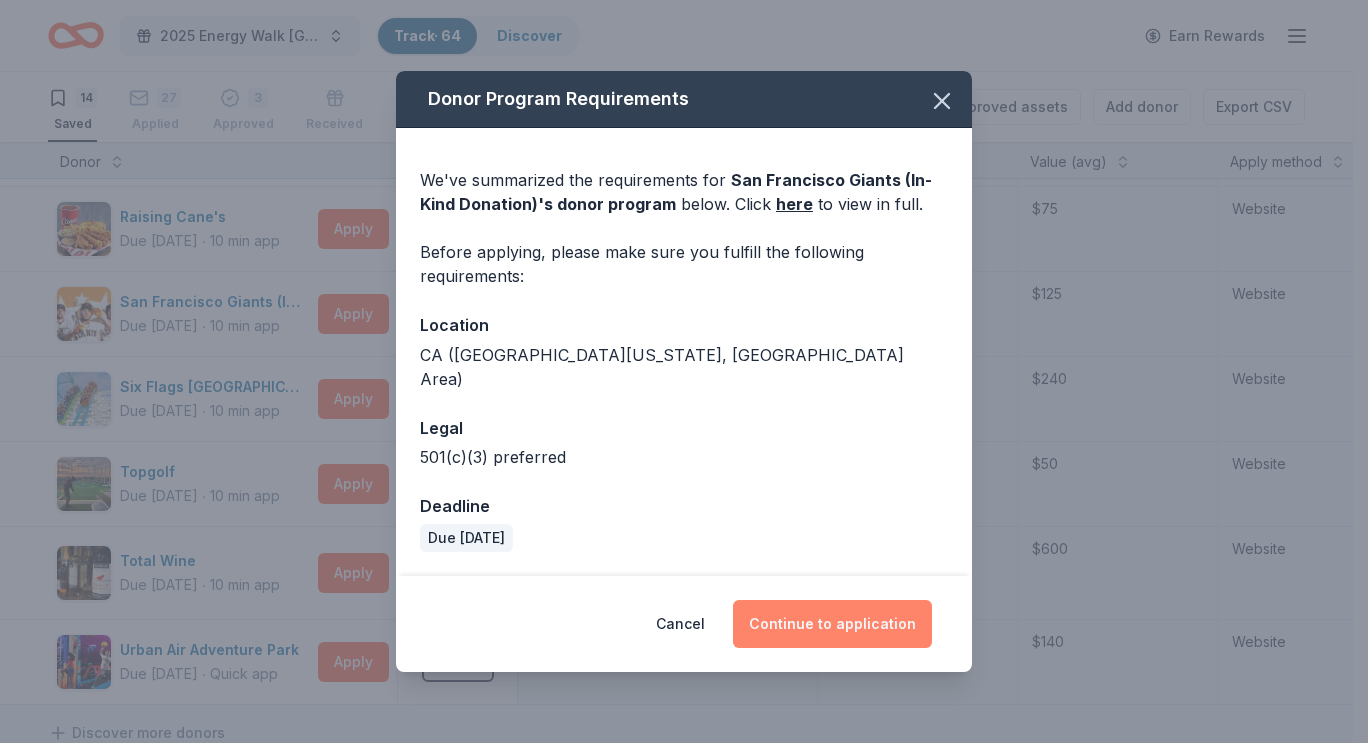 click on "Continue to application" at bounding box center (832, 624) 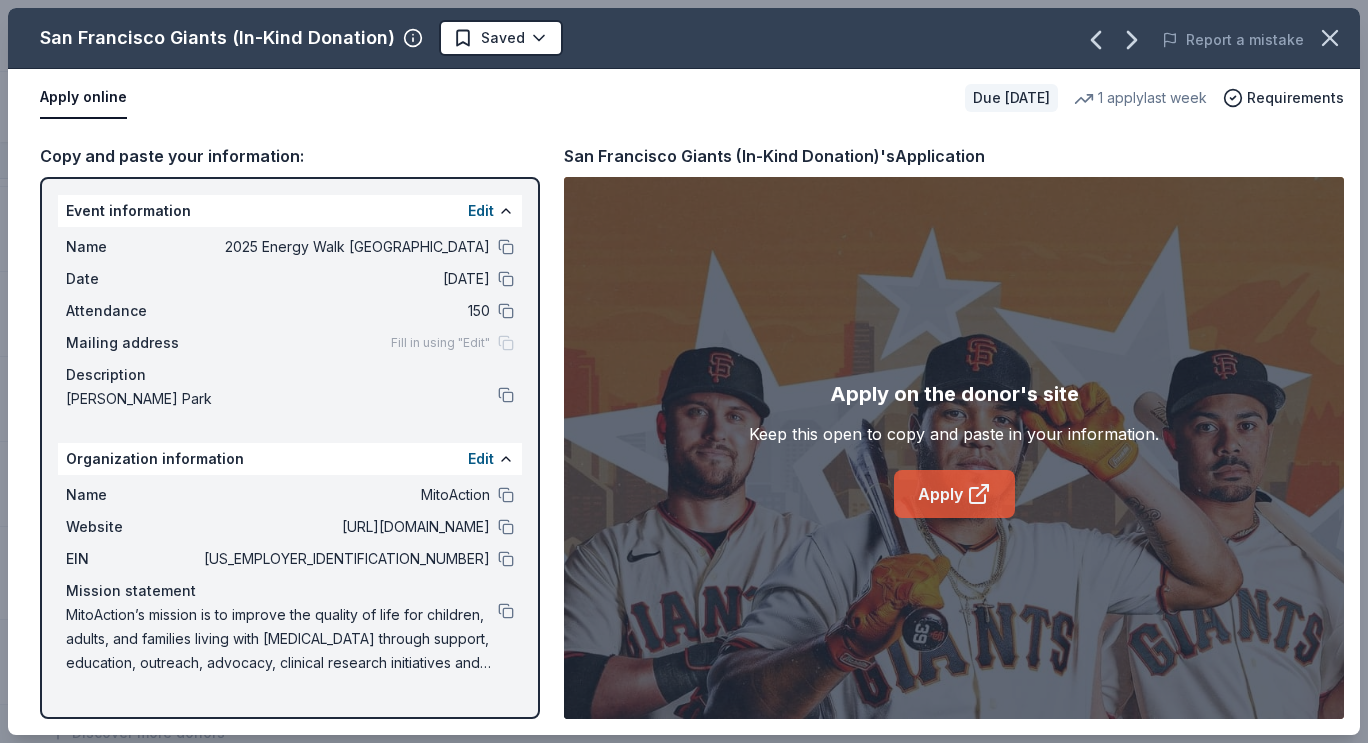 click on "Apply" at bounding box center (954, 494) 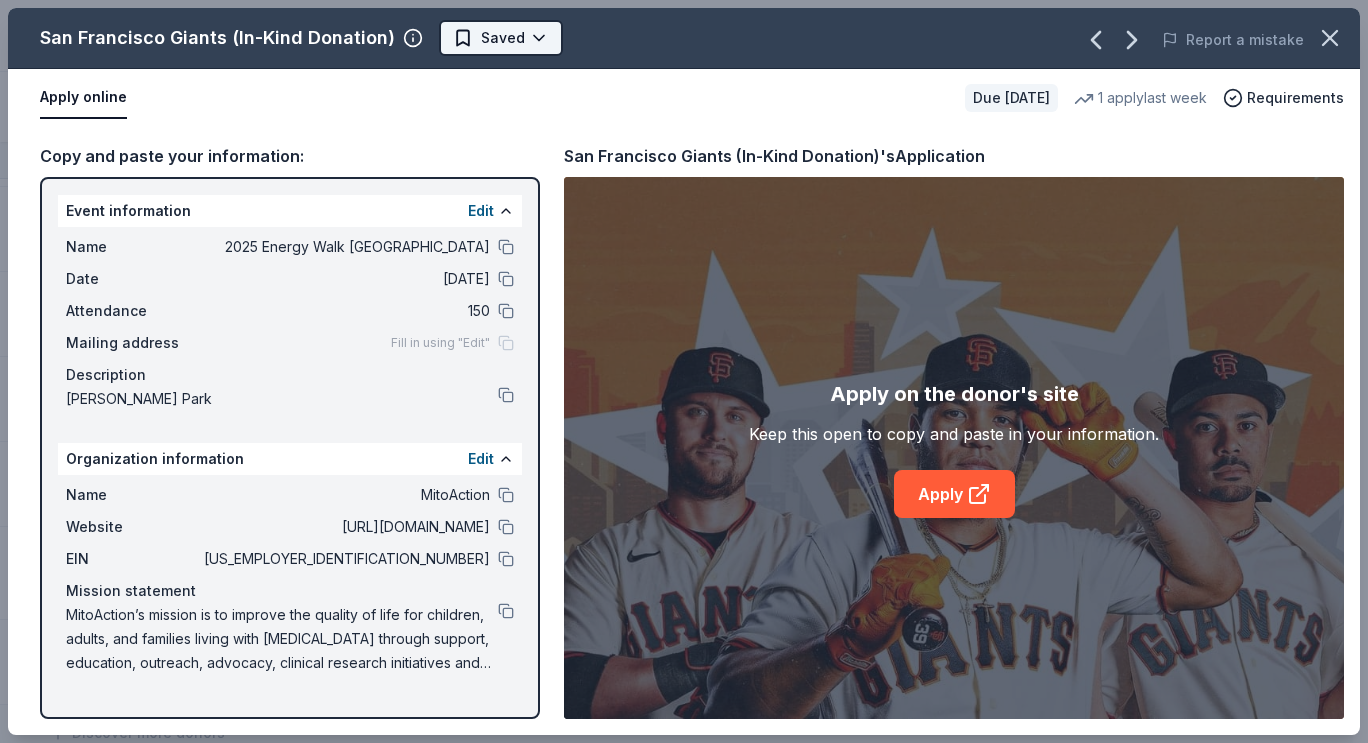 click on "2025 Energy Walk Riverside Track  · 64 Discover Earn Rewards 14 Saved 27 Applied 3 Approved Received Declined Not interested  Approved assets Add donor Export CSV Donor Status Donation Approval rate Value (avg) Apply method Assignee Notes [US_STATE]'s [GEOGRAPHIC_DATA] Due [DATE] ∙ 10 min app Apply Saved Up to four (4) regular single day admission tickets  26% $280 Website Crumbl Cookies Due [DATE] ∙ Quick app Apply Saved Cookies 17% $40 Phone In person [GEOGRAPHIC_DATA] ([GEOGRAPHIC_DATA]) Due [DATE] ∙ Quick app Apply Saved A pair (2) of admission tickets, 1 to the [GEOGRAPHIC_DATA] and 1 to the Guinness World Records Museum 75% $60 Website In-N-Out Due [DATE] ∙ 10 min app Apply Saved Merchandise, gift certificate(s) 45% $98 Website KBP Foods Due [DATE] ∙ Quick app Apply Saved Gift card(s), free chicken sandwich card(s), discounted catering 16% $25 Website Los Angeles Dodgers Due [DATE] ∙ 10 min app Apply Saved Merchandise, memorabilia, ticket(s) 2% -- Website Due [DATE]" at bounding box center [684, 371] 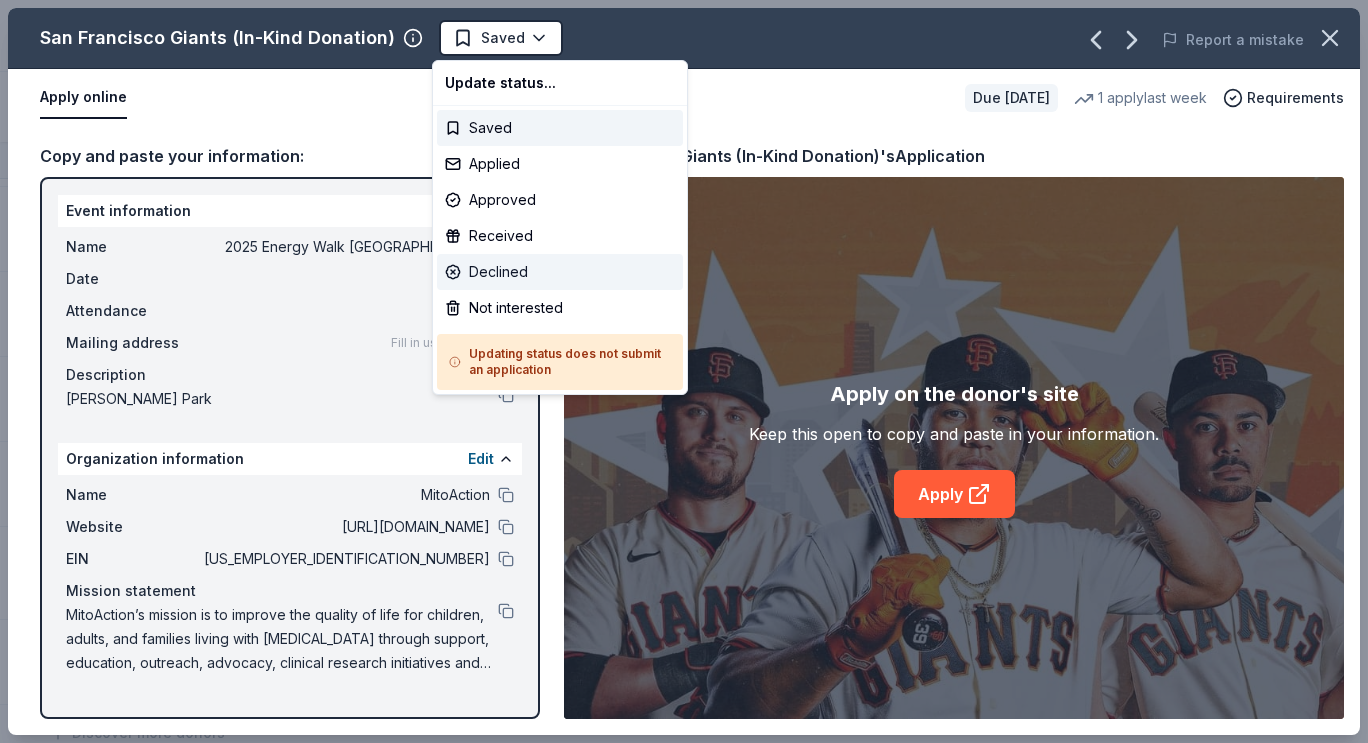 click on "Declined" at bounding box center [560, 272] 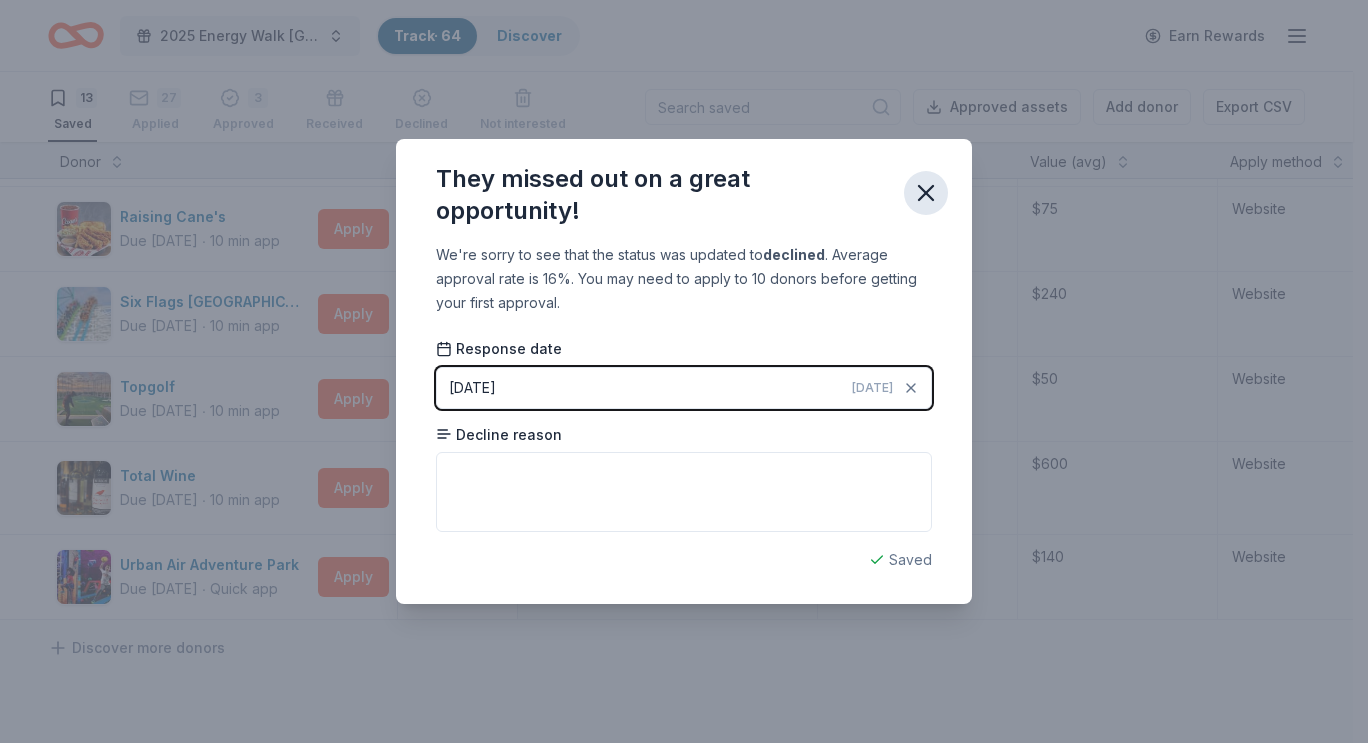 click 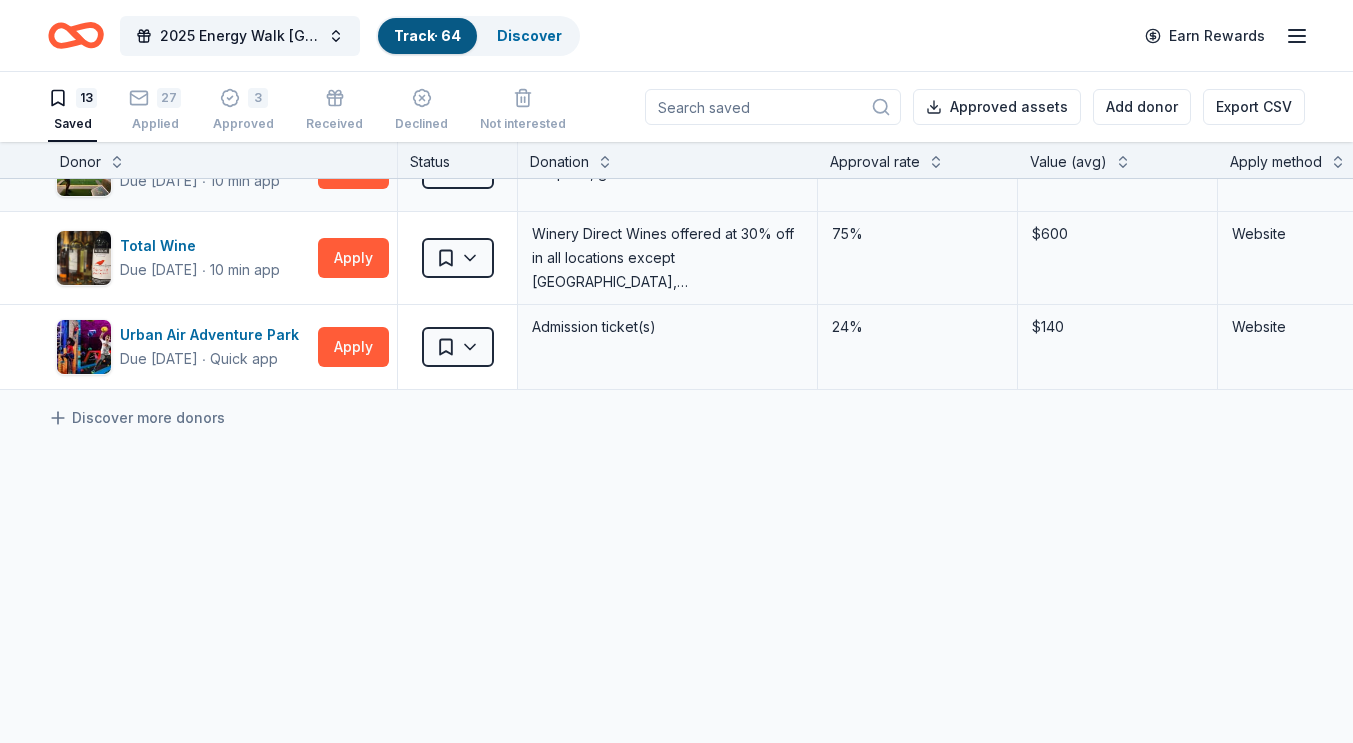 scroll, scrollTop: 891, scrollLeft: 0, axis: vertical 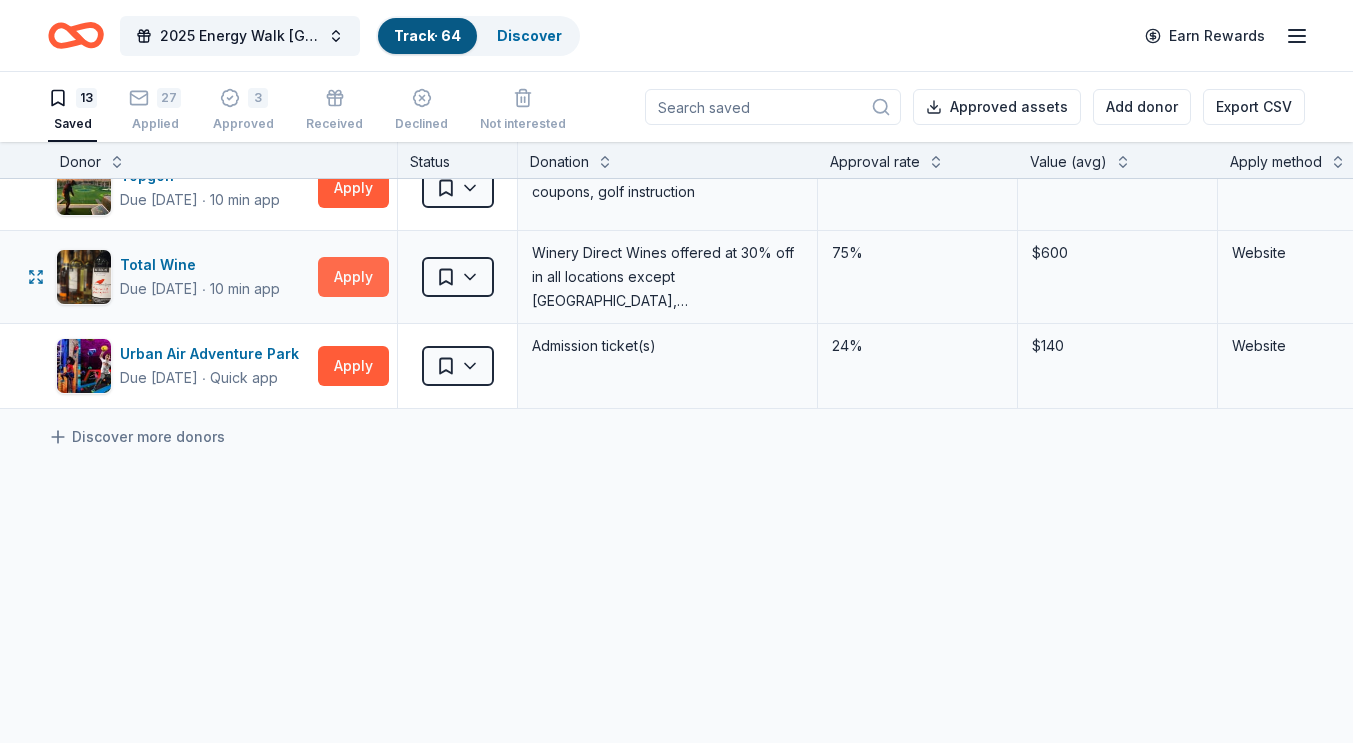 click on "Apply" at bounding box center [353, 277] 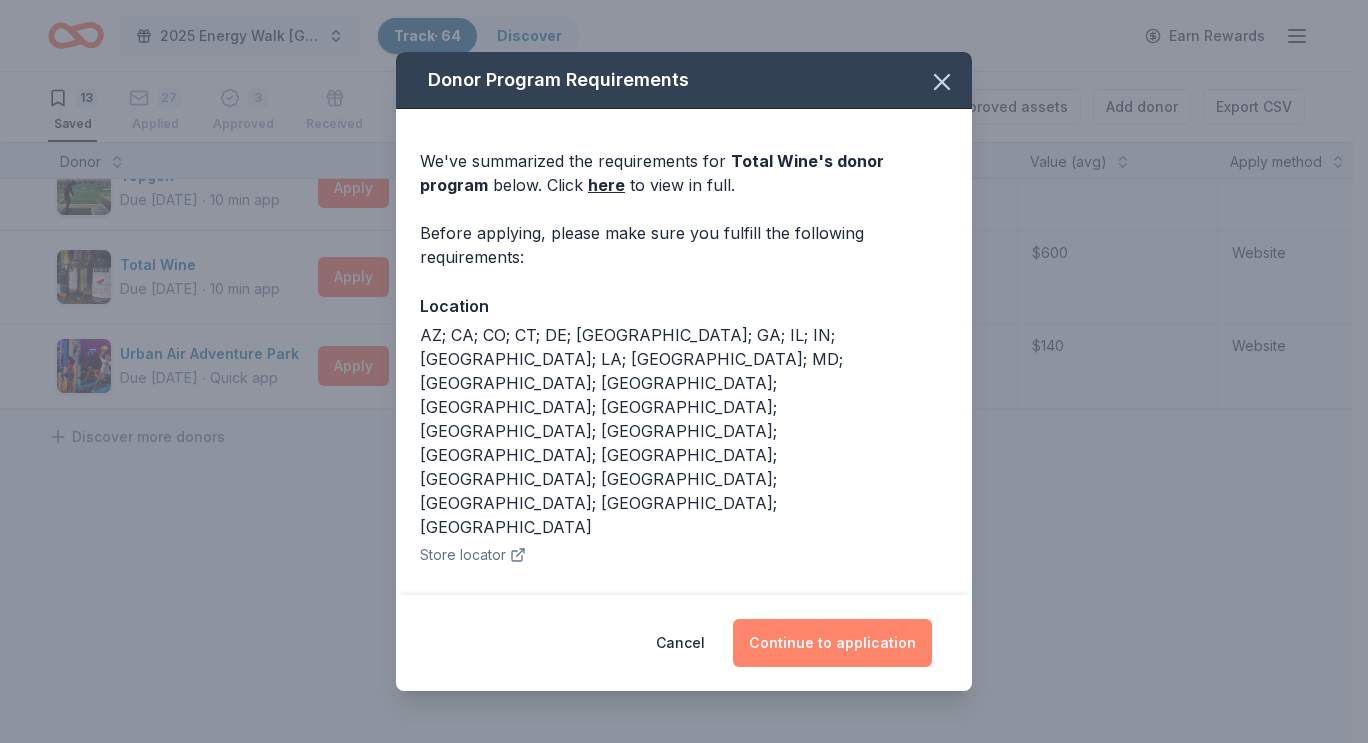 click on "Continue to application" at bounding box center (832, 643) 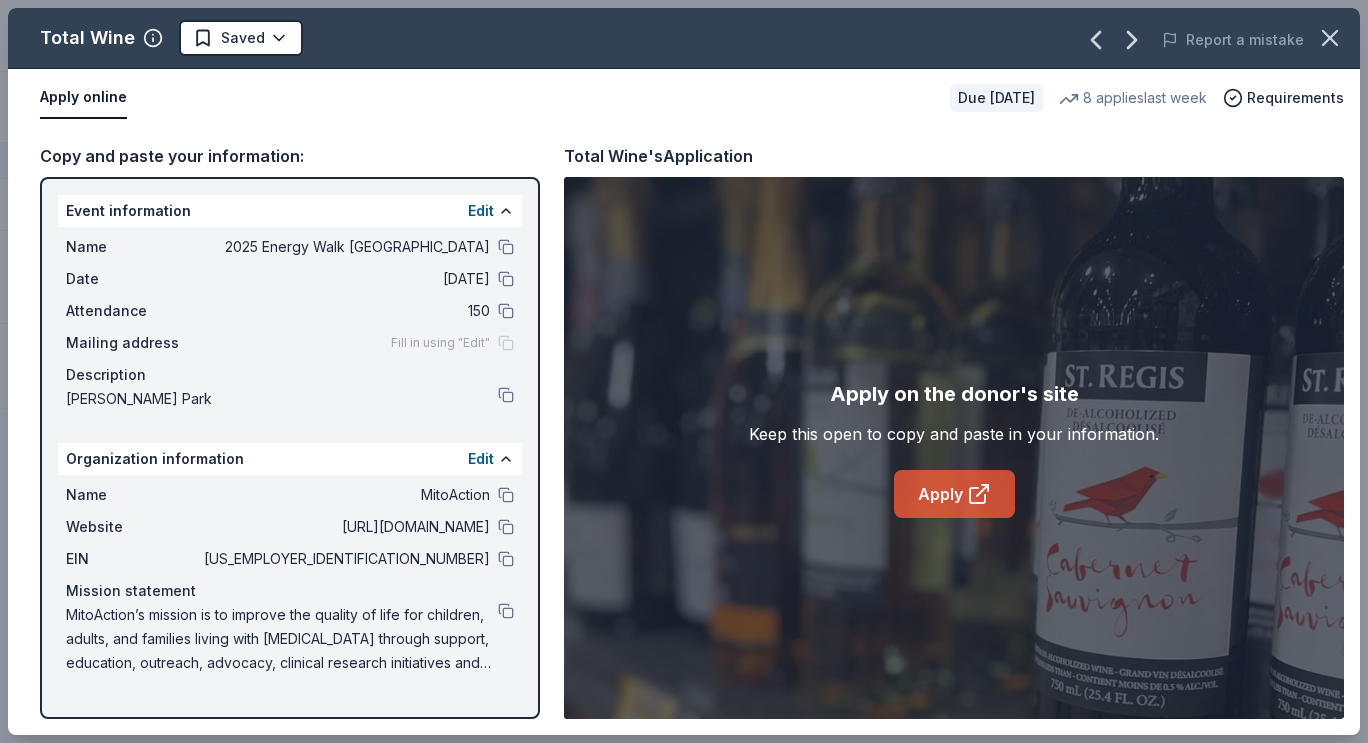 click on "Apply" at bounding box center [954, 494] 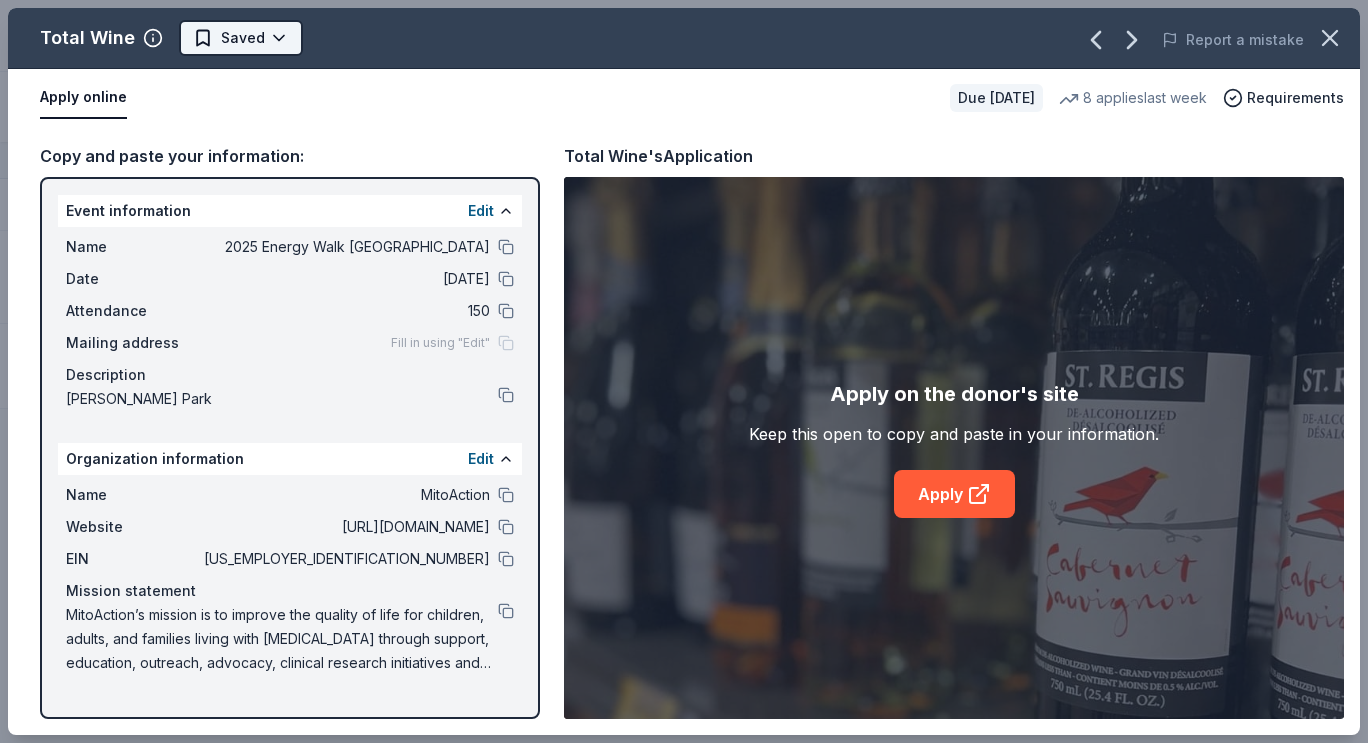 click on "2025 Energy Walk Riverside Track  · 64 Discover Earn Rewards 13 Saved 27 Applied 3 Approved Received Declined Not interested  Approved assets Add donor Export CSV Donor Status Donation Approval rate Value (avg) Apply method Assignee Notes [US_STATE]'s [GEOGRAPHIC_DATA] Due [DATE] ∙ 10 min app Apply Saved Up to four (4) regular single day admission tickets  26% $280 Website Crumbl Cookies Due [DATE] ∙ Quick app Apply Saved Cookies 17% $40 Phone In person [GEOGRAPHIC_DATA] ([GEOGRAPHIC_DATA]) Due [DATE] ∙ Quick app Apply Saved A pair (2) of admission tickets, 1 to the [GEOGRAPHIC_DATA] and 1 to the Guinness World Records Museum 75% $60 Website In-N-Out Due [DATE] ∙ 10 min app Apply Saved Merchandise, gift certificate(s) 45% $98 Website KBP Foods Due [DATE] ∙ Quick app Apply Saved Gift card(s), free chicken sandwich card(s), discounted catering 16% $25 Website Los Angeles Dodgers Due [DATE] ∙ 10 min app Apply Saved Merchandise, memorabilia, ticket(s) 2% -- Website Due [DATE]" at bounding box center [684, 371] 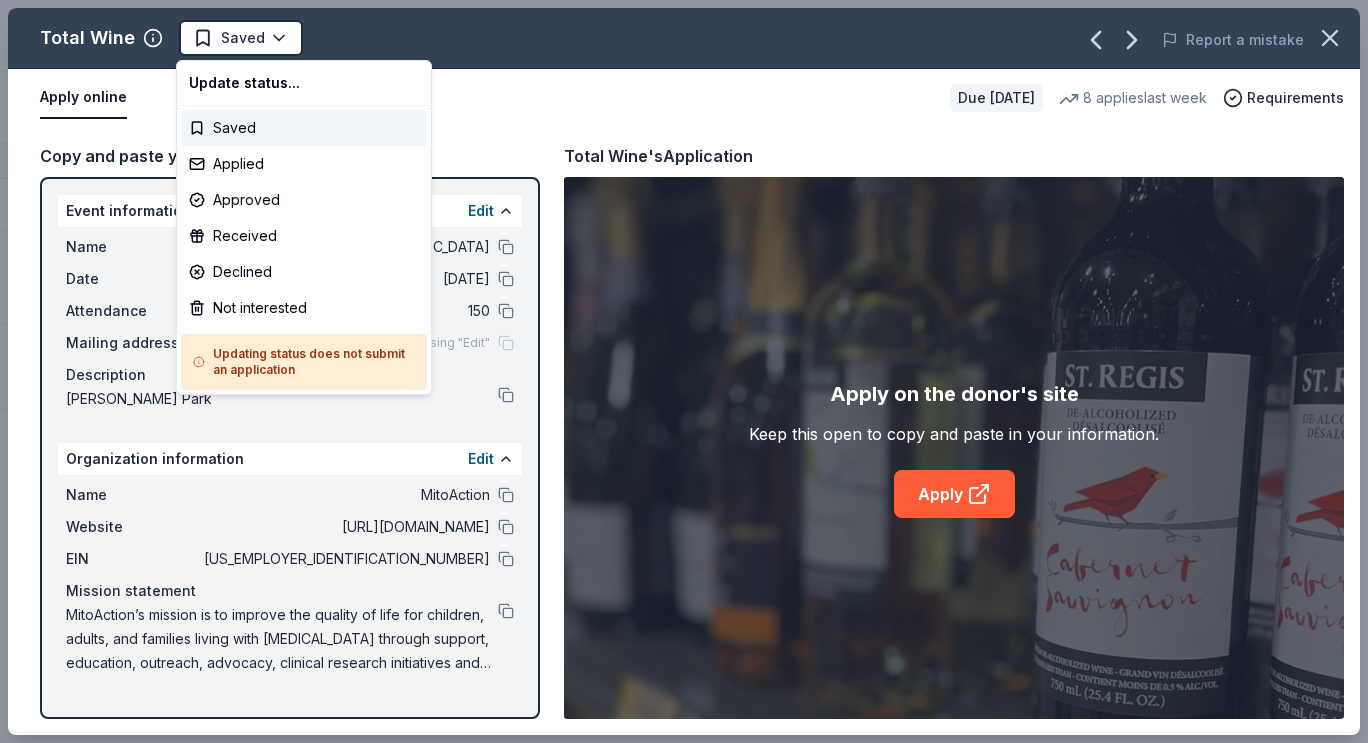 click on "2025 Energy Walk Riverside Track  · 64 Discover Earn Rewards 13 Saved 27 Applied 3 Approved Received Declined Not interested  Approved assets Add donor Export CSV Donor Status Donation Approval rate Value (avg) Apply method Assignee Notes [US_STATE]'s [GEOGRAPHIC_DATA] Due [DATE] ∙ 10 min app Apply Saved Up to four (4) regular single day admission tickets  26% $280 Website Crumbl Cookies Due [DATE] ∙ Quick app Apply Saved Cookies 17% $40 Phone In person [GEOGRAPHIC_DATA] ([GEOGRAPHIC_DATA]) Due [DATE] ∙ Quick app Apply Saved A pair (2) of admission tickets, 1 to the [GEOGRAPHIC_DATA] and 1 to the Guinness World Records Museum 75% $60 Website In-N-Out Due [DATE] ∙ 10 min app Apply Saved Merchandise, gift certificate(s) 45% $98 Website KBP Foods Due [DATE] ∙ Quick app Apply Saved Gift card(s), free chicken sandwich card(s), discounted catering 16% $25 Website Los Angeles Dodgers Due [DATE] ∙ 10 min app Apply Saved Merchandise, memorabilia, ticket(s) 2% -- Website Due [DATE]" at bounding box center [684, 371] 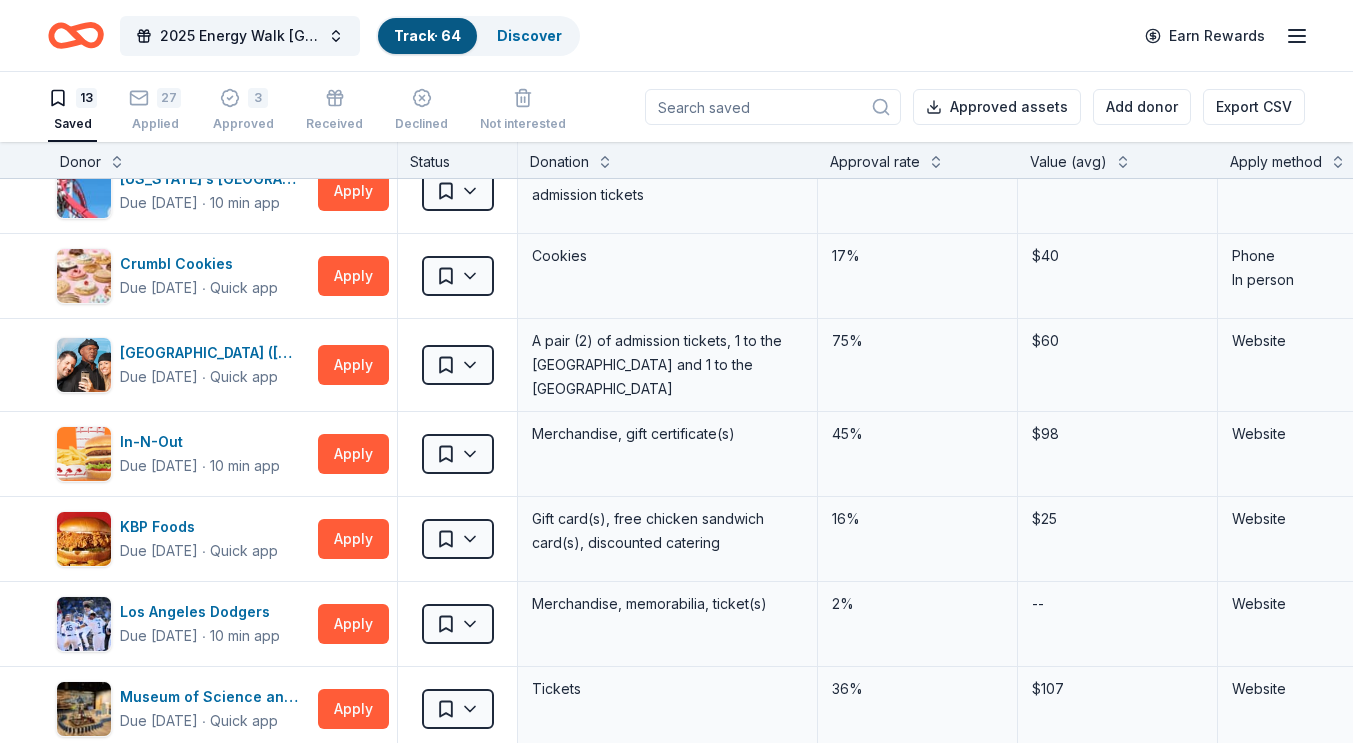 scroll, scrollTop: 0, scrollLeft: 0, axis: both 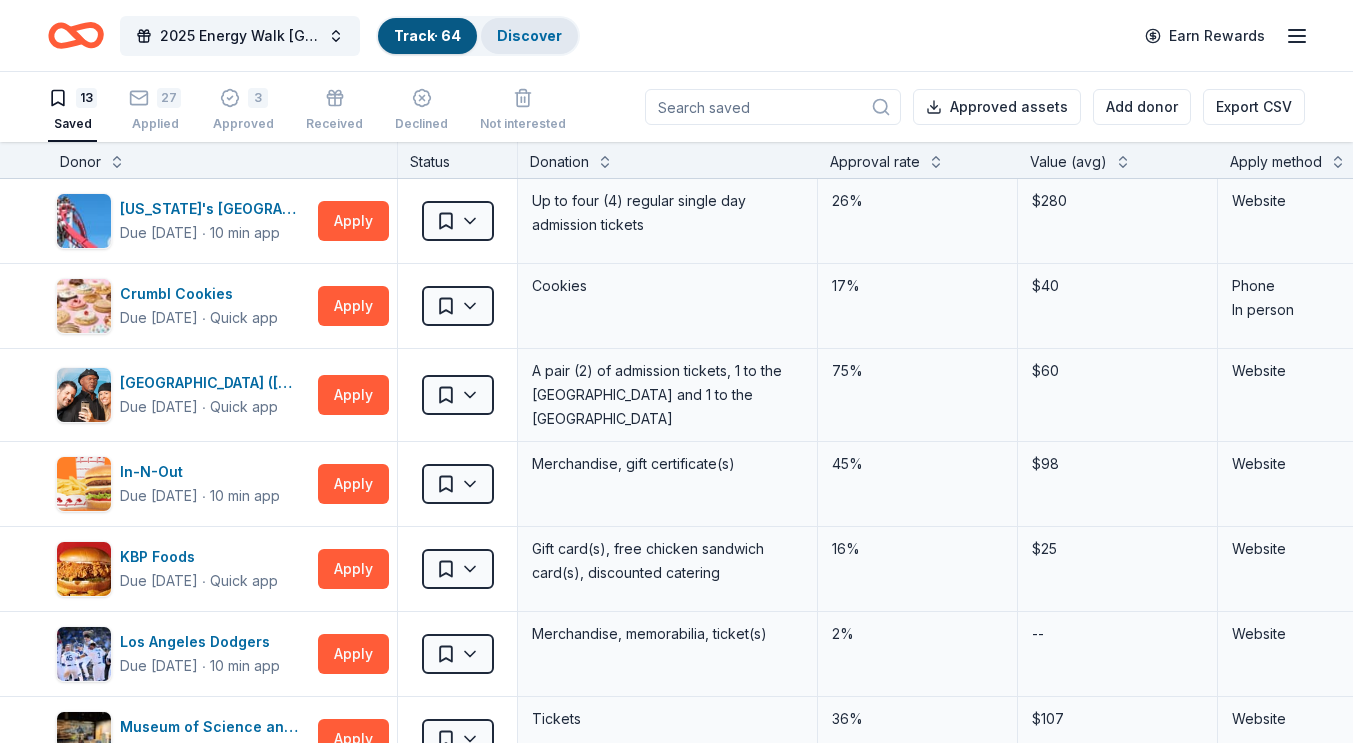 click on "Discover" at bounding box center [529, 36] 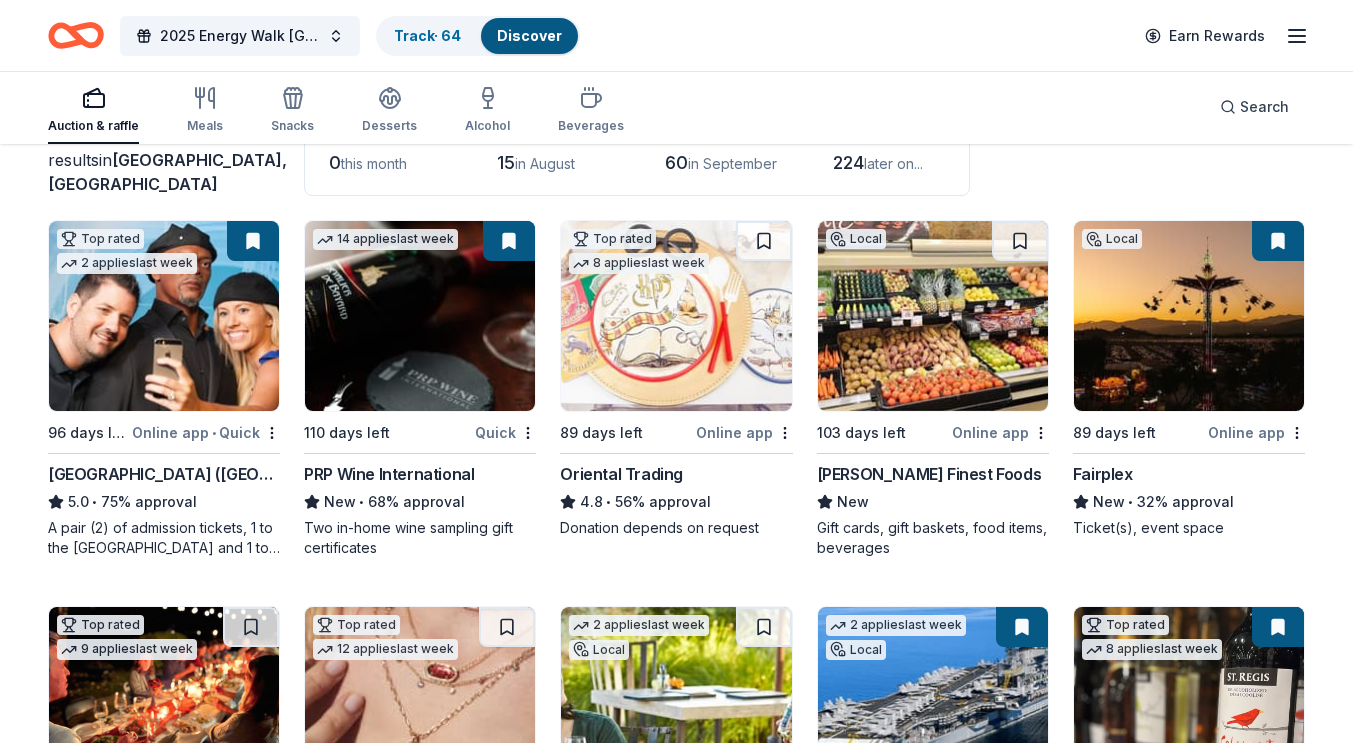 scroll, scrollTop: 149, scrollLeft: 0, axis: vertical 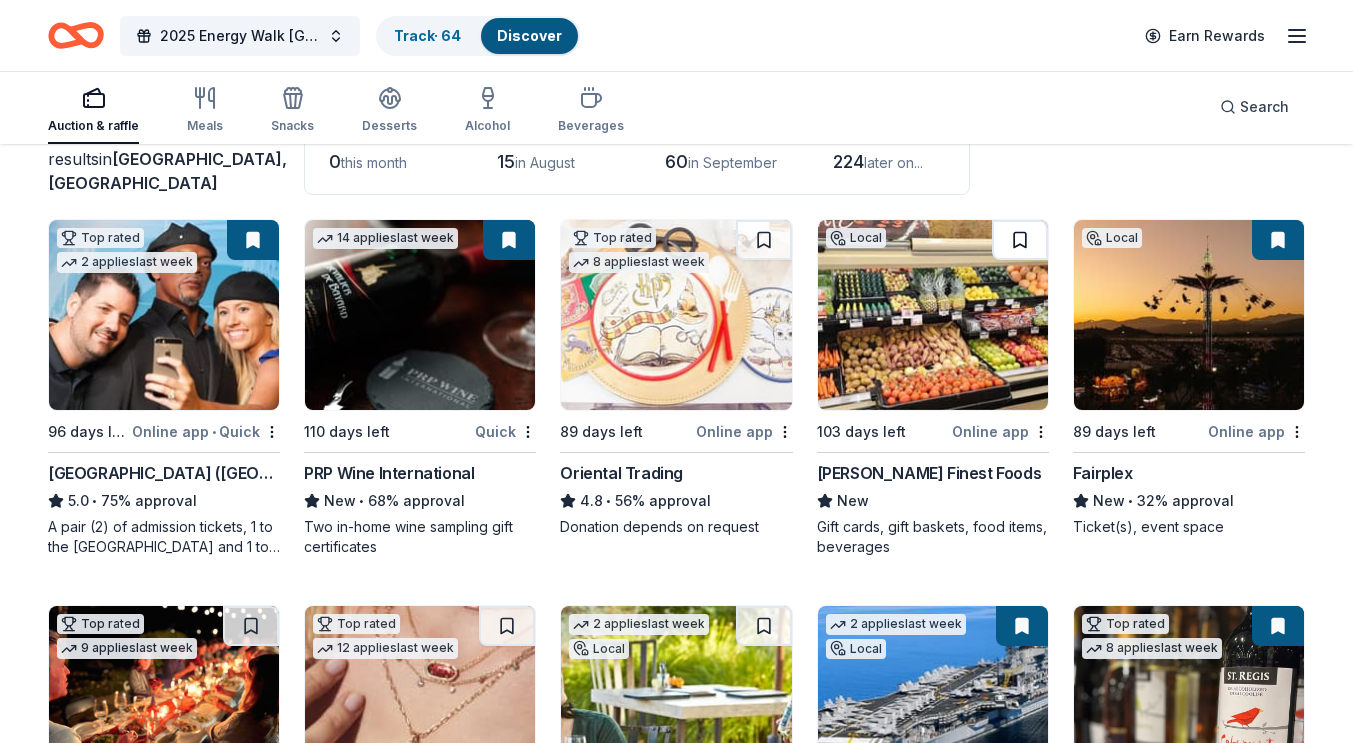 click at bounding box center [1020, 240] 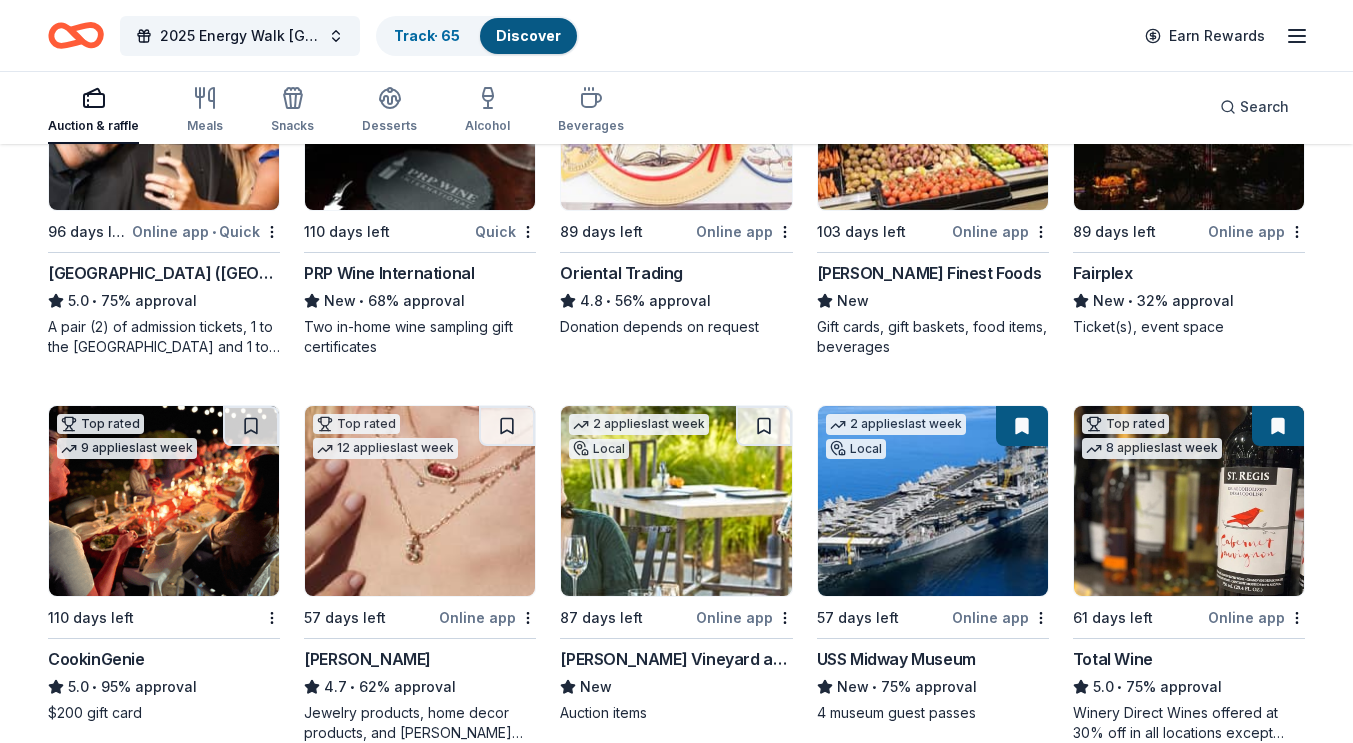 scroll, scrollTop: 370, scrollLeft: 0, axis: vertical 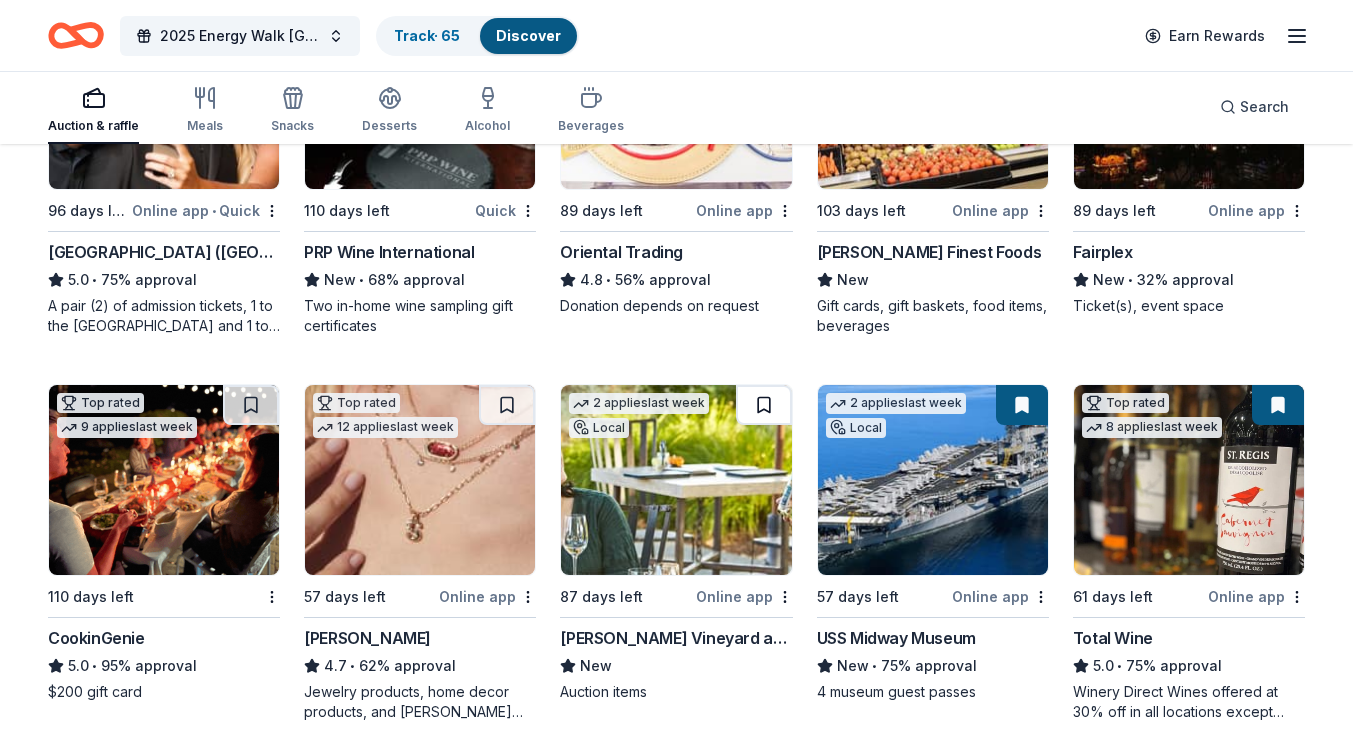 click at bounding box center (764, 405) 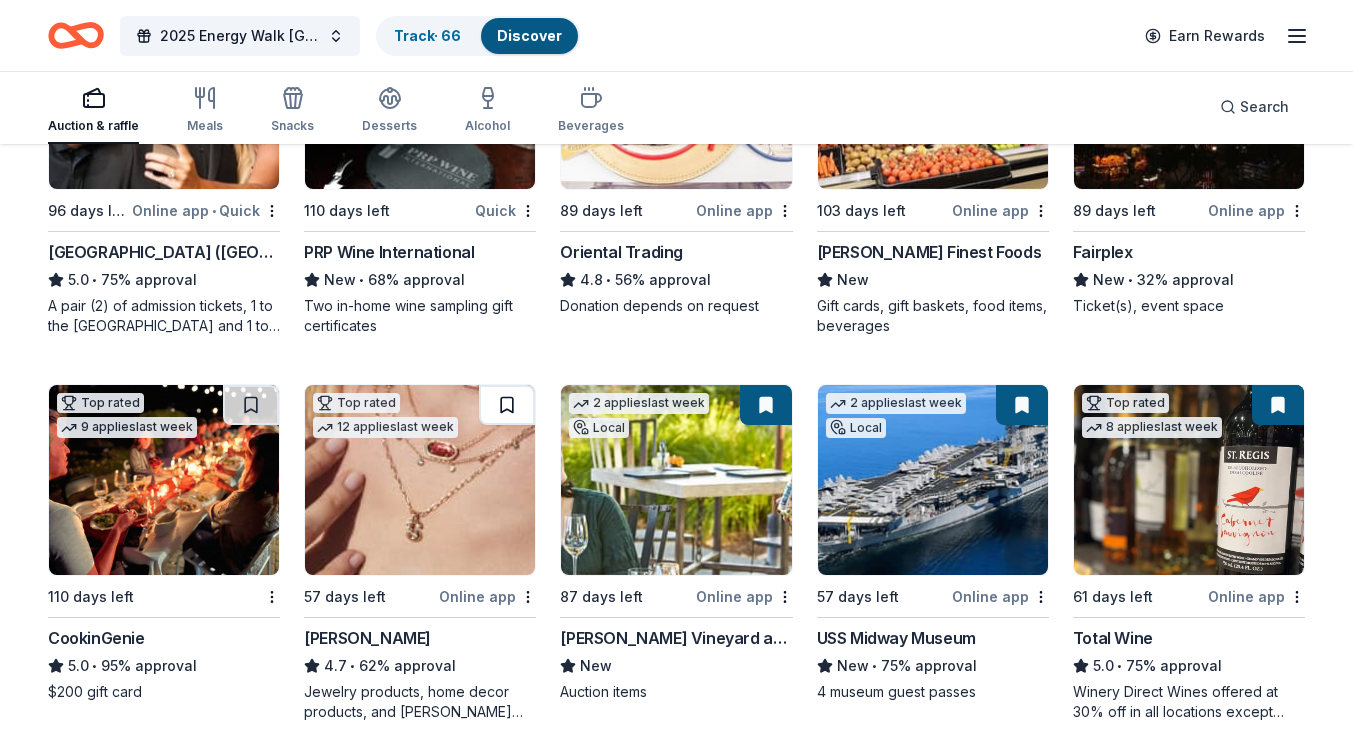 click at bounding box center [507, 405] 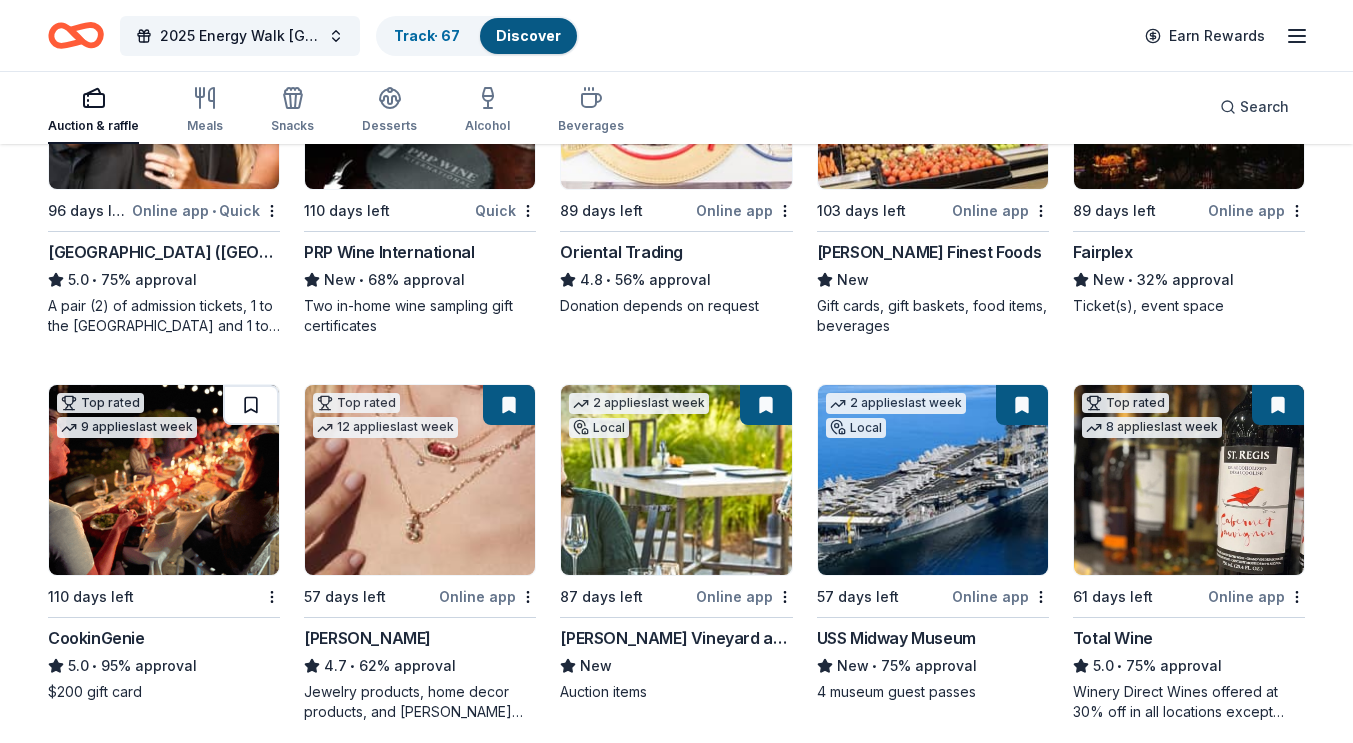 click at bounding box center (251, 405) 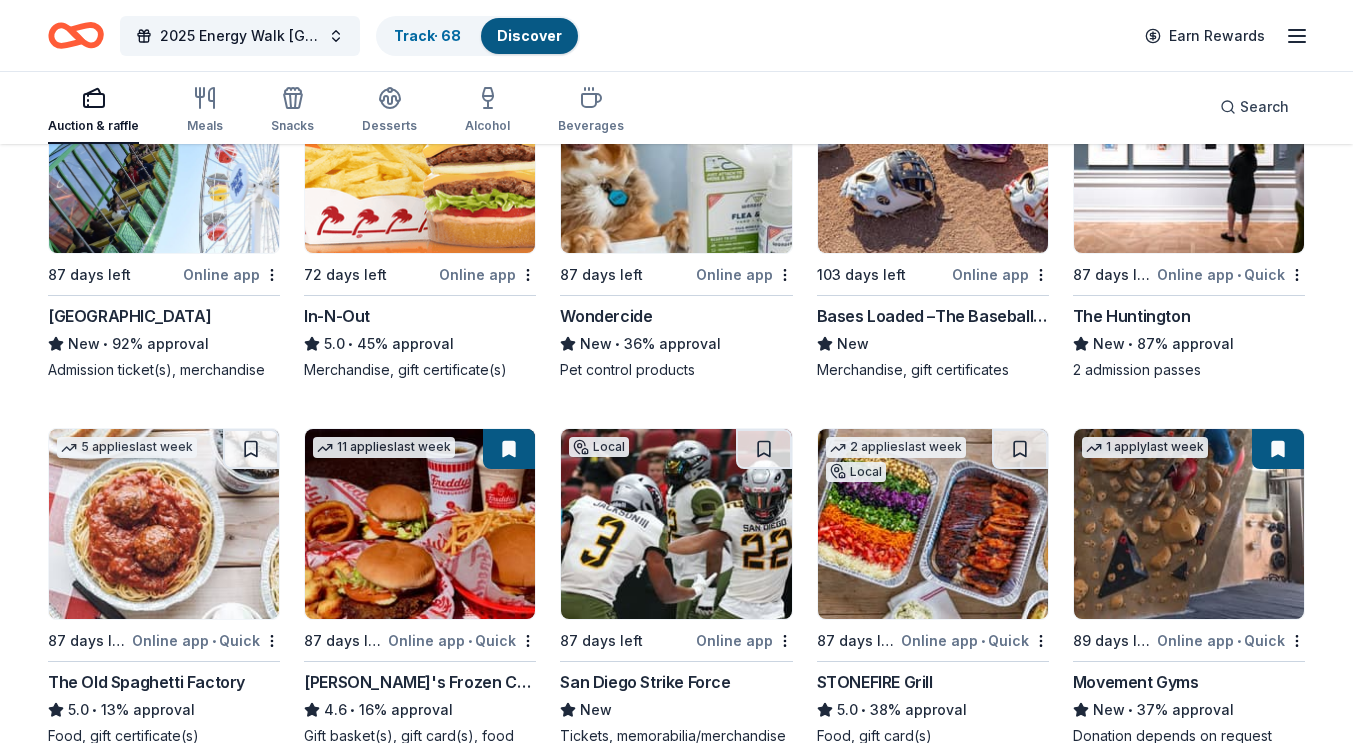 scroll, scrollTop: 2013, scrollLeft: 0, axis: vertical 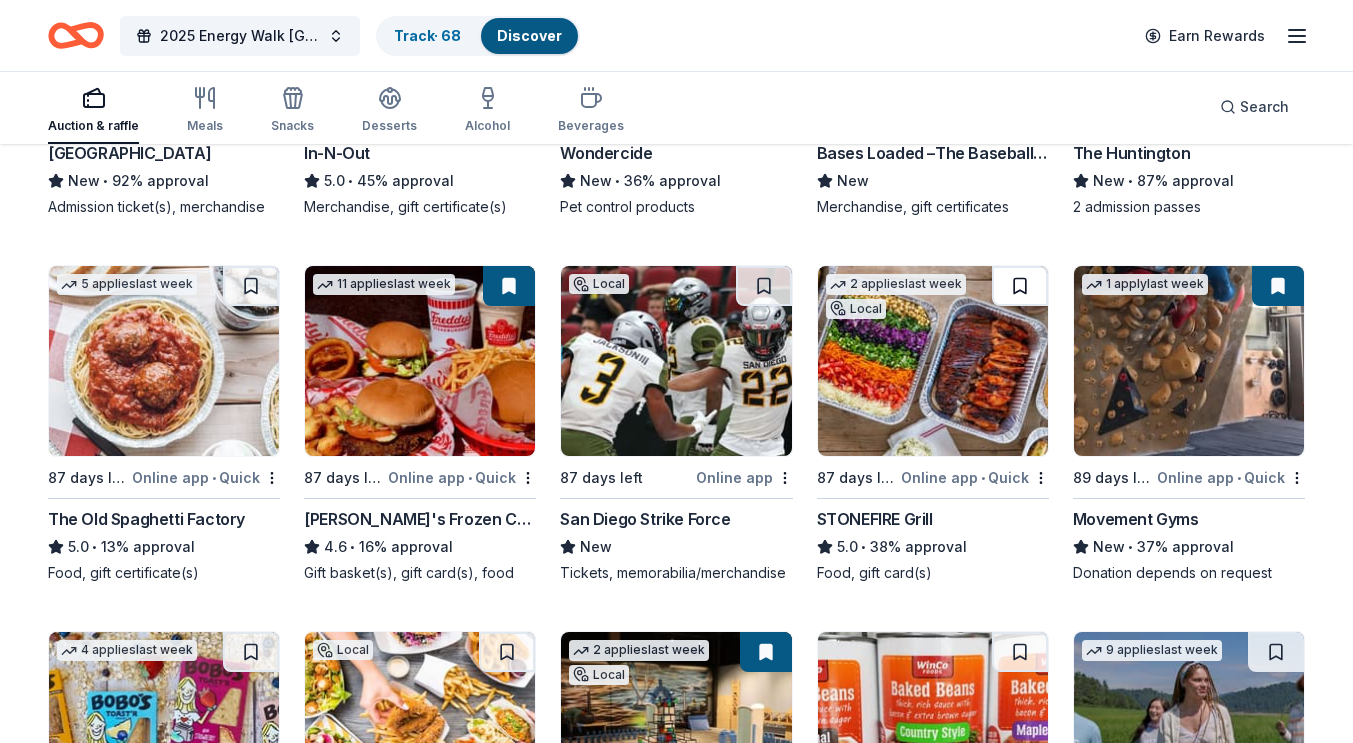 click at bounding box center [1020, 286] 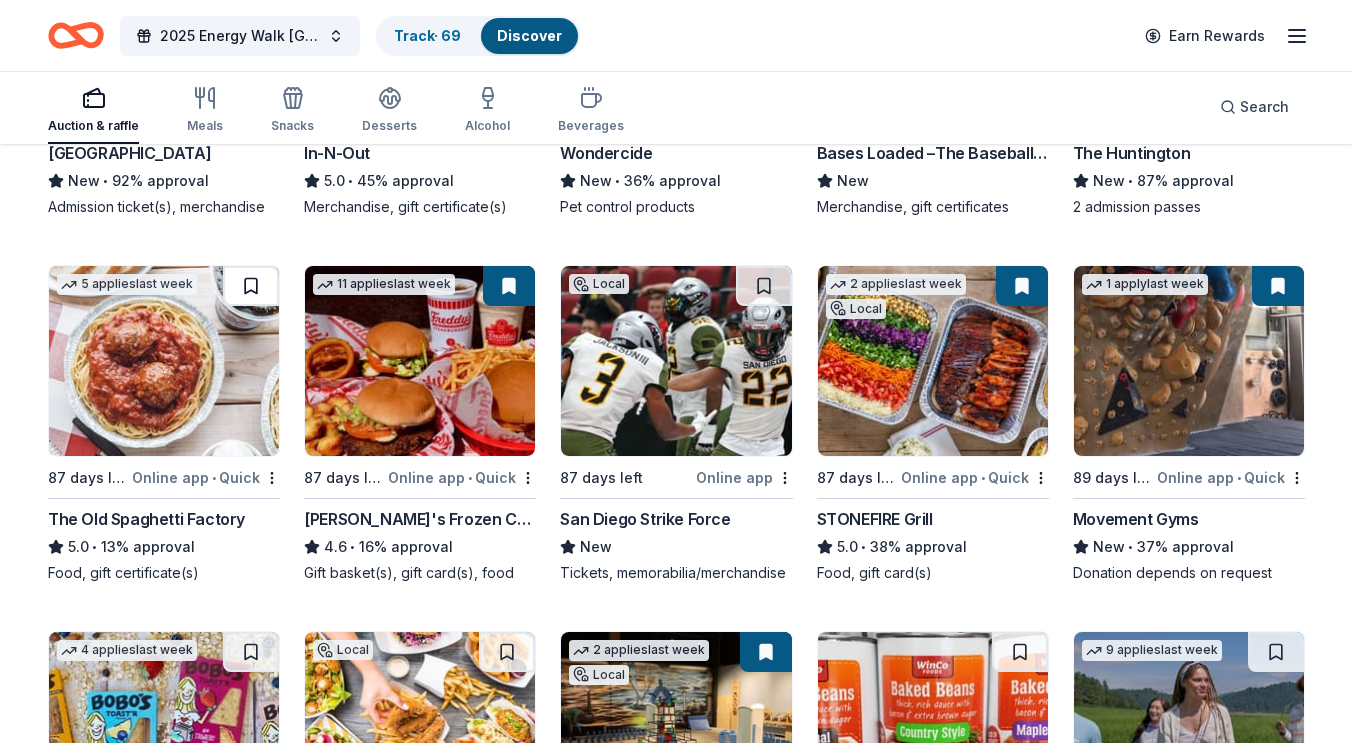 click at bounding box center [251, 286] 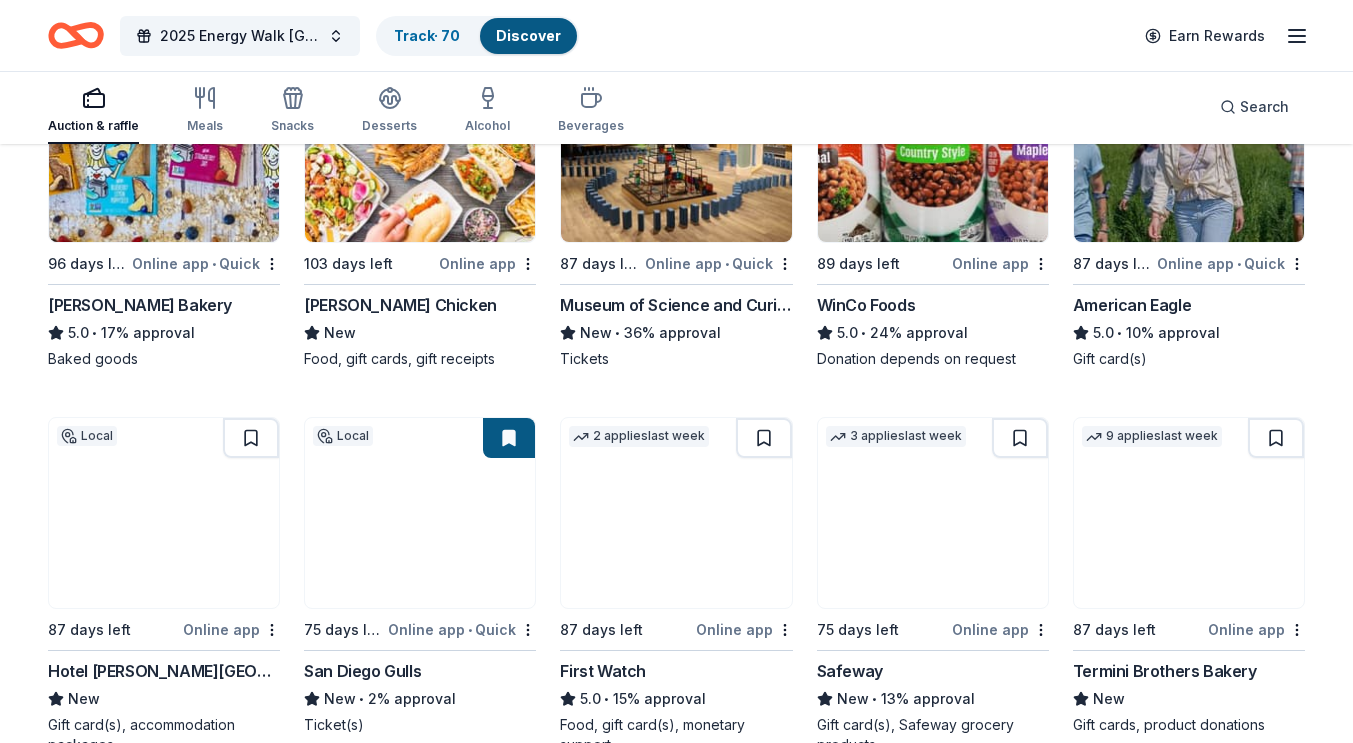 scroll, scrollTop: 2594, scrollLeft: 0, axis: vertical 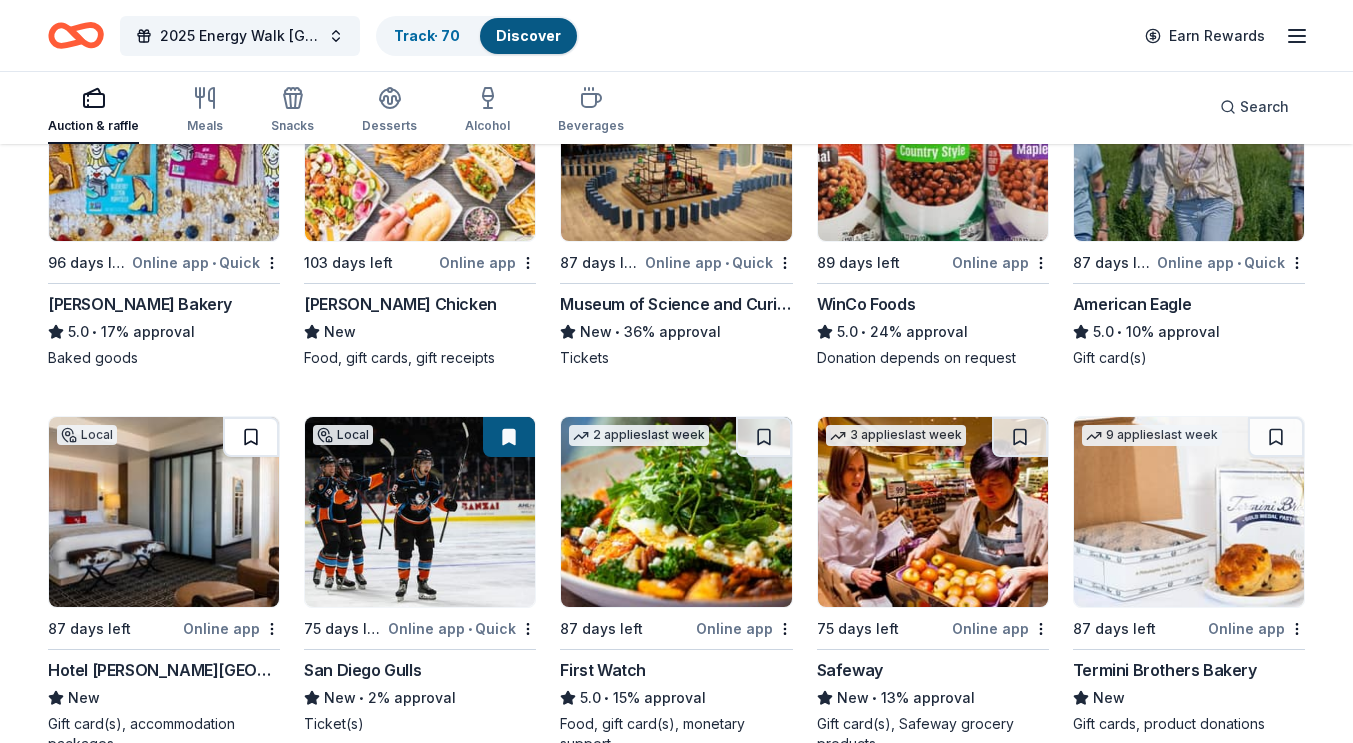 click at bounding box center [251, 437] 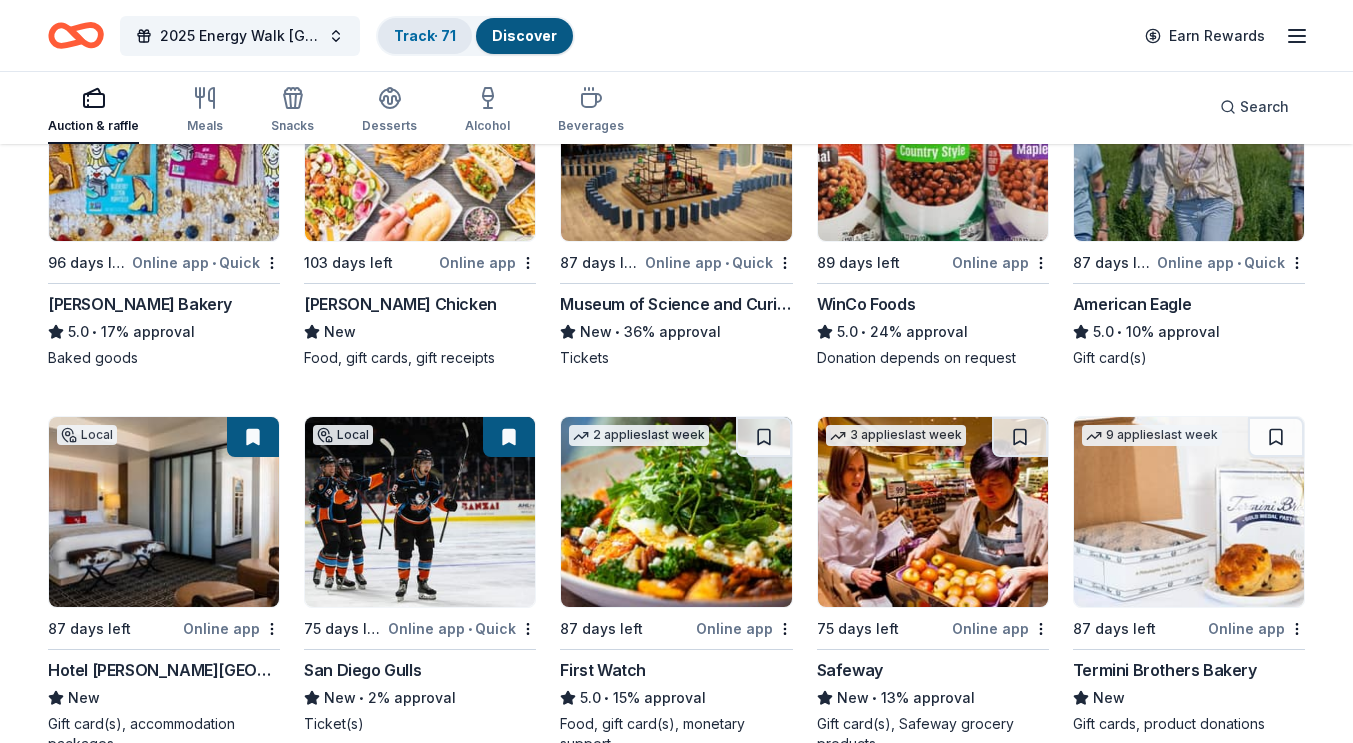 click on "Track  · 71" at bounding box center [425, 36] 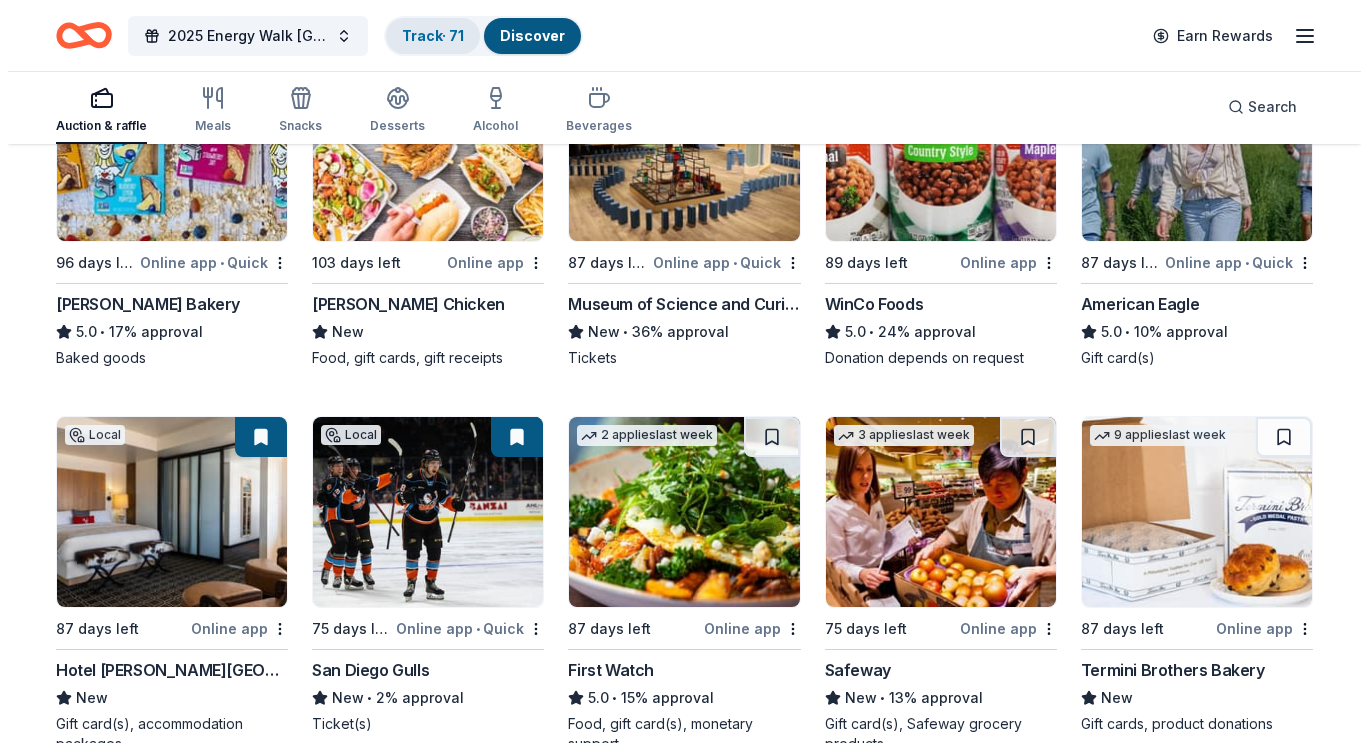 scroll, scrollTop: 1, scrollLeft: 0, axis: vertical 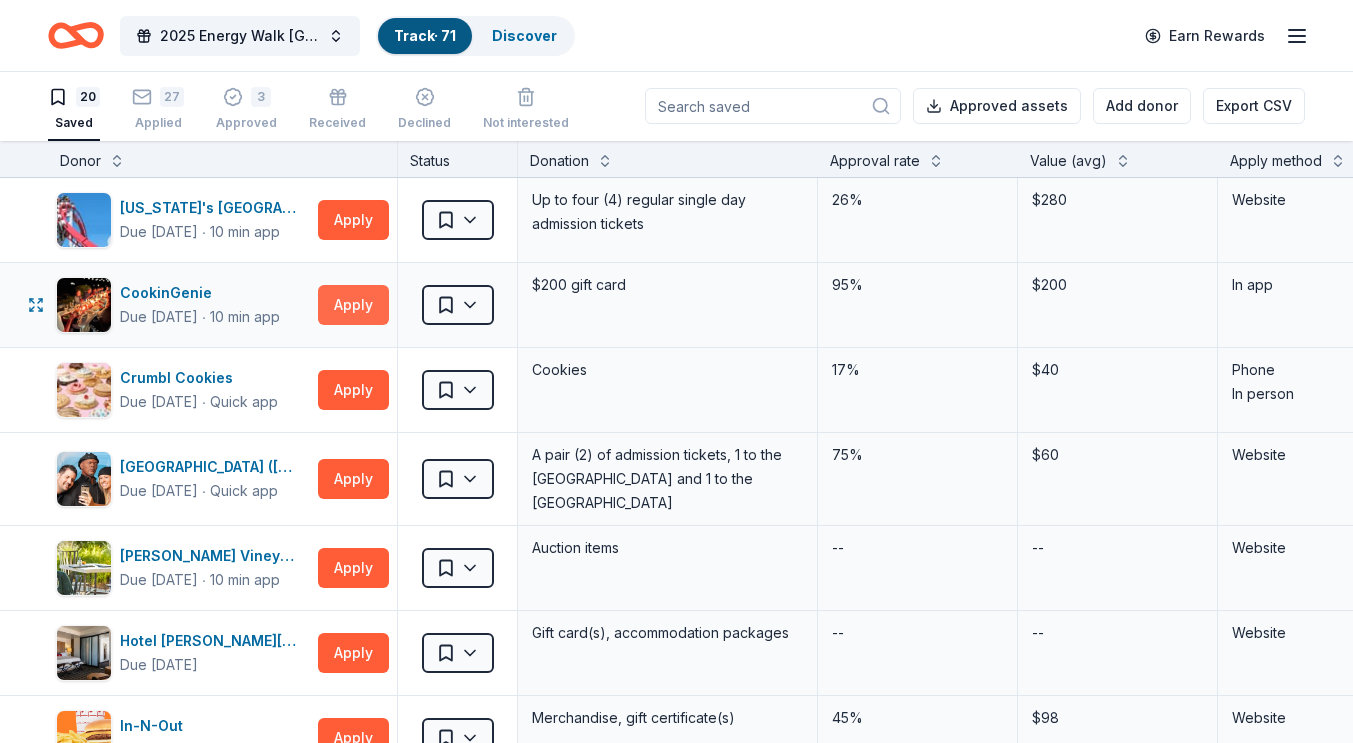 click on "Apply" at bounding box center (353, 305) 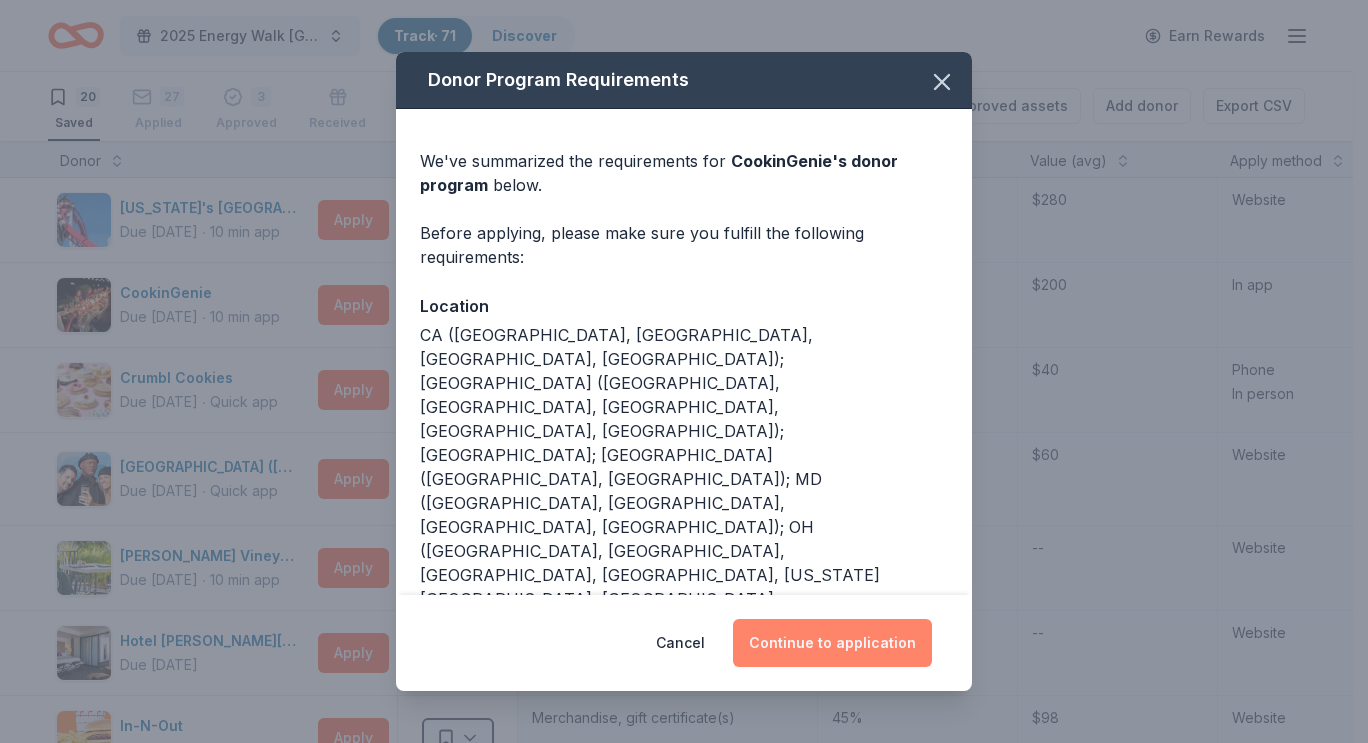 click on "Continue to application" at bounding box center [832, 643] 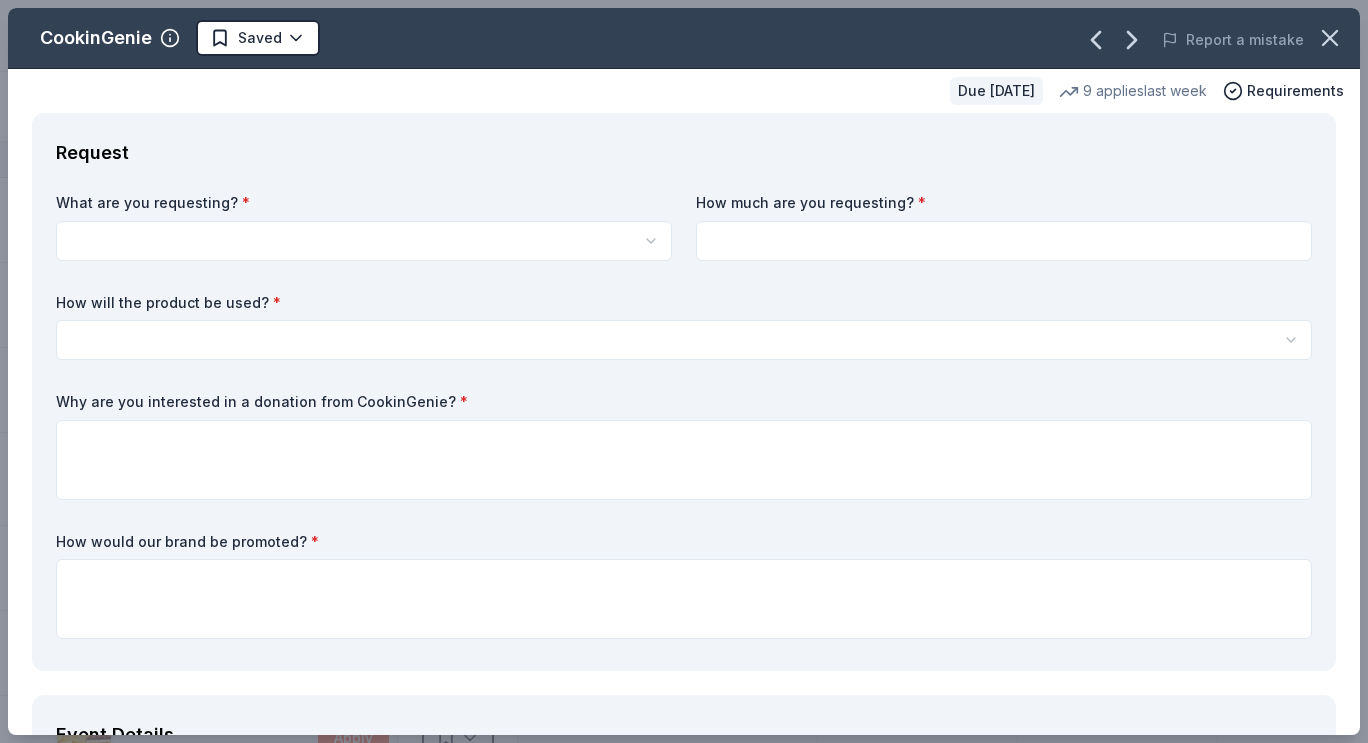 click on "2025 Energy Walk Riverside Track  · 71 Discover Earn Rewards 20 Saved 27 Applied 3 Approved Received Declined Not interested  Approved assets Add donor Export CSV Donor Status Donation Approval rate Value (avg) Apply method Assignee Notes [US_STATE]'s [GEOGRAPHIC_DATA] Due [DATE] ∙ 10 min app Apply Saved Up to four (4) regular single day admission tickets  26% $280 Website CookinGenie Due [DATE] ∙ 10 min app Apply Saved $200 gift card 95% $200 In app Crumbl Cookies Due [DATE] ∙ Quick app Apply Saved Cookies 17% $40 Phone In person [GEOGRAPHIC_DATA] ([GEOGRAPHIC_DATA]) Due [DATE] ∙ Quick app Apply Saved A pair (2) of admission tickets, 1 to the [GEOGRAPHIC_DATA] and 1 to the Guinness World Records Museum 75% $60 Website [PERSON_NAME] Vineyard and Winery Due [DATE] ∙ 10 min app Apply Saved Auction items -- -- Website [GEOGRAPHIC_DATA][PERSON_NAME] Due [DATE] Apply Saved Gift card(s), accommodation packages -- -- Website In-N-Out Due [DATE] ∙ 10 min app Apply Saved 45% $98 Website ∙ --" at bounding box center (684, 370) 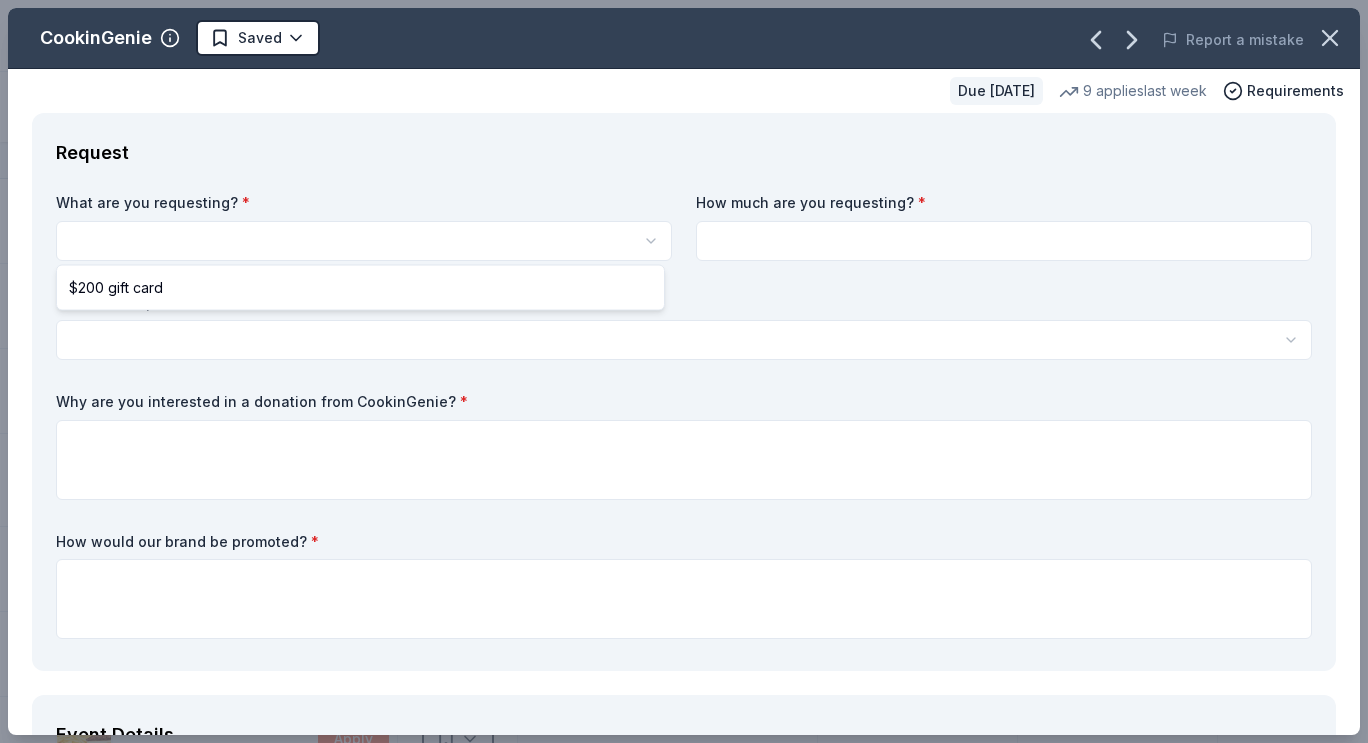 scroll, scrollTop: 0, scrollLeft: 0, axis: both 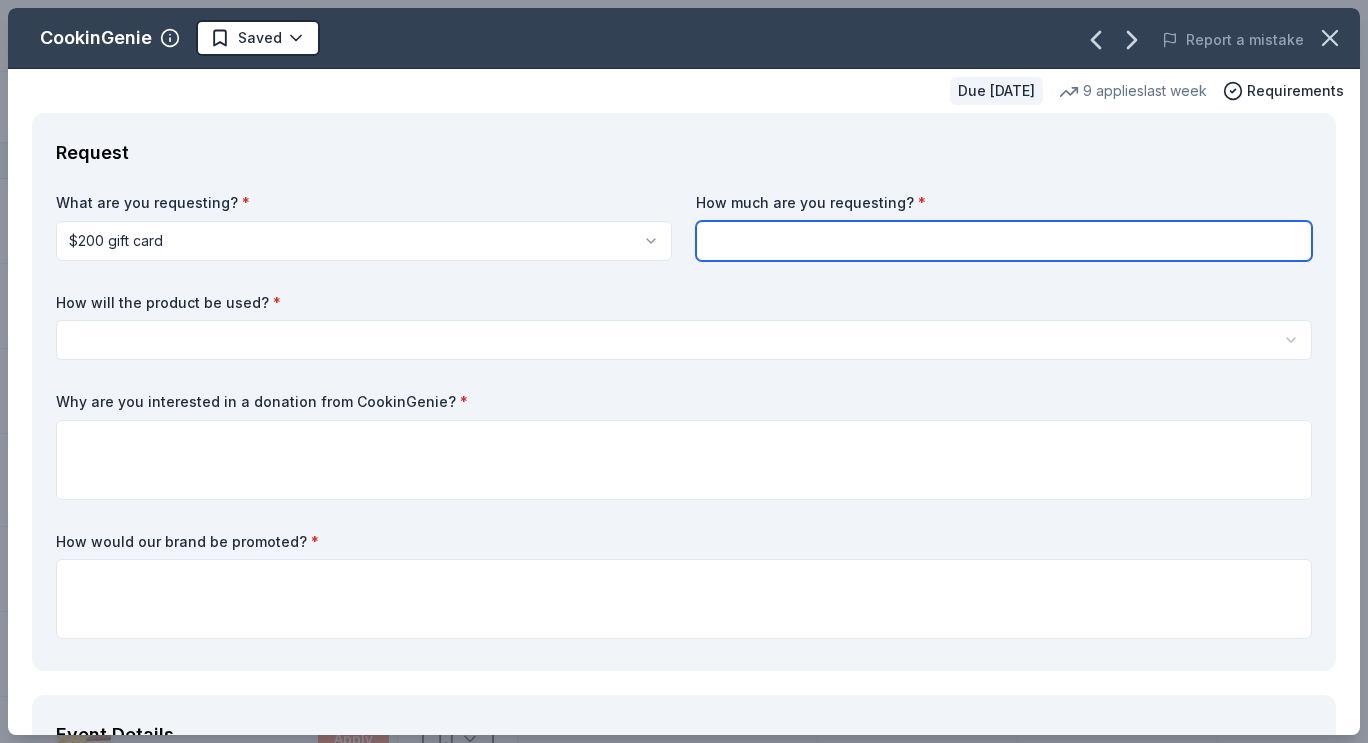 click at bounding box center [1004, 241] 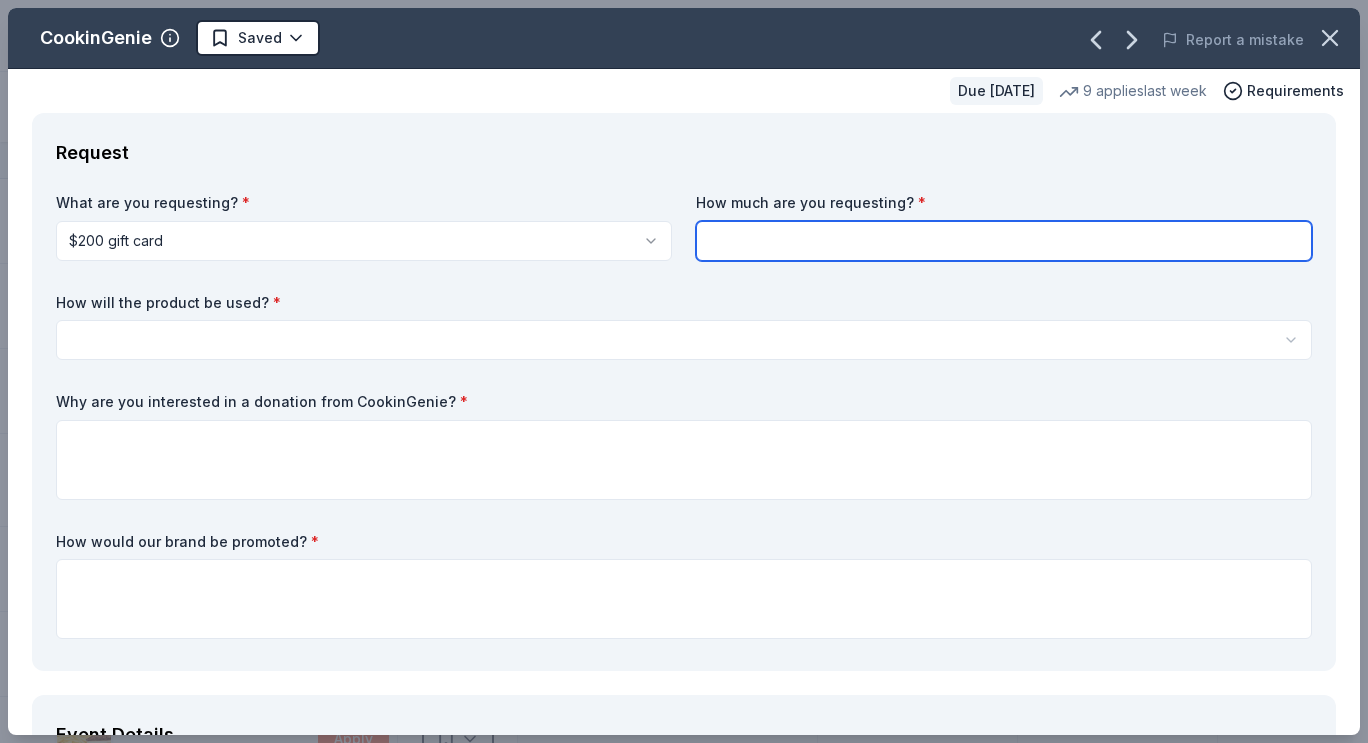 click at bounding box center (1004, 241) 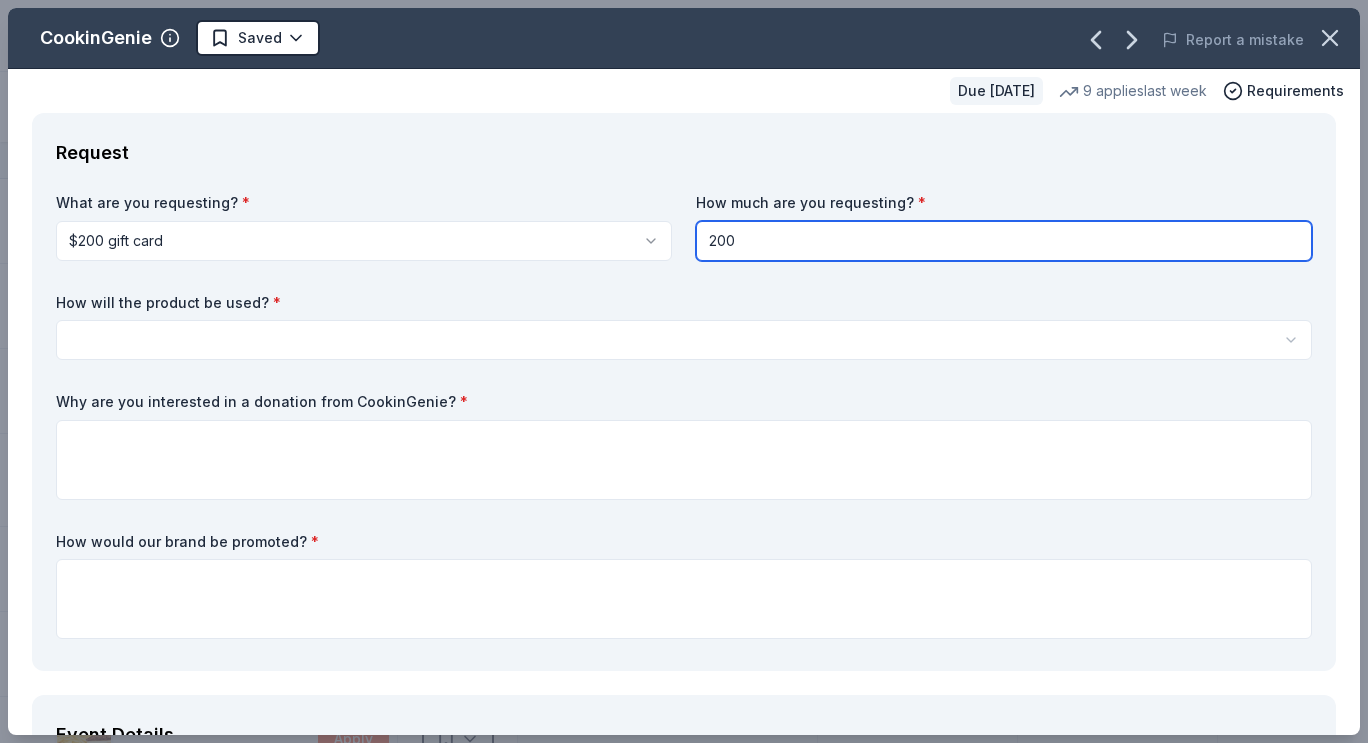 type on "200" 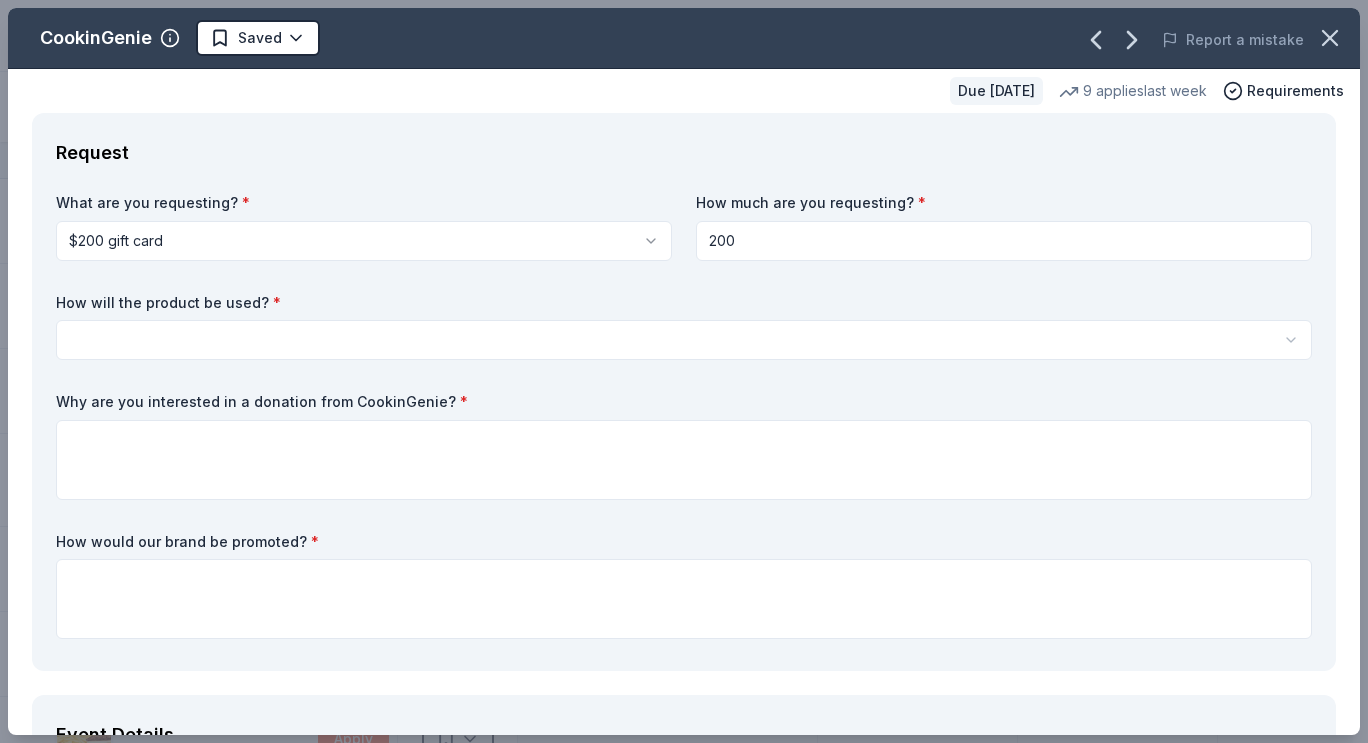 click on "2025 Energy Walk Riverside Track  · 71 Discover Earn Rewards 20 Saved 27 Applied 3 Approved Received Declined Not interested  Approved assets Add donor Export CSV Donor Status Donation Approval rate Value (avg) Apply method Assignee Notes [US_STATE]'s [GEOGRAPHIC_DATA] Due [DATE] ∙ 10 min app Apply Saved Up to four (4) regular single day admission tickets  26% $280 Website CookinGenie Due [DATE] ∙ 10 min app Apply Saved $200 gift card 95% $200 In app Crumbl Cookies Due [DATE] ∙ Quick app Apply Saved Cookies 17% $40 Phone In person [GEOGRAPHIC_DATA] ([GEOGRAPHIC_DATA]) Due [DATE] ∙ Quick app Apply Saved A pair (2) of admission tickets, 1 to the [GEOGRAPHIC_DATA] and 1 to the Guinness World Records Museum 75% $60 Website [PERSON_NAME] Vineyard and Winery Due [DATE] ∙ 10 min app Apply Saved Auction items -- -- Website [GEOGRAPHIC_DATA][PERSON_NAME] Due [DATE] Apply Saved Gift card(s), accommodation packages -- -- Website In-N-Out Due [DATE] ∙ 10 min app Apply Saved 45% $98 Website ∙ --" at bounding box center (684, 371) 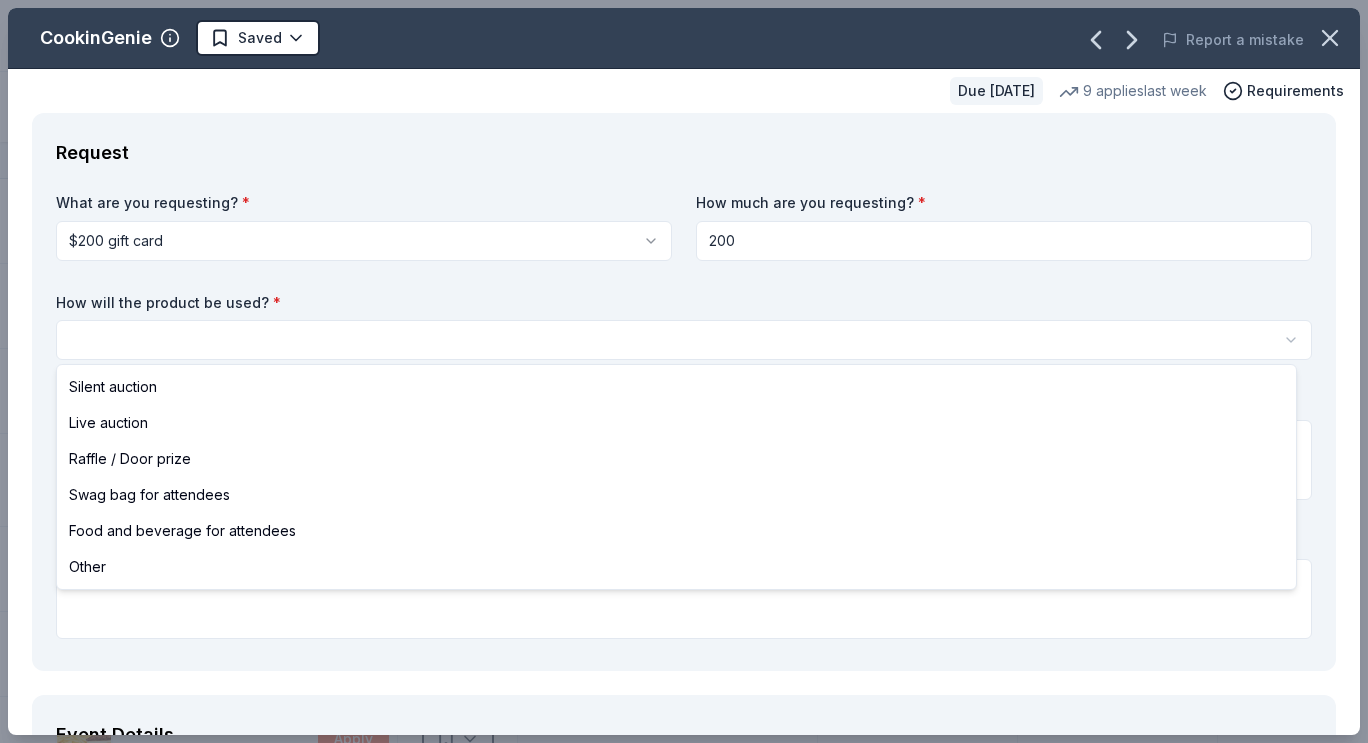 select on "raffleDoorPrize" 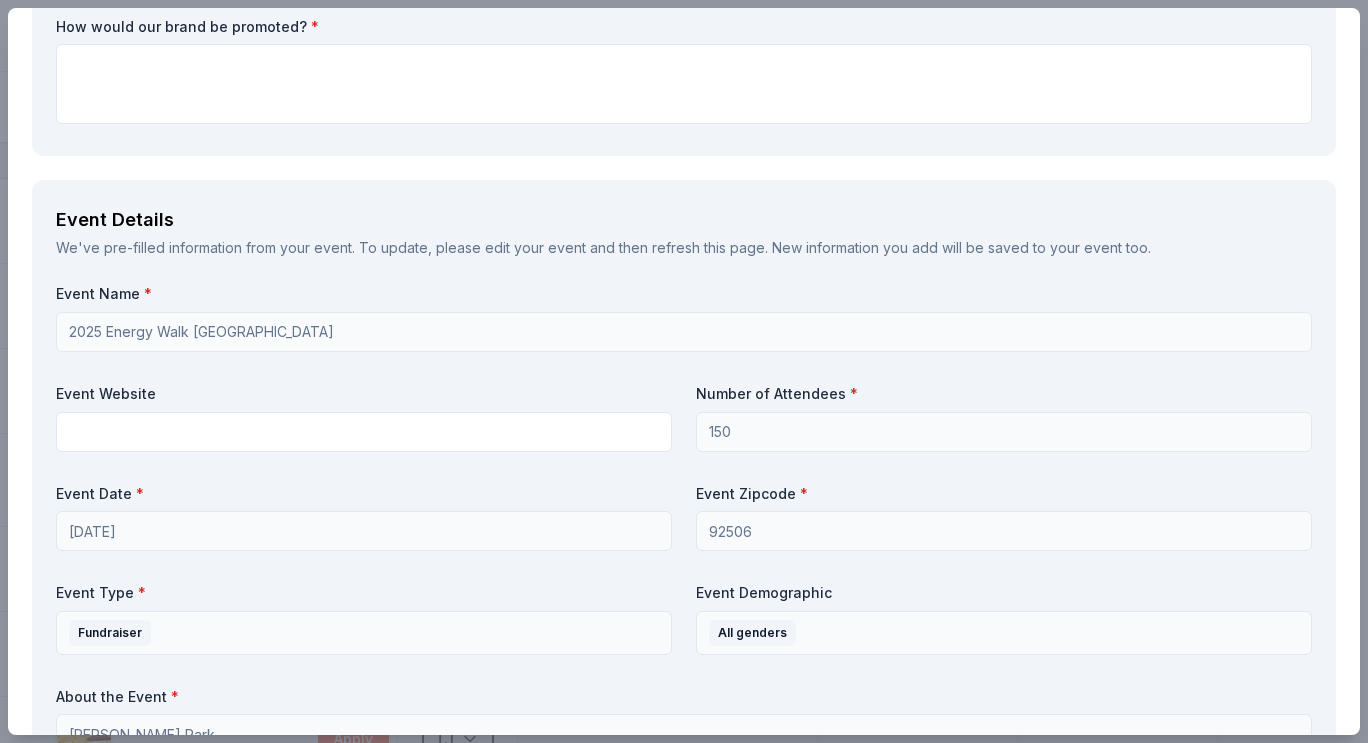 scroll, scrollTop: 517, scrollLeft: 0, axis: vertical 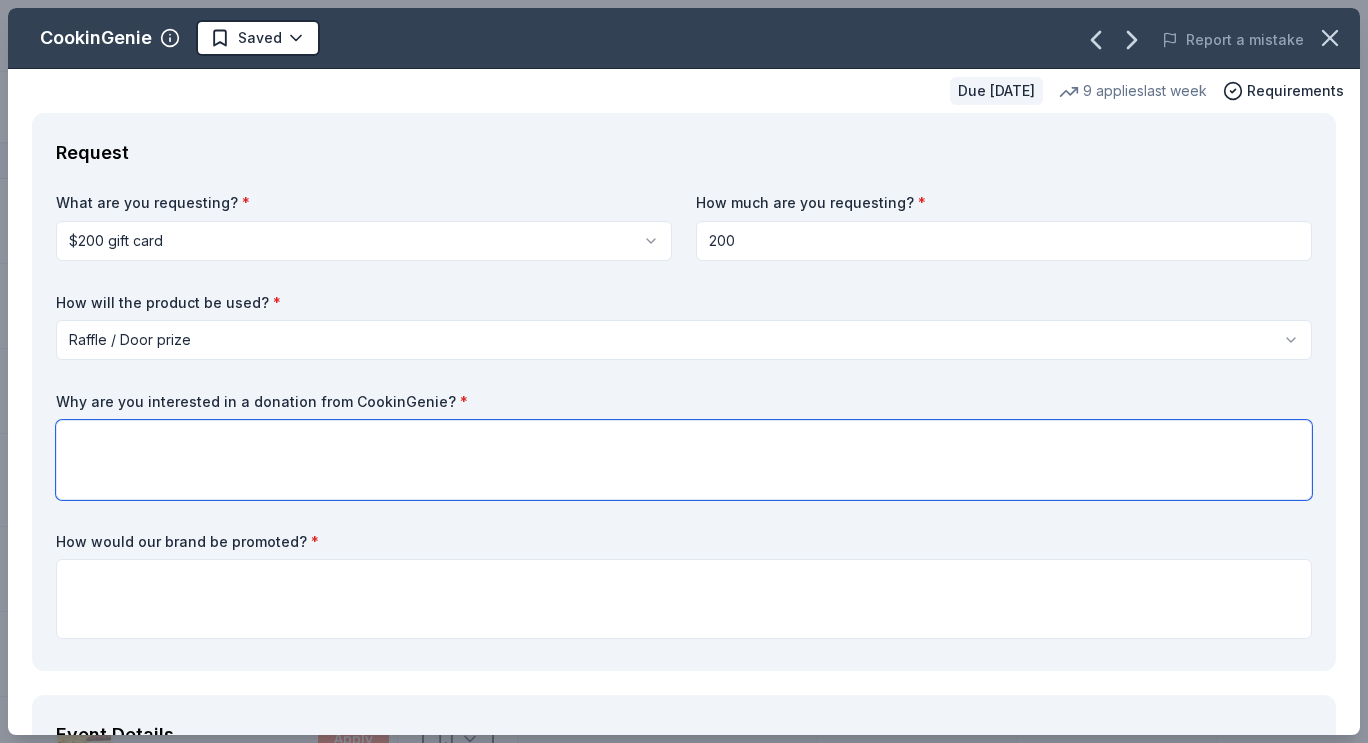 click at bounding box center [684, 460] 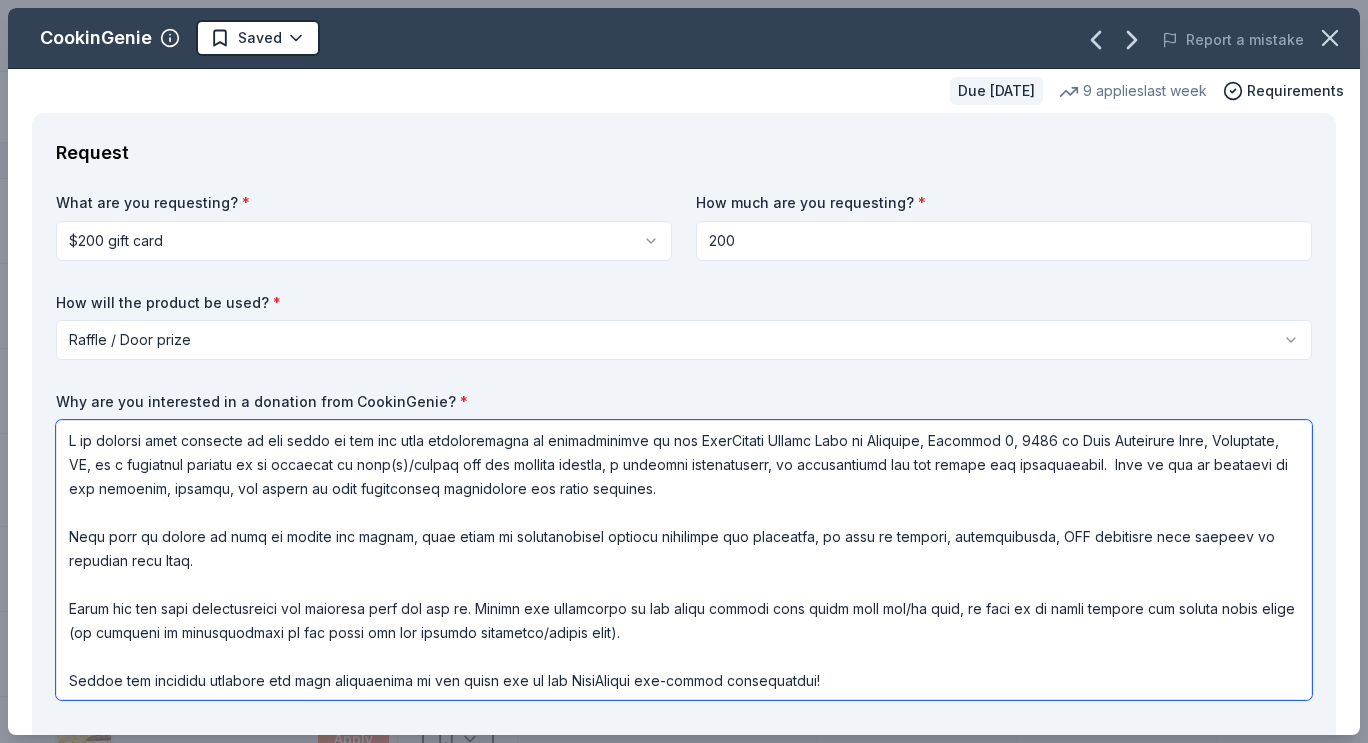 drag, startPoint x: 816, startPoint y: 688, endPoint x: 67, endPoint y: 682, distance: 749.02405 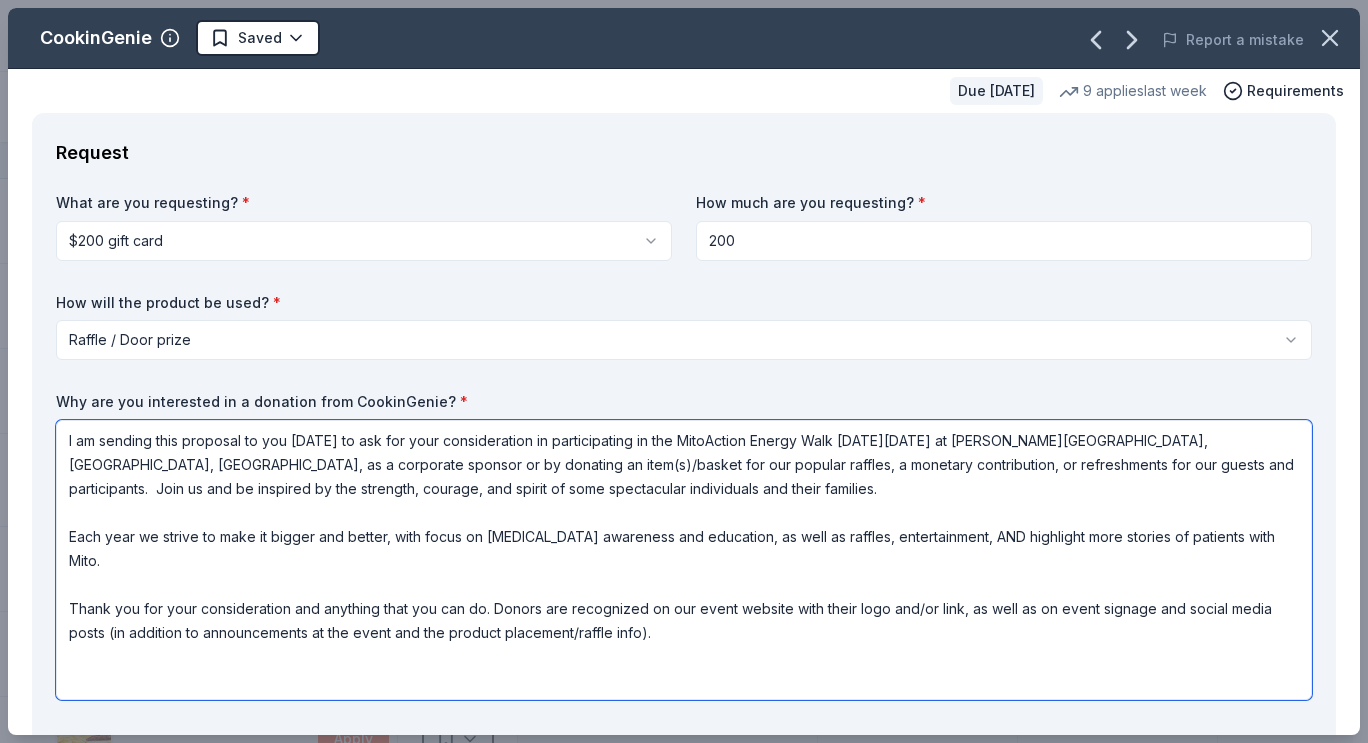scroll, scrollTop: 2, scrollLeft: 0, axis: vertical 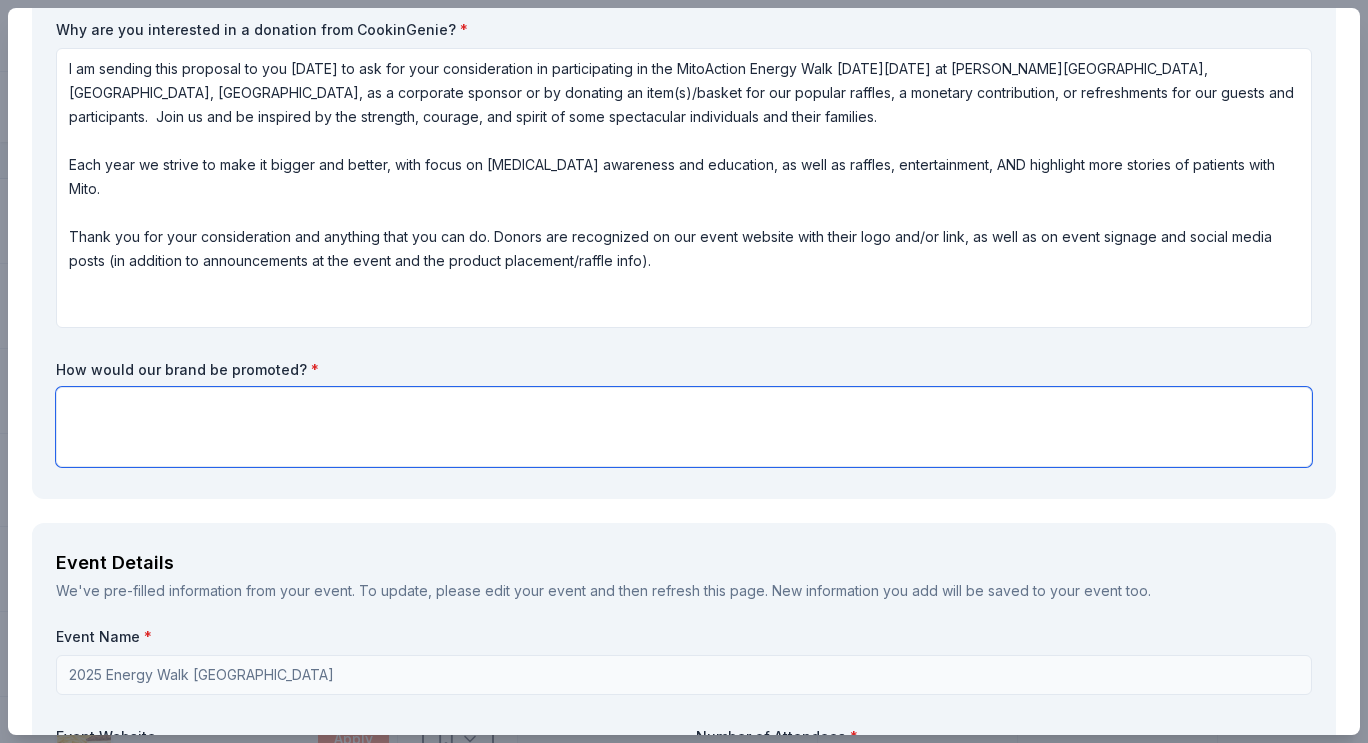 click at bounding box center (684, 427) 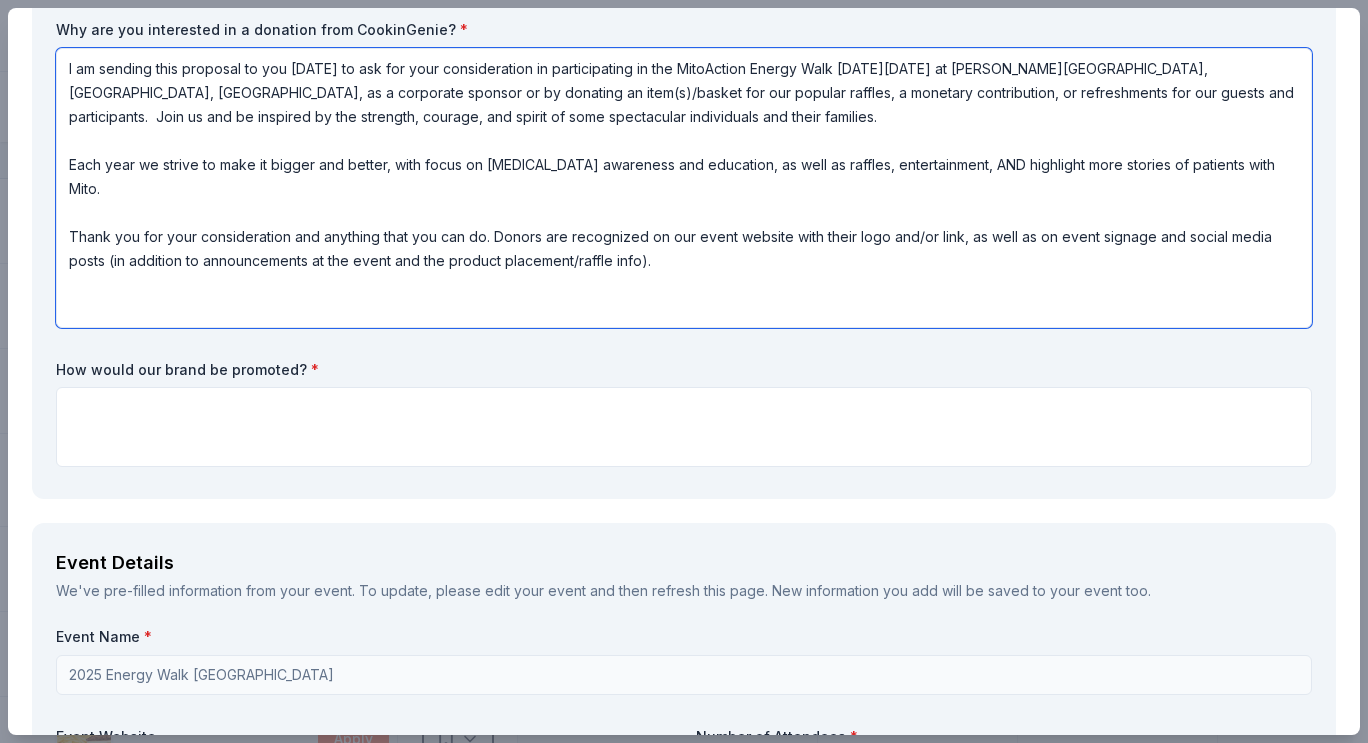 drag, startPoint x: 683, startPoint y: 264, endPoint x: 493, endPoint y: 241, distance: 191.38704 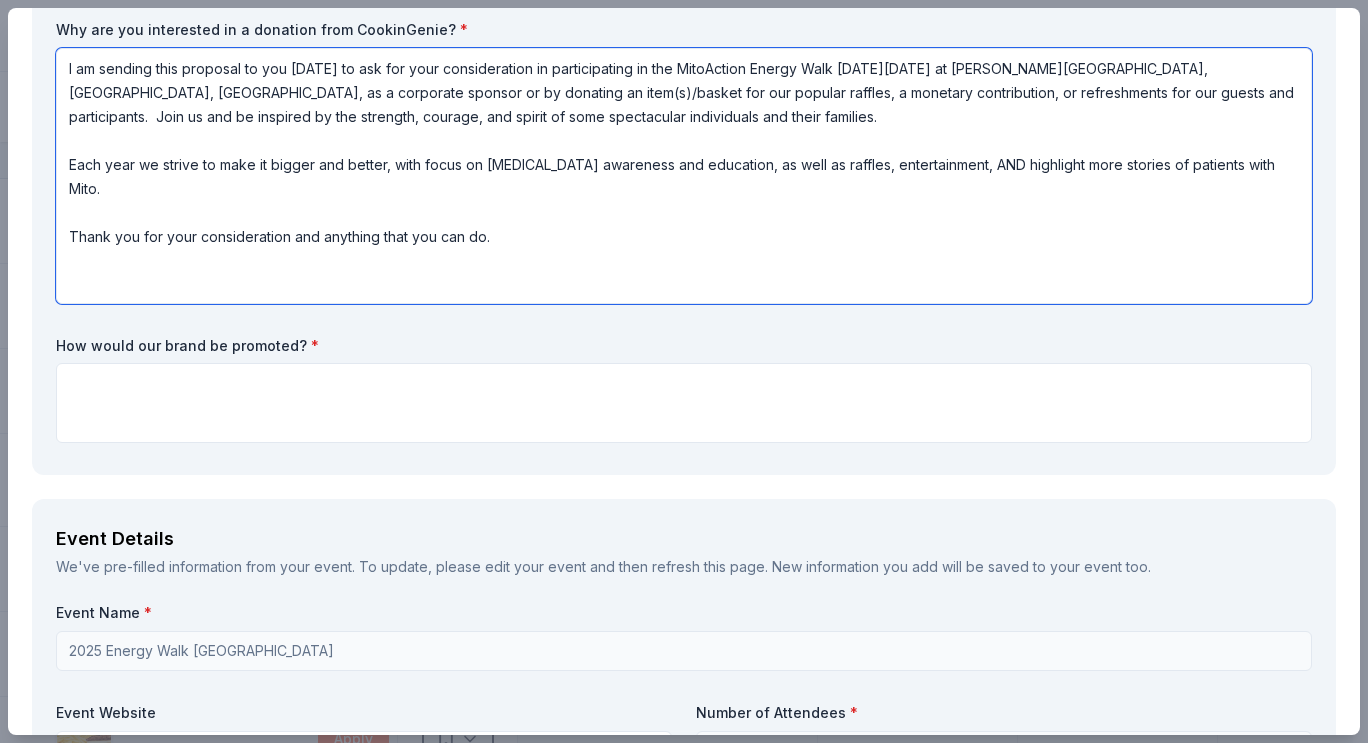 scroll, scrollTop: 0, scrollLeft: 0, axis: both 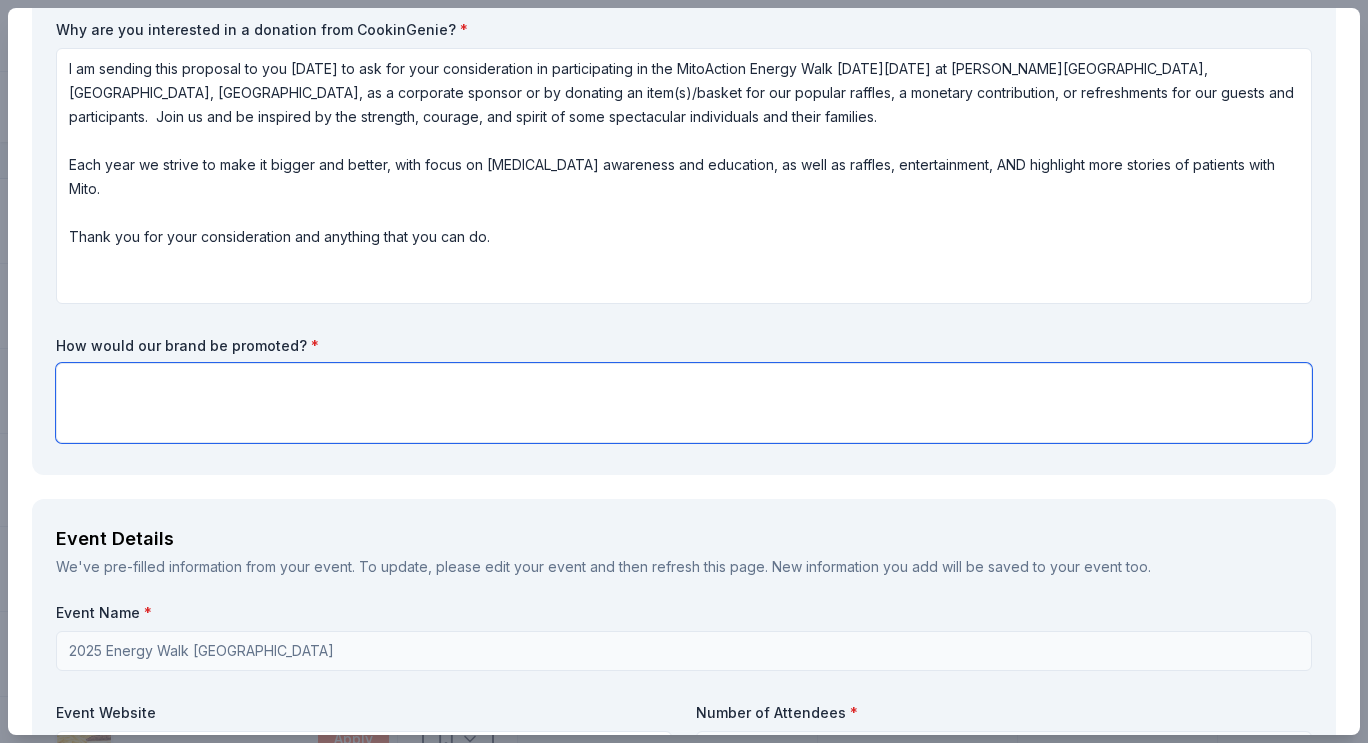 click at bounding box center (684, 403) 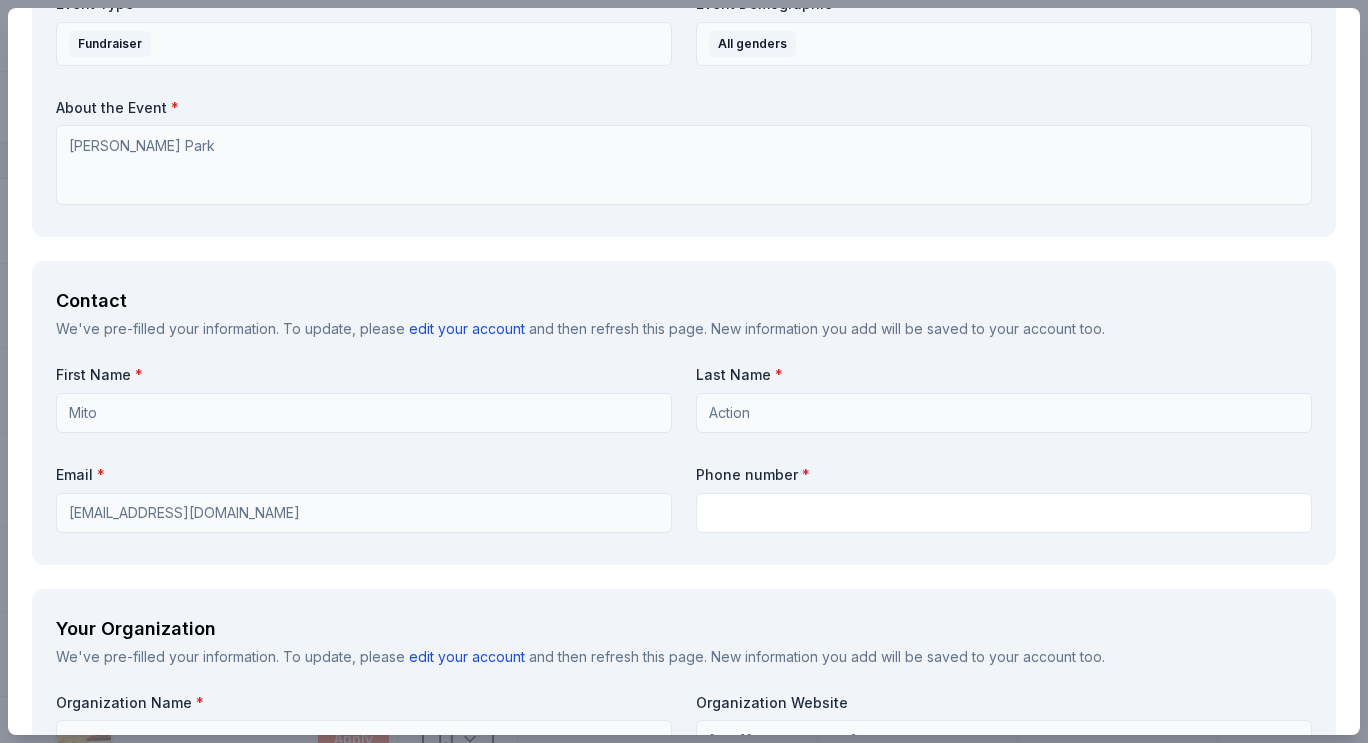 scroll, scrollTop: 1281, scrollLeft: 0, axis: vertical 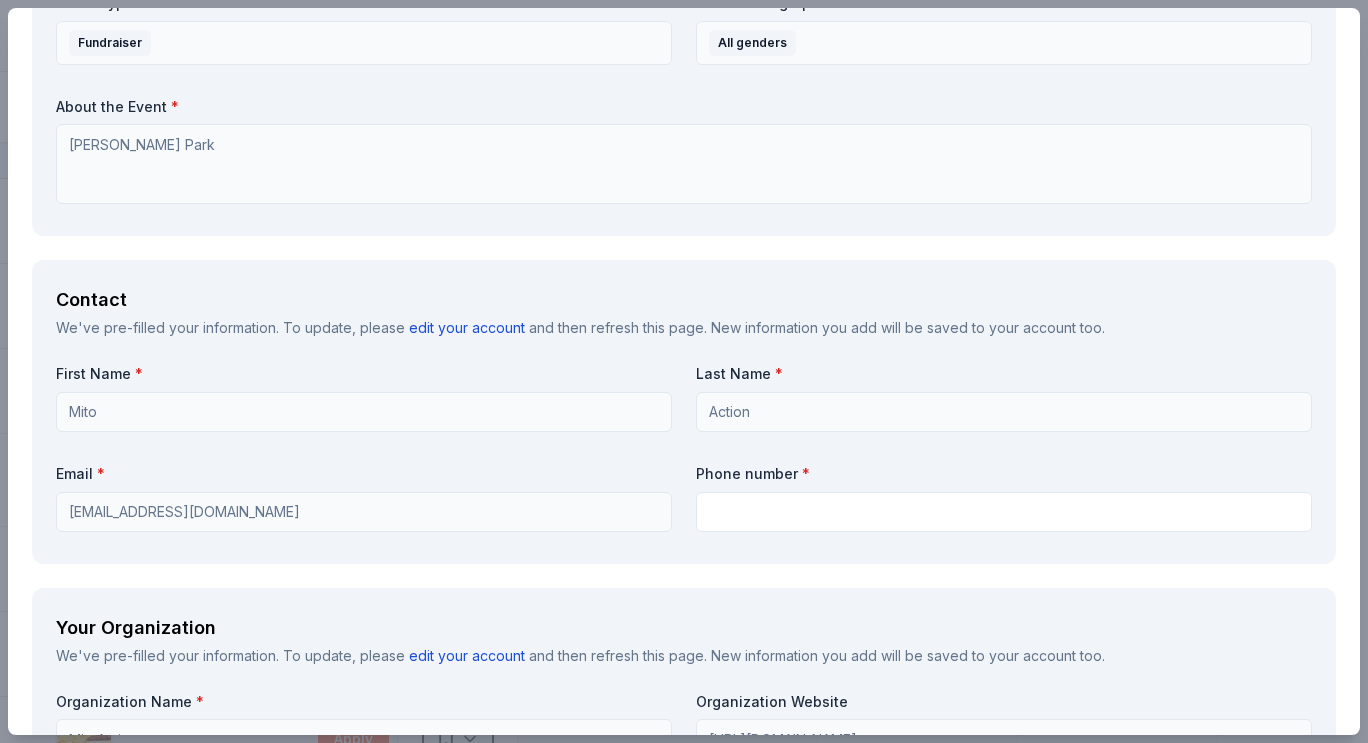 type on "Donors are recognized on our event website with their logo and/or link, as well as on event signage and social media posts (in addition to announcements at the event and the product placement/raffle info)." 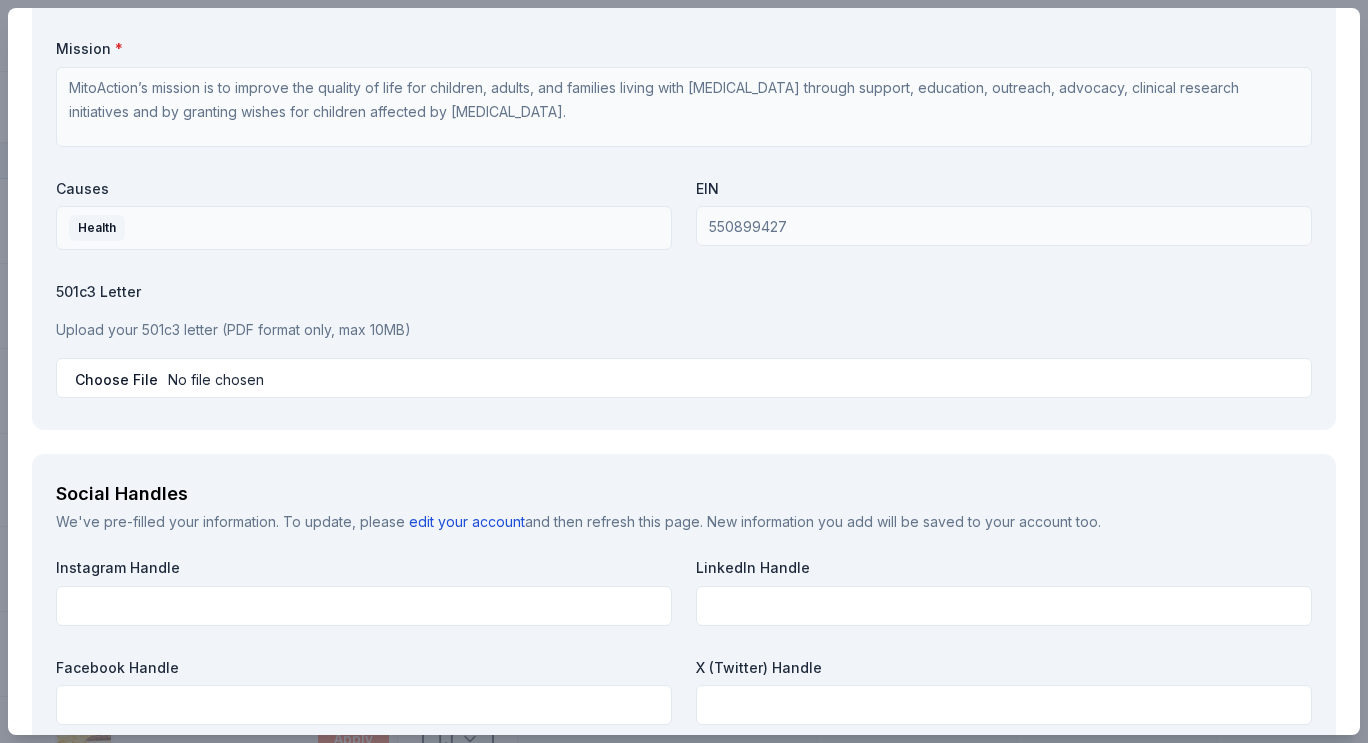 scroll, scrollTop: 2032, scrollLeft: 0, axis: vertical 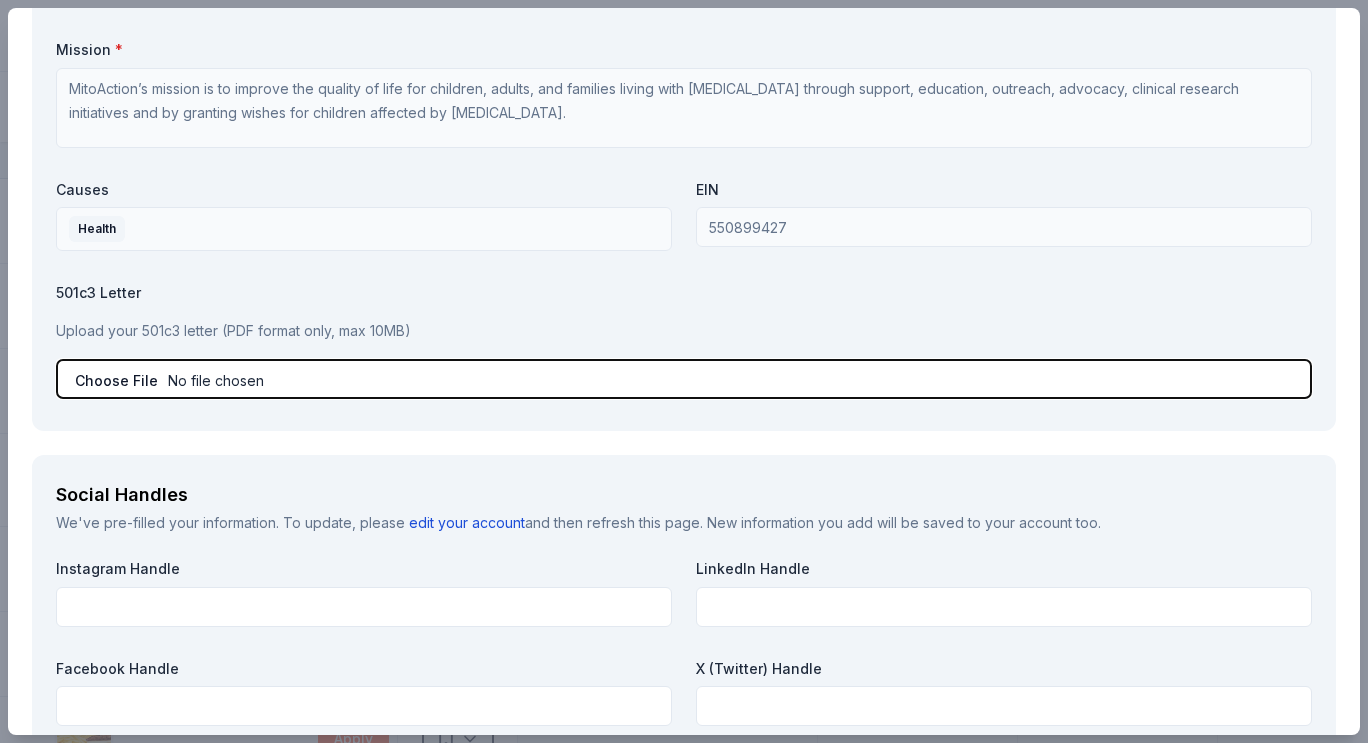 click at bounding box center (684, 379) 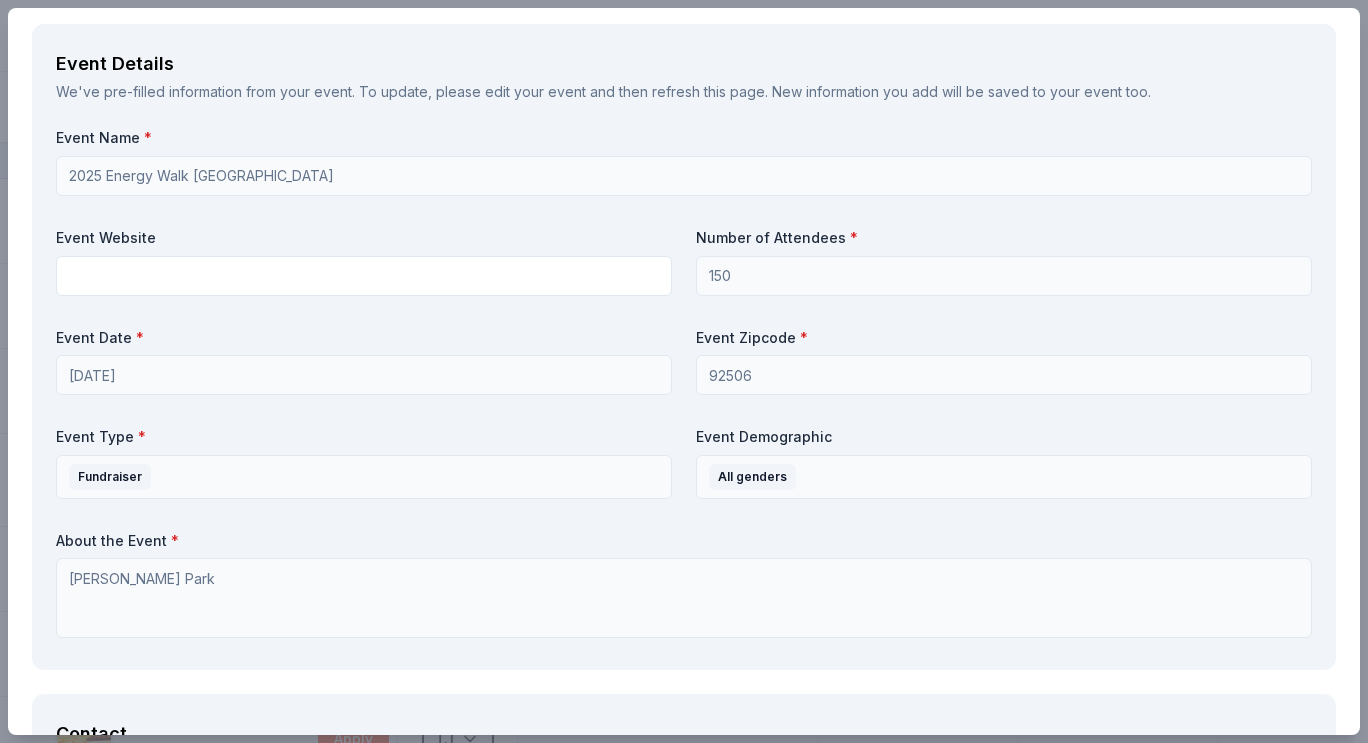 scroll, scrollTop: 849, scrollLeft: 0, axis: vertical 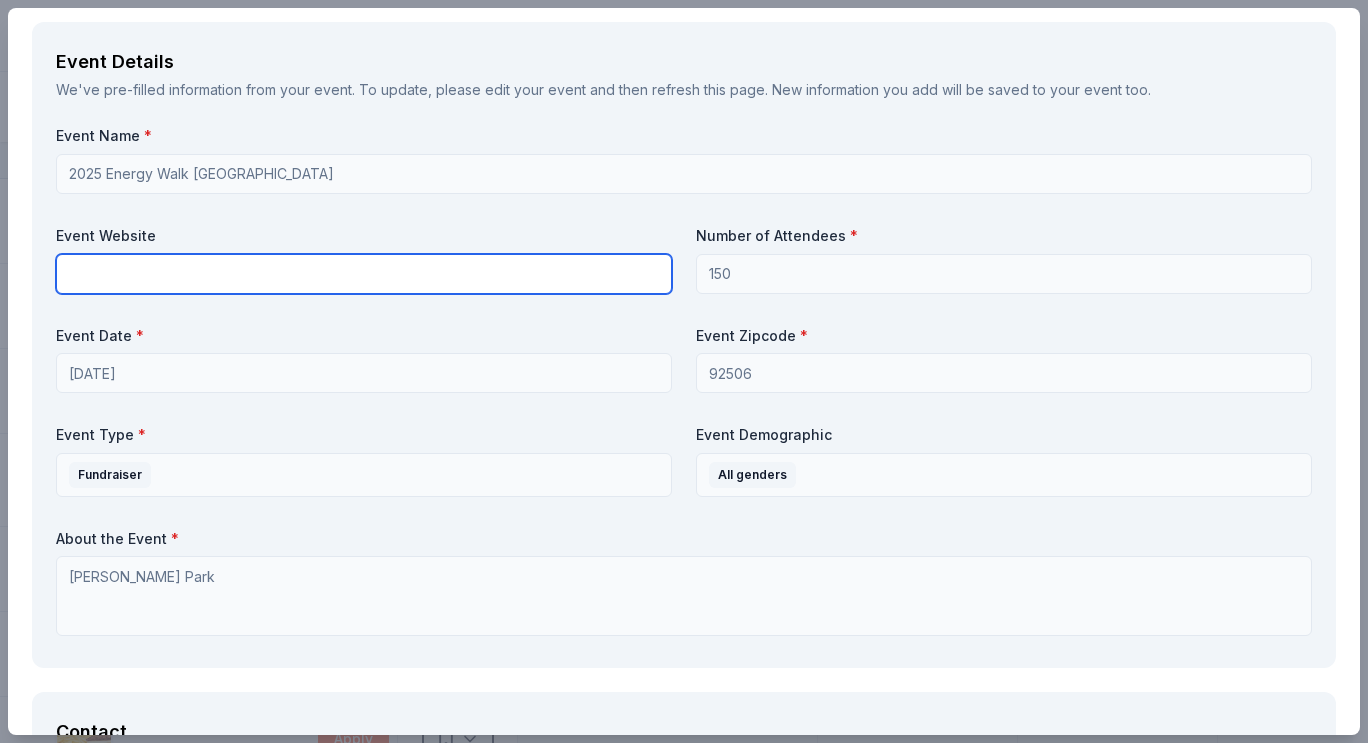 click at bounding box center (364, 274) 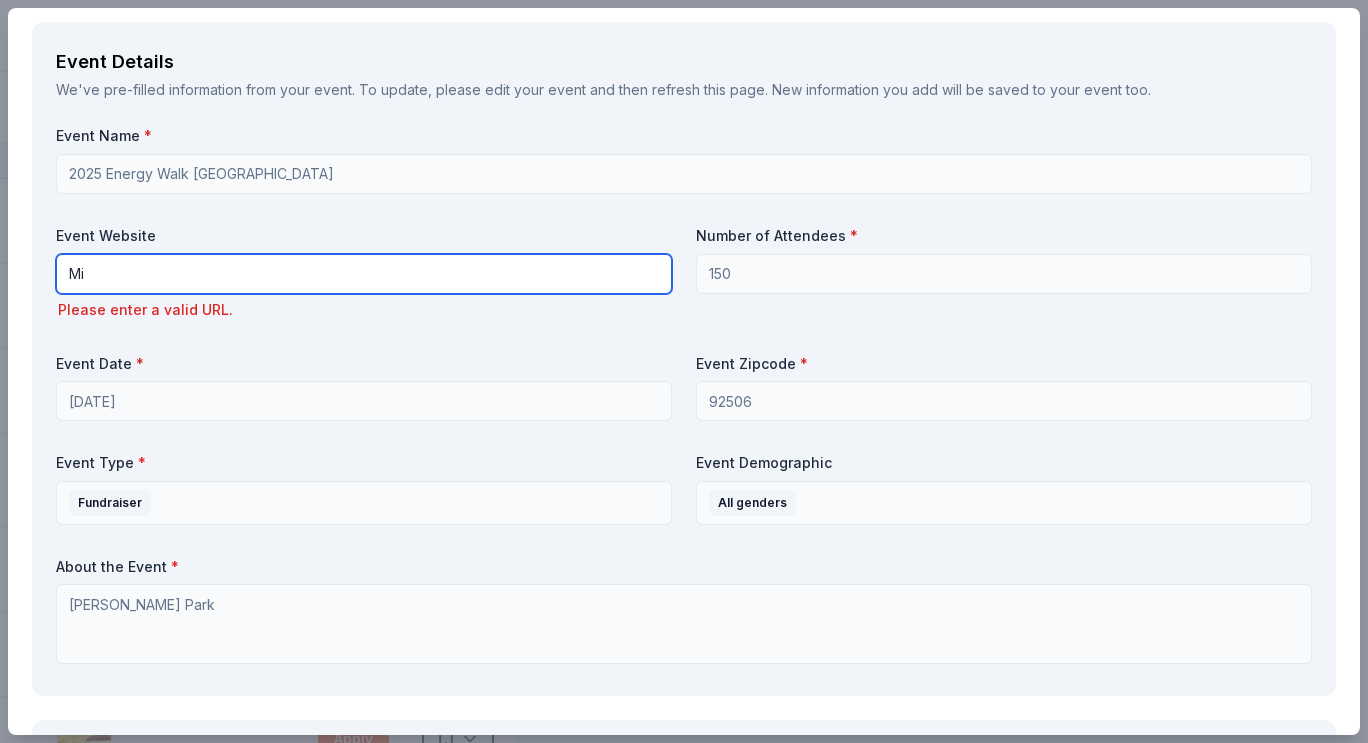 type on "M" 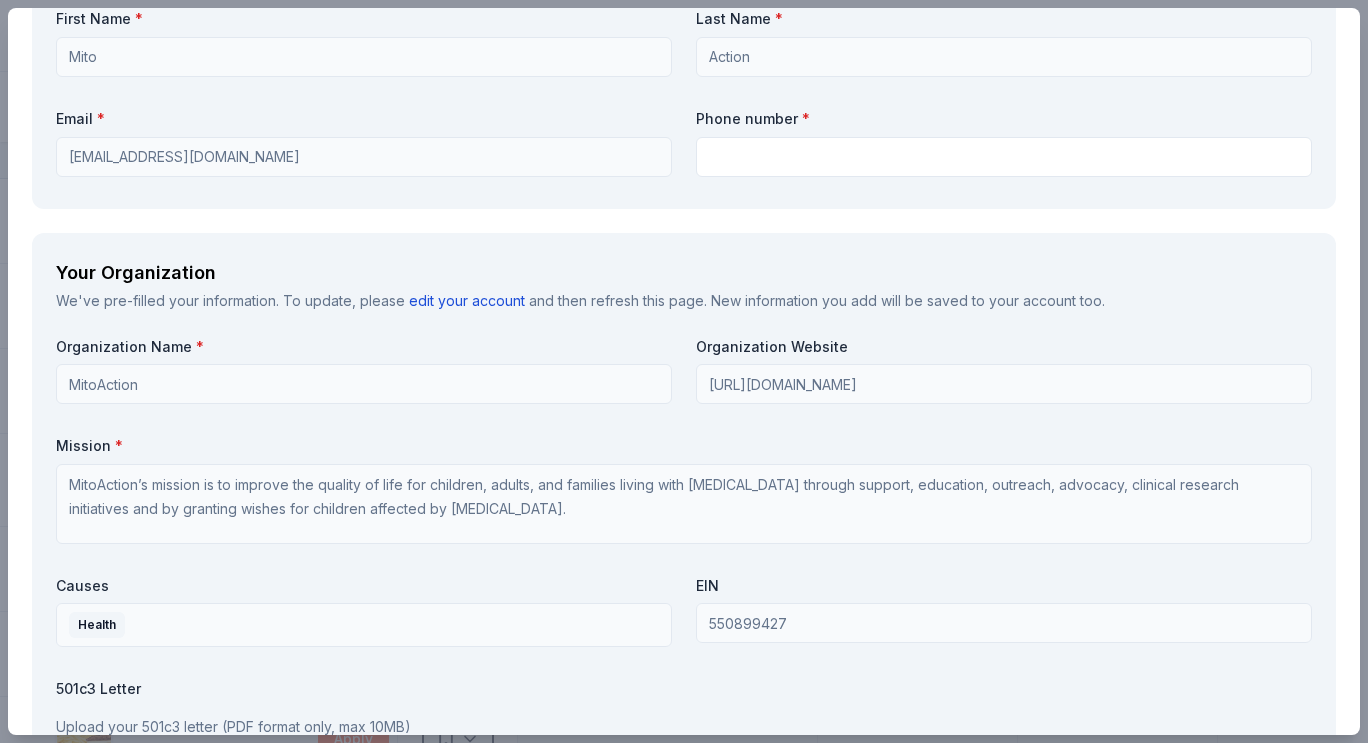 scroll, scrollTop: 1632, scrollLeft: 0, axis: vertical 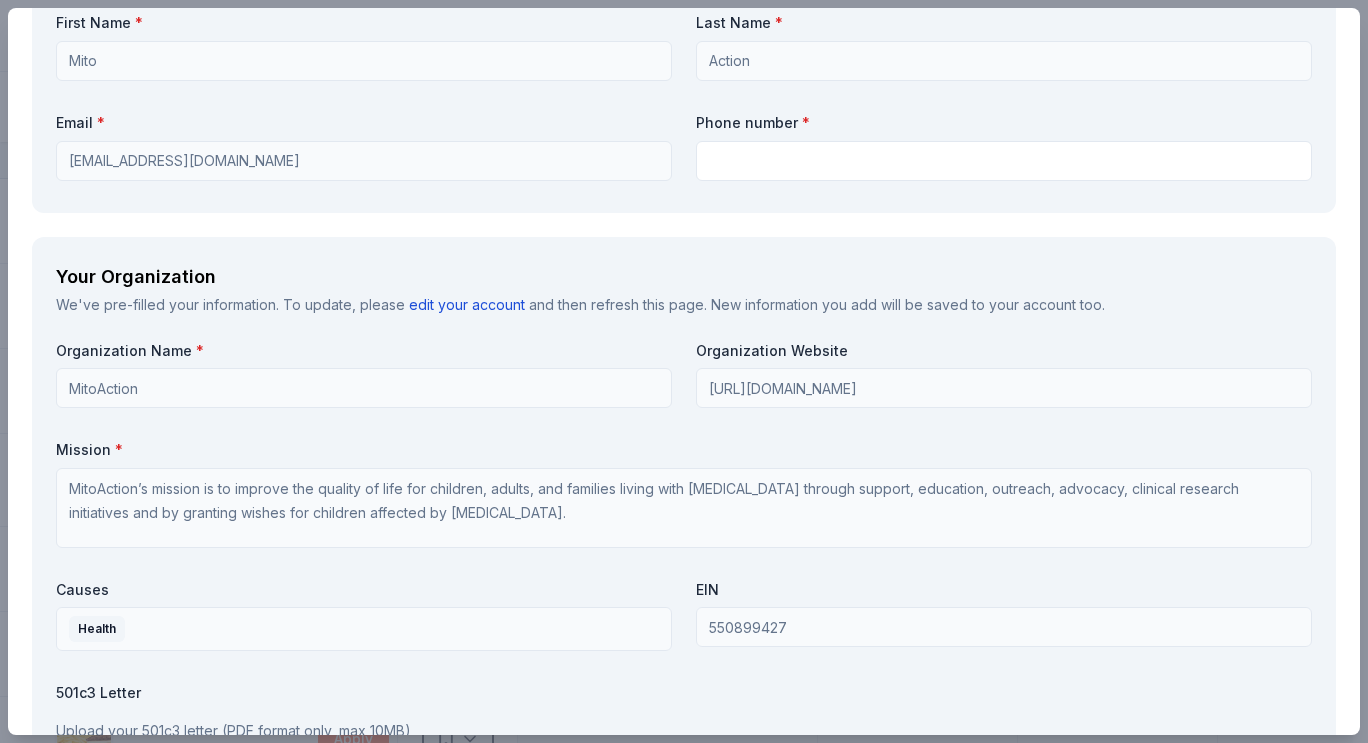 type on "[DOMAIN_NAME]" 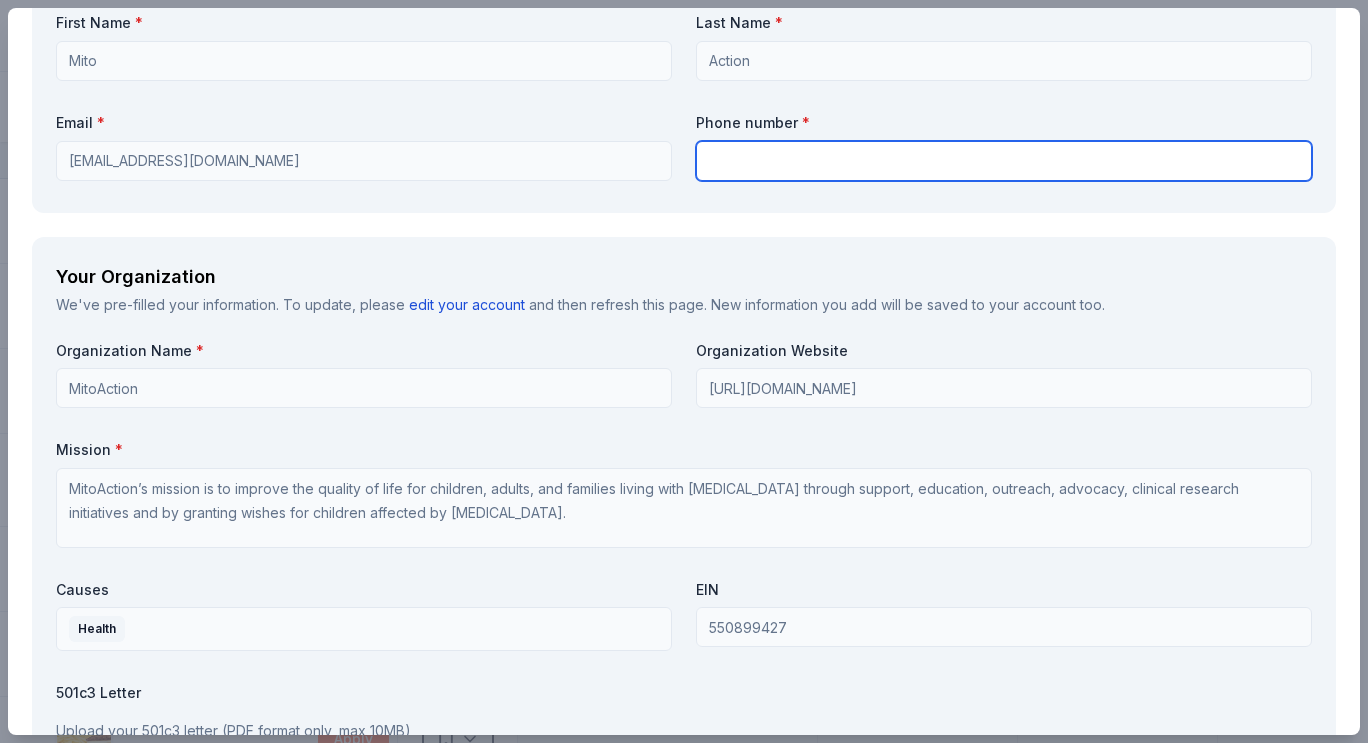 click at bounding box center (1004, 161) 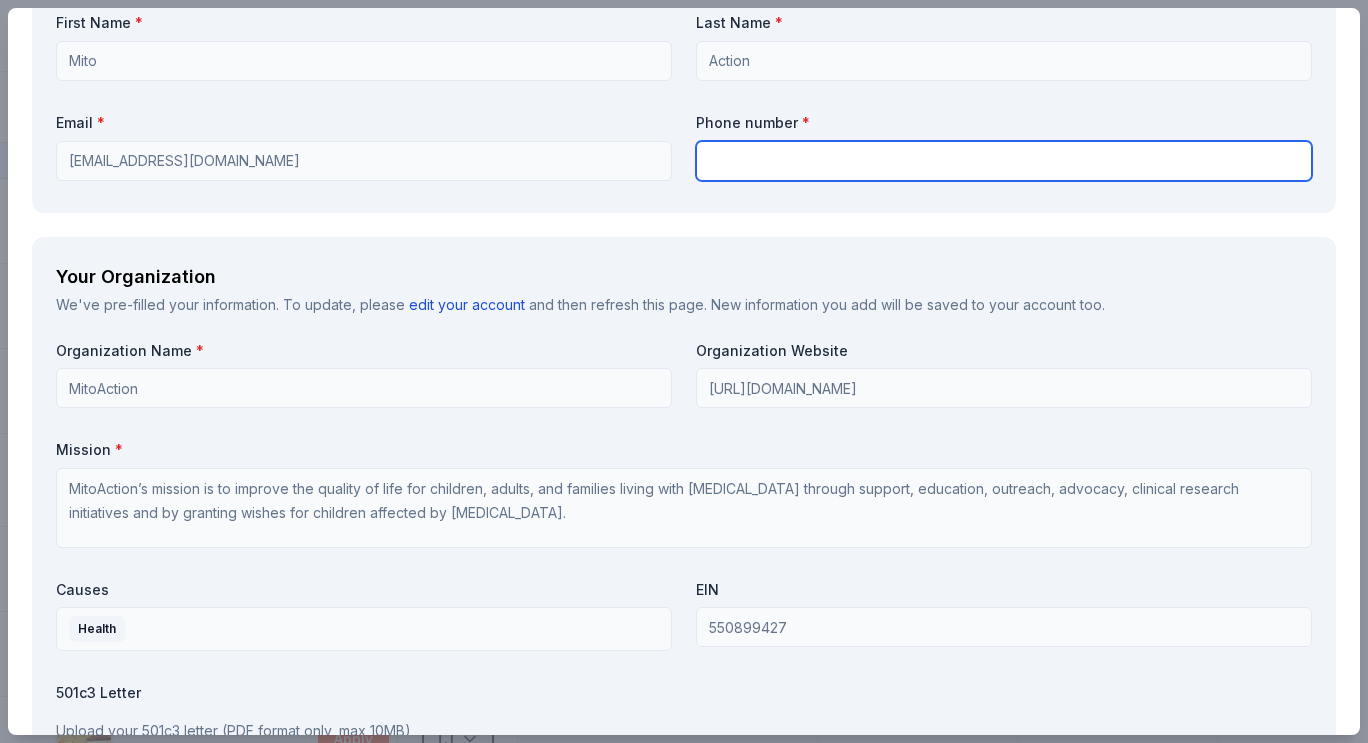 paste on "[PHONE_NUMBER]" 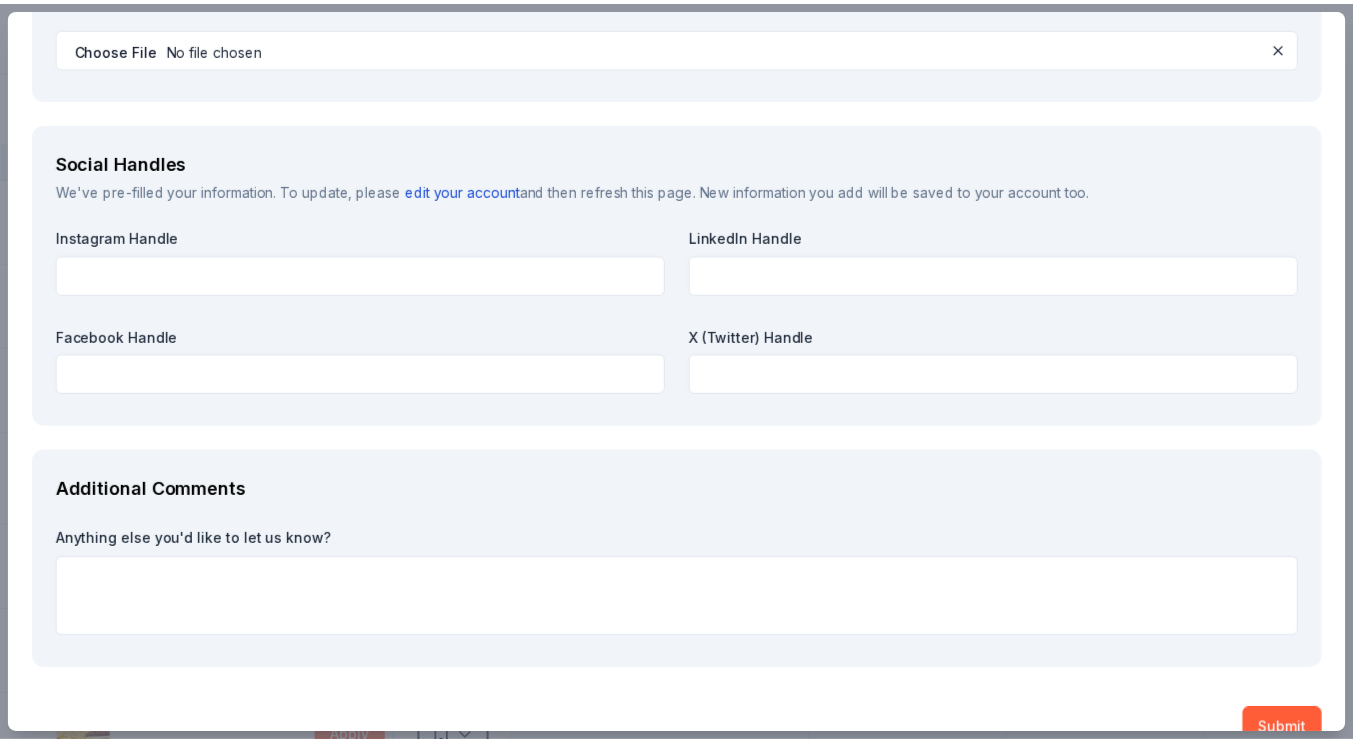 scroll, scrollTop: 2402, scrollLeft: 0, axis: vertical 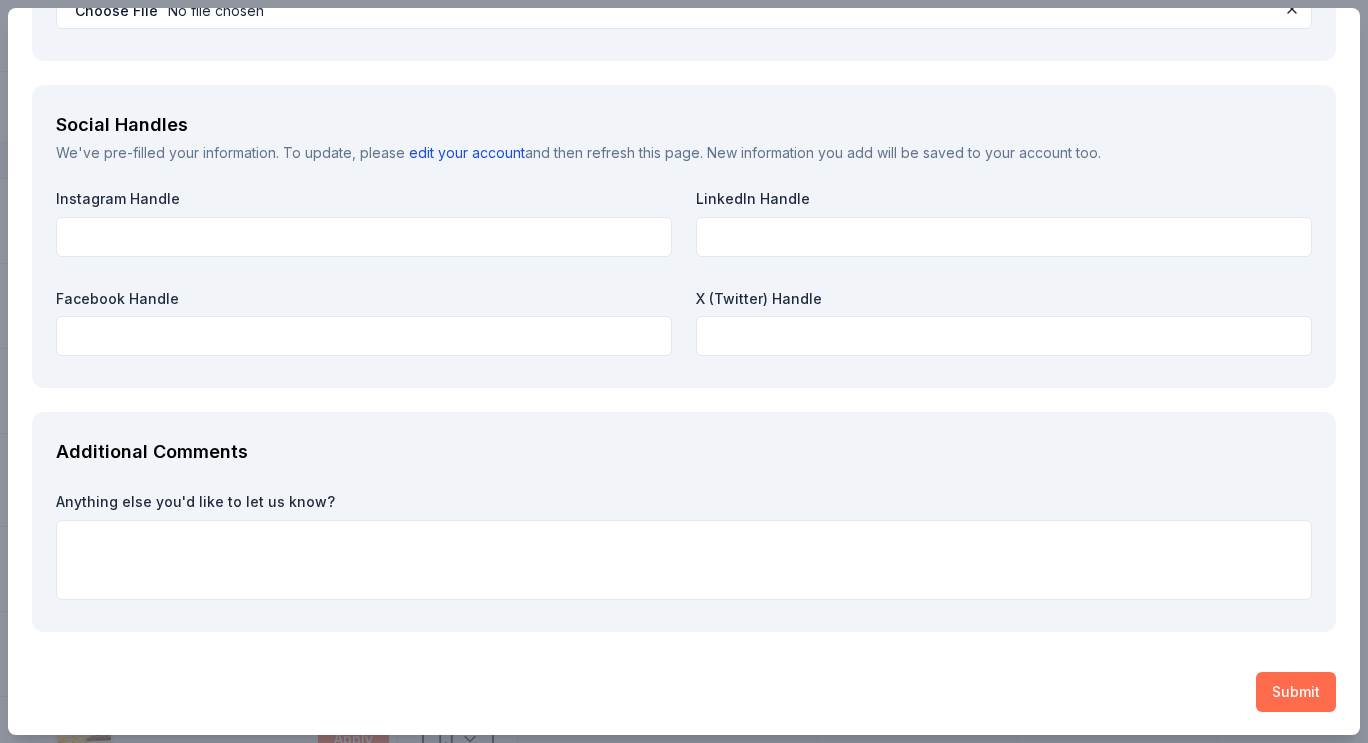 type on "[PHONE_NUMBER]" 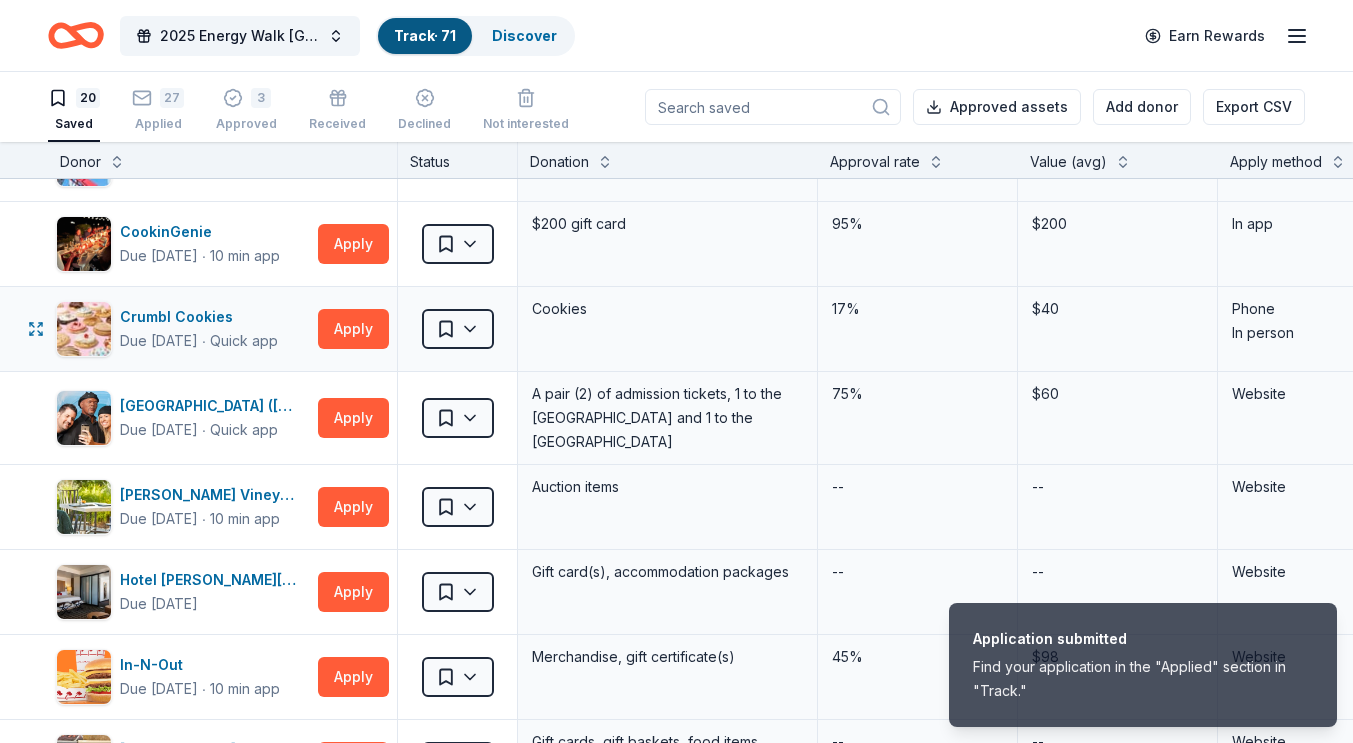 scroll, scrollTop: 79, scrollLeft: 0, axis: vertical 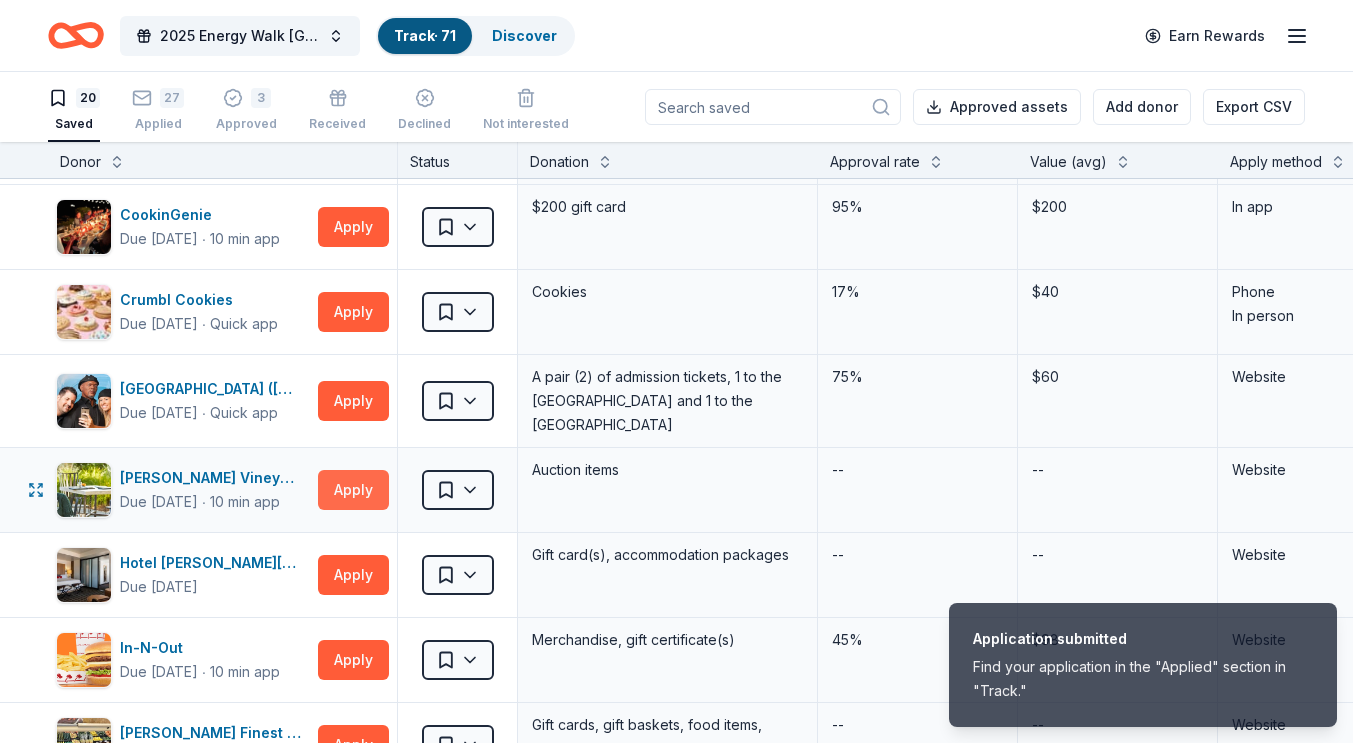 click on "Apply" at bounding box center [353, 490] 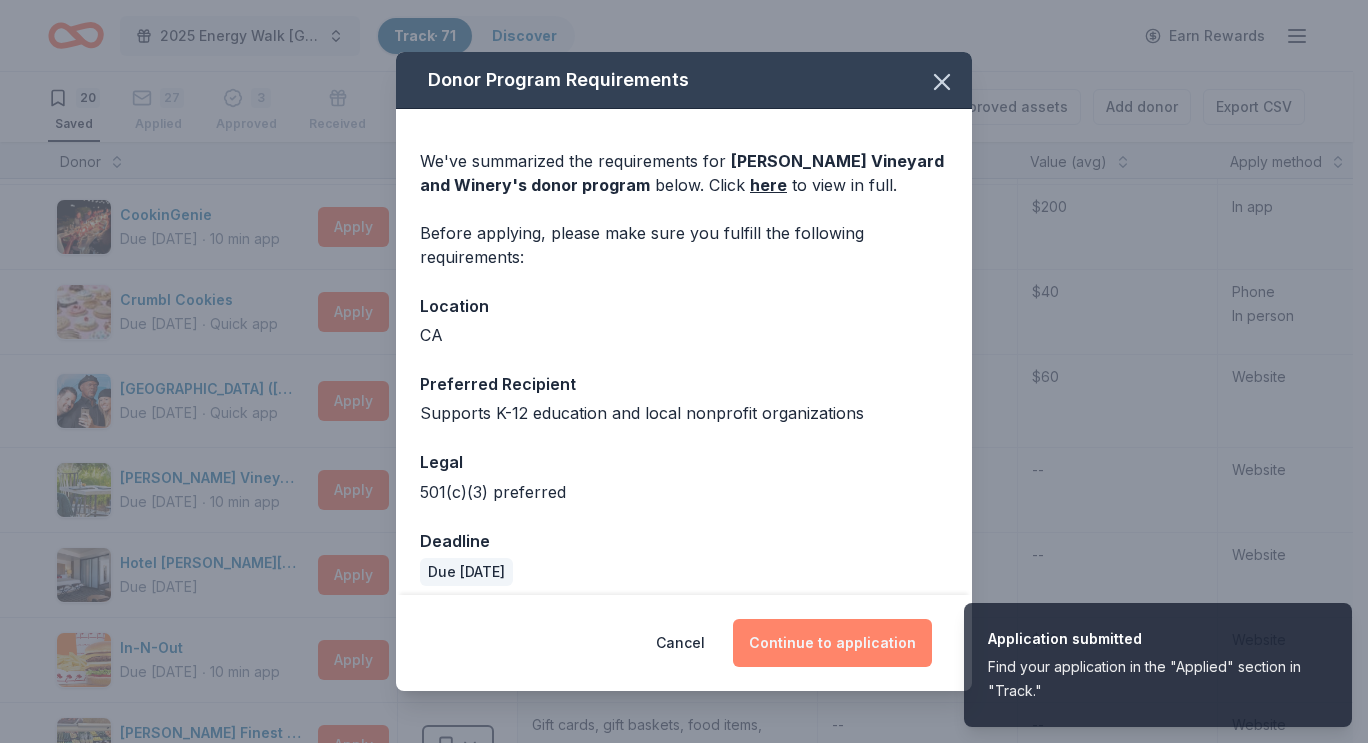 click on "Continue to application" at bounding box center [832, 643] 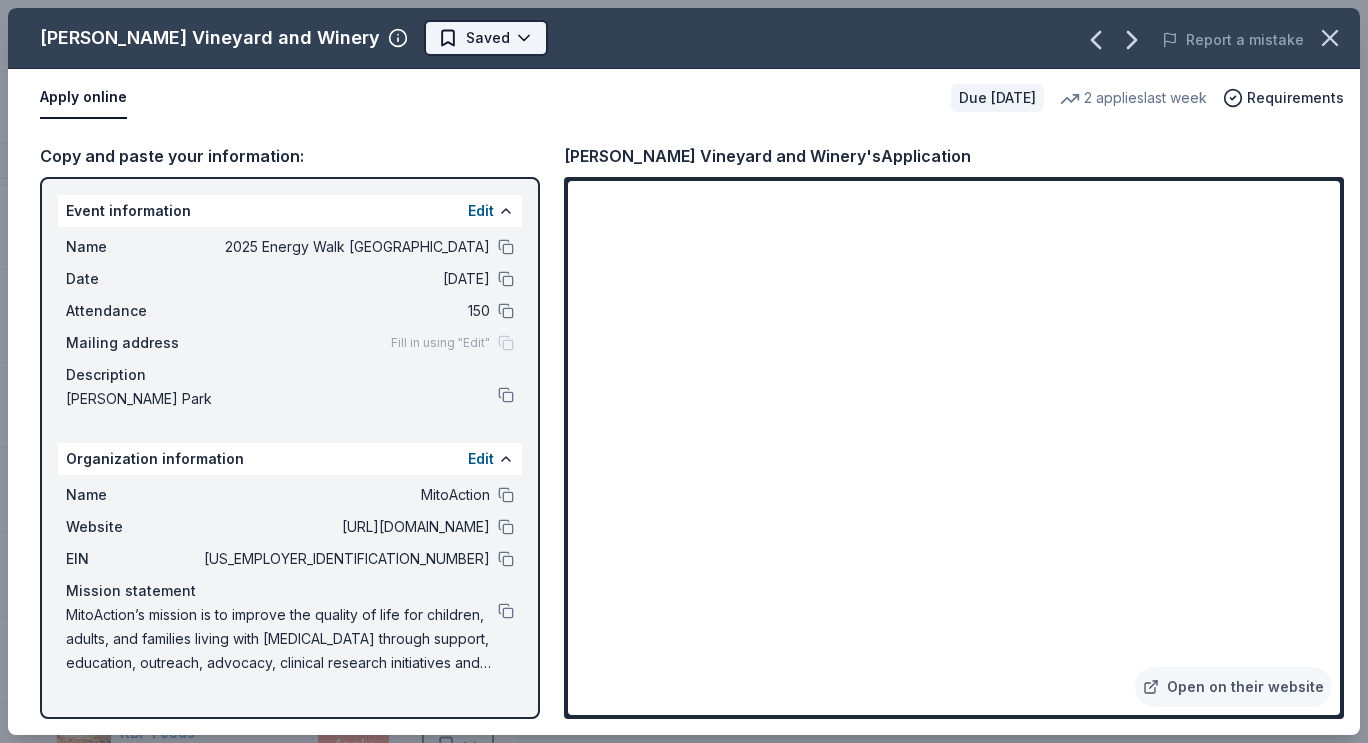 click on "2025 Energy Walk Riverside Track  · 71 Discover Earn Rewards 19 Saved 28 Applied 3 Approved Received Declined Not interested  Approved assets Add donor Export CSV Donor Status Donation Approval rate Value (avg) Apply method Assignee Notes [US_STATE]'s [GEOGRAPHIC_DATA] Due [DATE] ∙ 10 min app Apply Saved Up to four (4) regular single day admission tickets  26% $280 Website Crumbl Cookies Due [DATE] ∙ Quick app Apply Saved Cookies 17% $40 Phone In person [GEOGRAPHIC_DATA] ([GEOGRAPHIC_DATA]) Due [DATE] ∙ Quick app Apply Saved A pair (2) of admission tickets, 1 to the [GEOGRAPHIC_DATA] and 1 to the Guinness World Records Museum 75% $60 Website [PERSON_NAME] Vineyard and Winery Due [DATE] ∙ 10 min app Apply Saved Auction items -- -- Website [GEOGRAPHIC_DATA][PERSON_NAME] Due [DATE] Apply Saved Gift card(s), accommodation packages -- -- Website In-N-Out Due [DATE] ∙ 10 min app Apply Saved Merchandise, gift certificate(s) 45% $98 Website [PERSON_NAME] Finest Foods Due [DATE] ∙ 10 min app Apply" at bounding box center [676, 371] 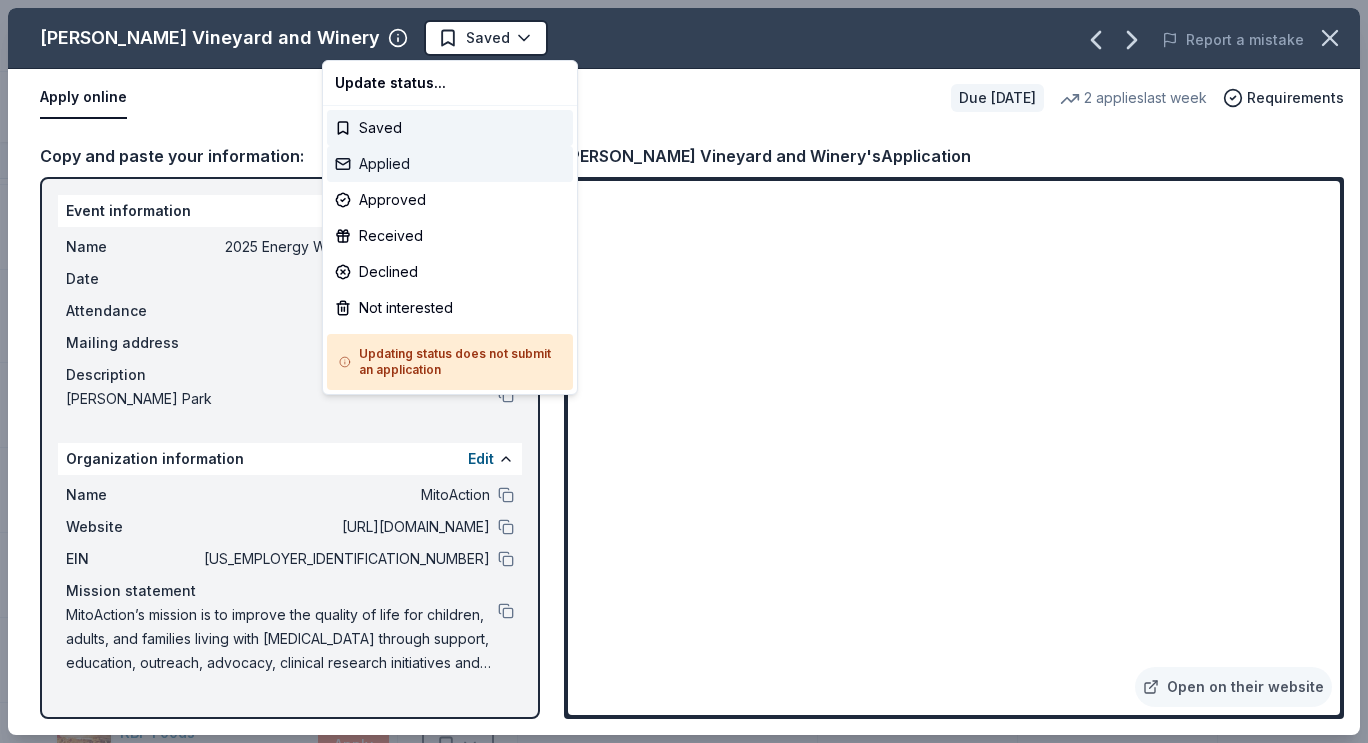 click on "Applied" at bounding box center [450, 164] 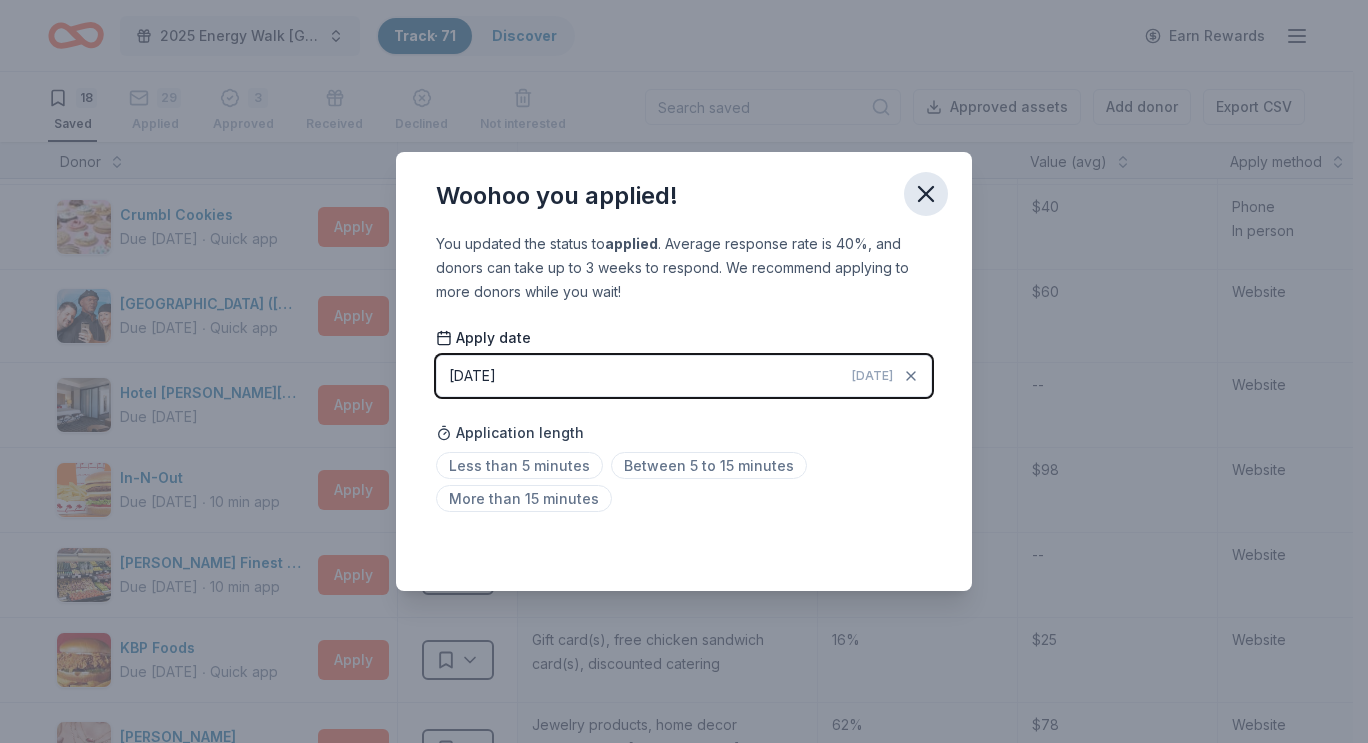 click 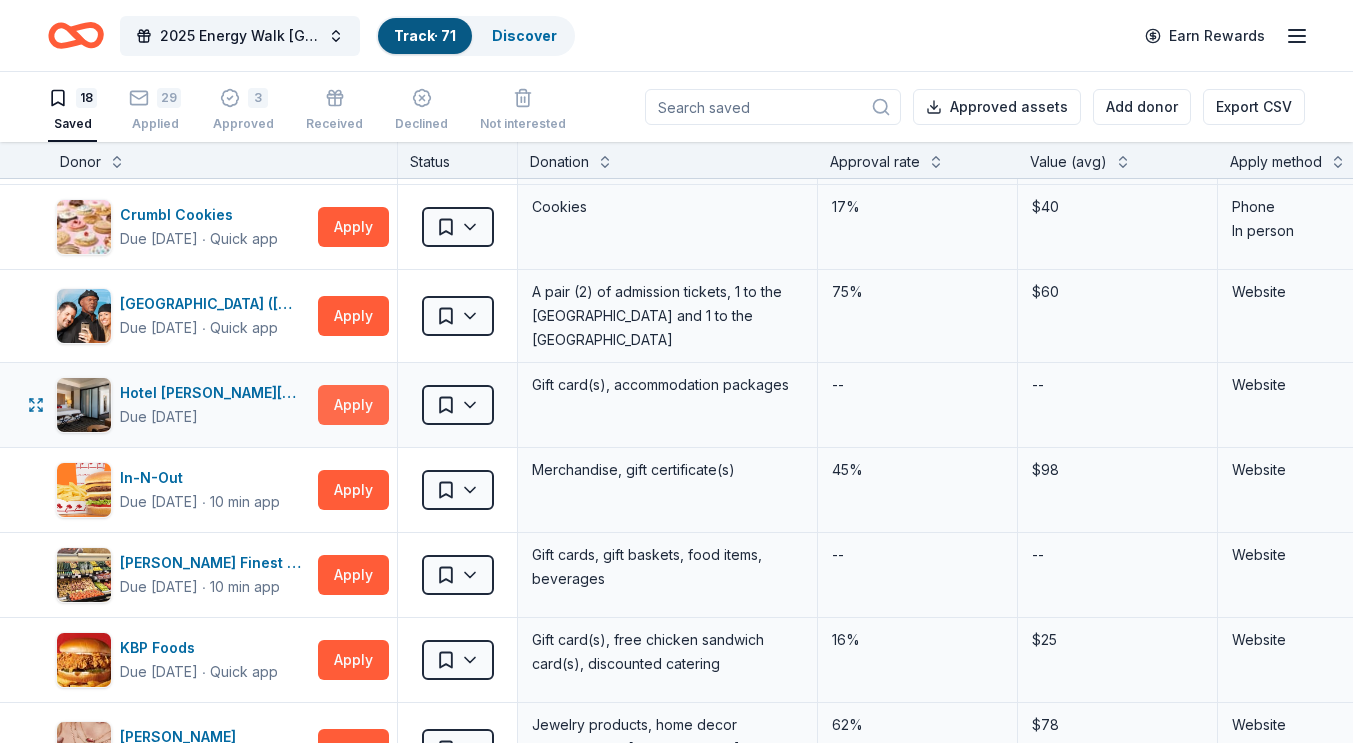 click on "Apply" at bounding box center (353, 405) 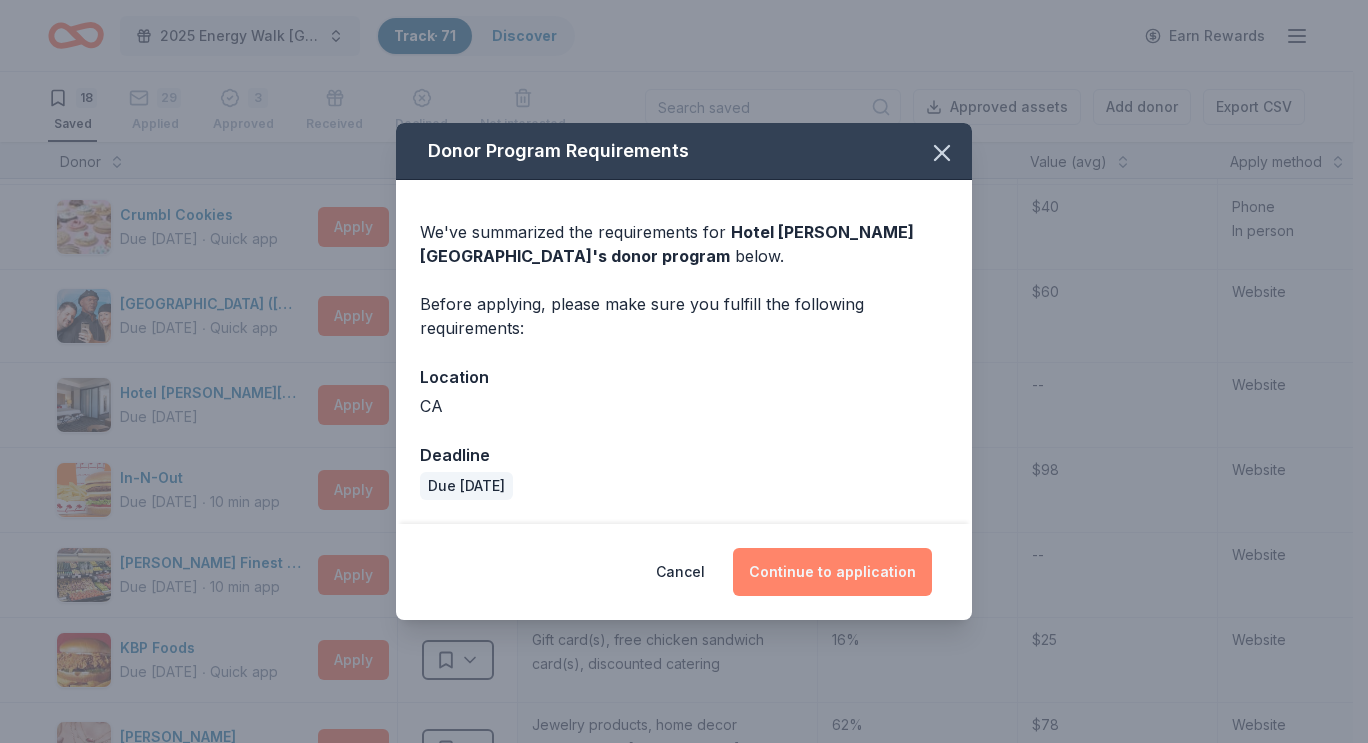 click on "Continue to application" at bounding box center (832, 572) 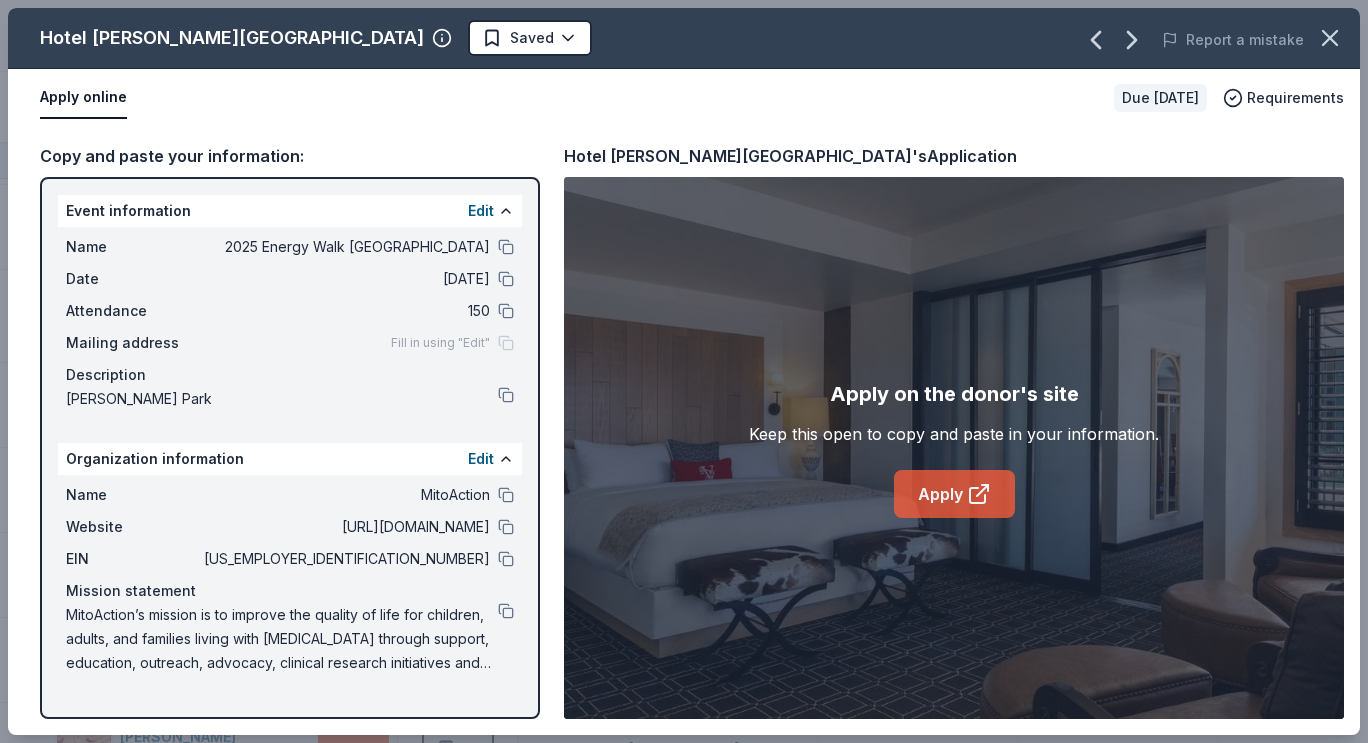 click on "Apply" at bounding box center [954, 494] 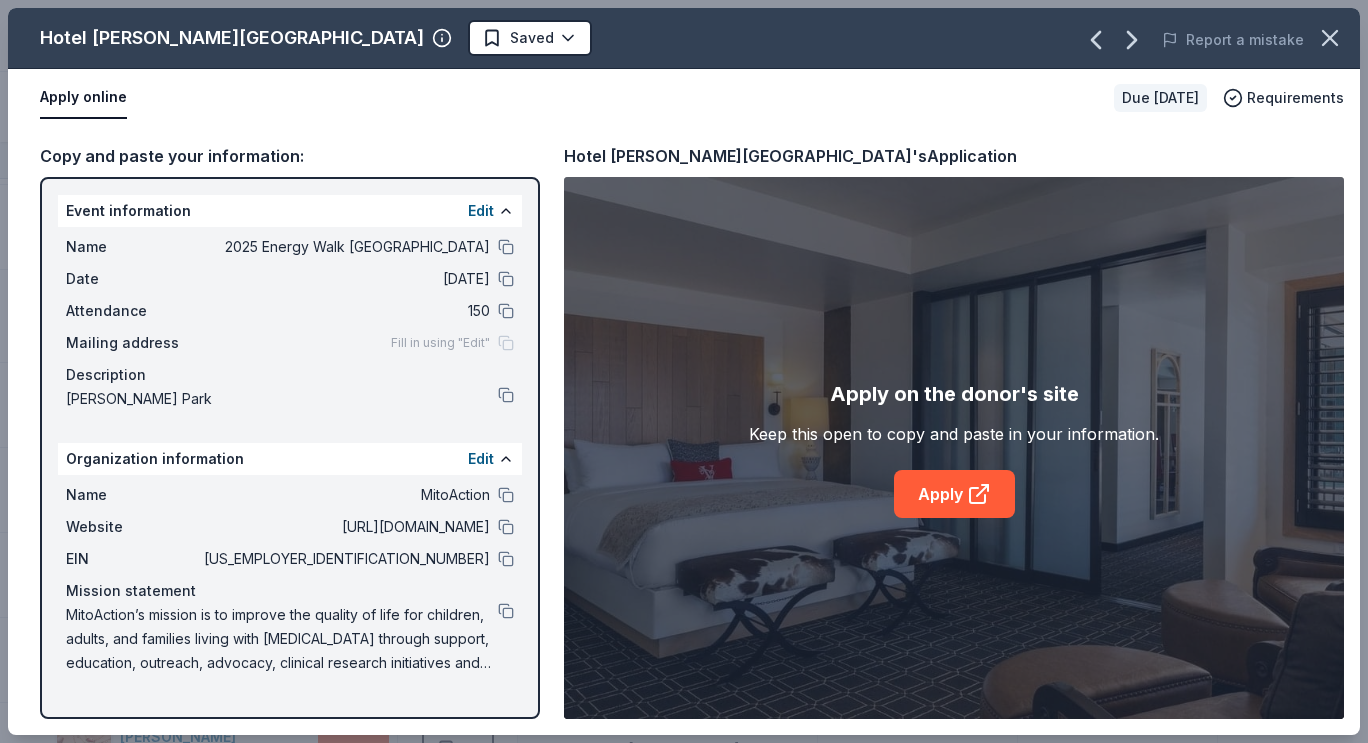 click on "Hotel [PERSON_NAME][GEOGRAPHIC_DATA] Saved Report a mistake" at bounding box center (684, 38) 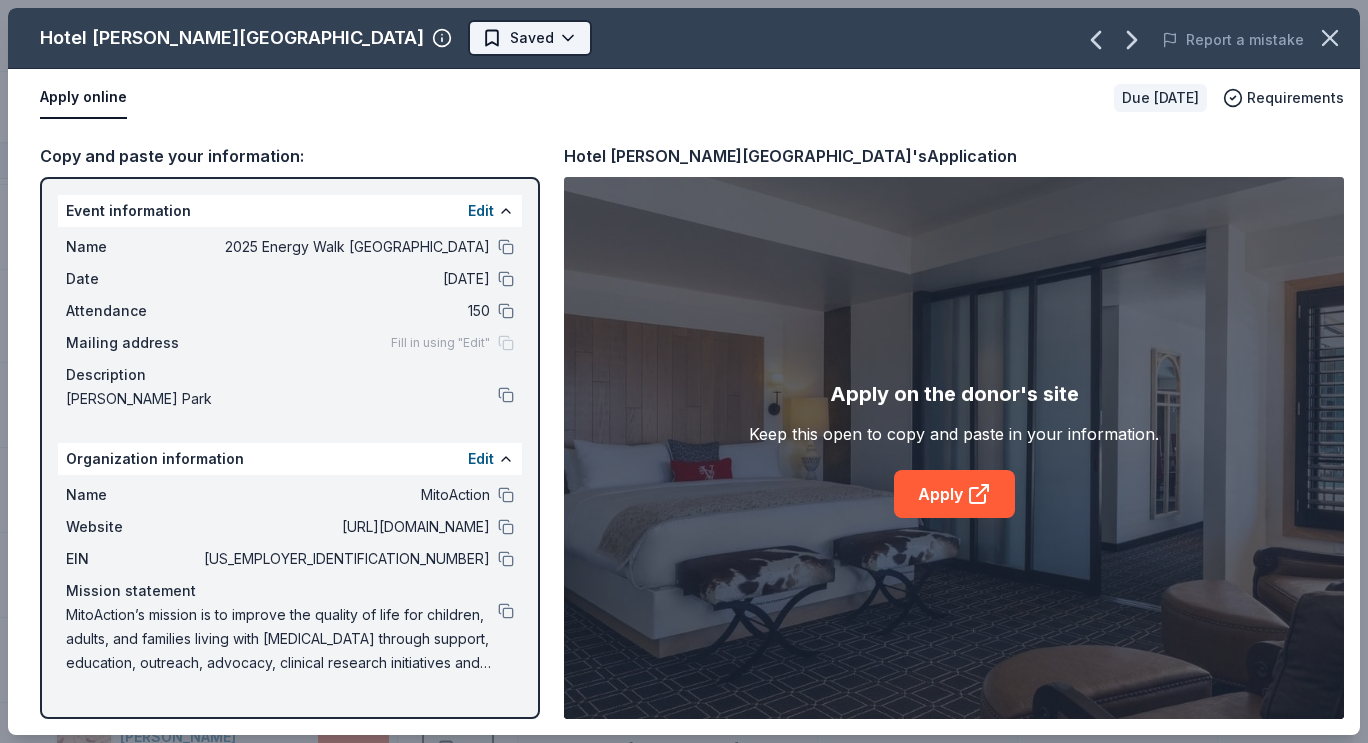 click on "2025 Energy Walk Riverside Track  · 71 Discover Earn Rewards 18 Saved 29 Applied 3 Approved Received Declined Not interested  Approved assets Add donor Export CSV Donor Status Donation Approval rate Value (avg) Apply method Assignee Notes [US_STATE]'s [GEOGRAPHIC_DATA] Due [DATE] ∙ 10 min app Apply Saved Up to four (4) regular single day admission tickets  26% $280 Website Crumbl Cookies Due [DATE] ∙ Quick app Apply Saved Cookies 17% $40 Phone In person [GEOGRAPHIC_DATA] ([GEOGRAPHIC_DATA]) Due [DATE] ∙ Quick app Apply Saved A pair (2) of admission tickets, 1 to the [GEOGRAPHIC_DATA] and 1 to the Guinness World Records Museum 75% $60 Website [GEOGRAPHIC_DATA][PERSON_NAME] Due [DATE] Apply Saved Gift card(s), accommodation packages -- -- Website In-N-Out Due [DATE] ∙ 10 min app Apply Saved Merchandise, gift certificate(s) 45% $98 Website [PERSON_NAME] Finest Foods Due [DATE] ∙ 10 min app Apply Saved Gift cards, gift baskets, food items, beverages -- -- Website KBP Foods Due [DATE] 2%" at bounding box center [684, 371] 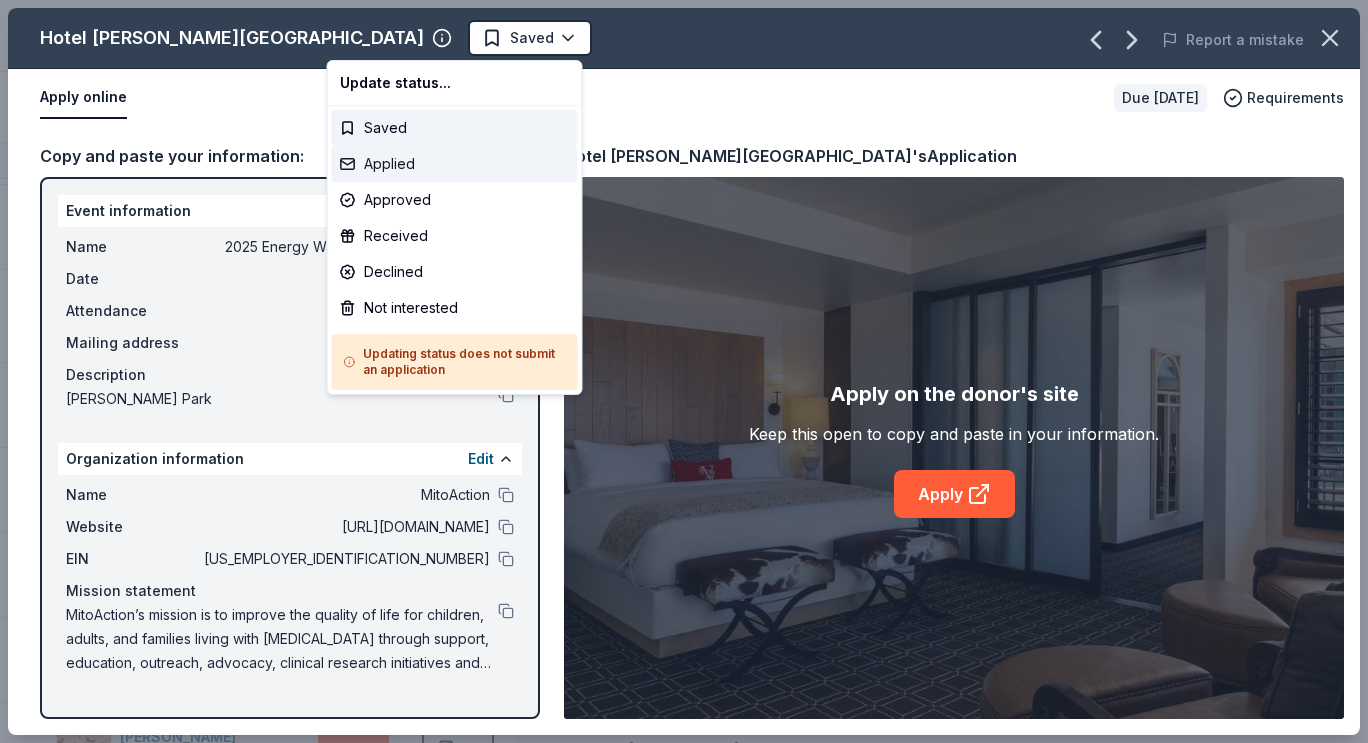 click on "Applied" at bounding box center [455, 164] 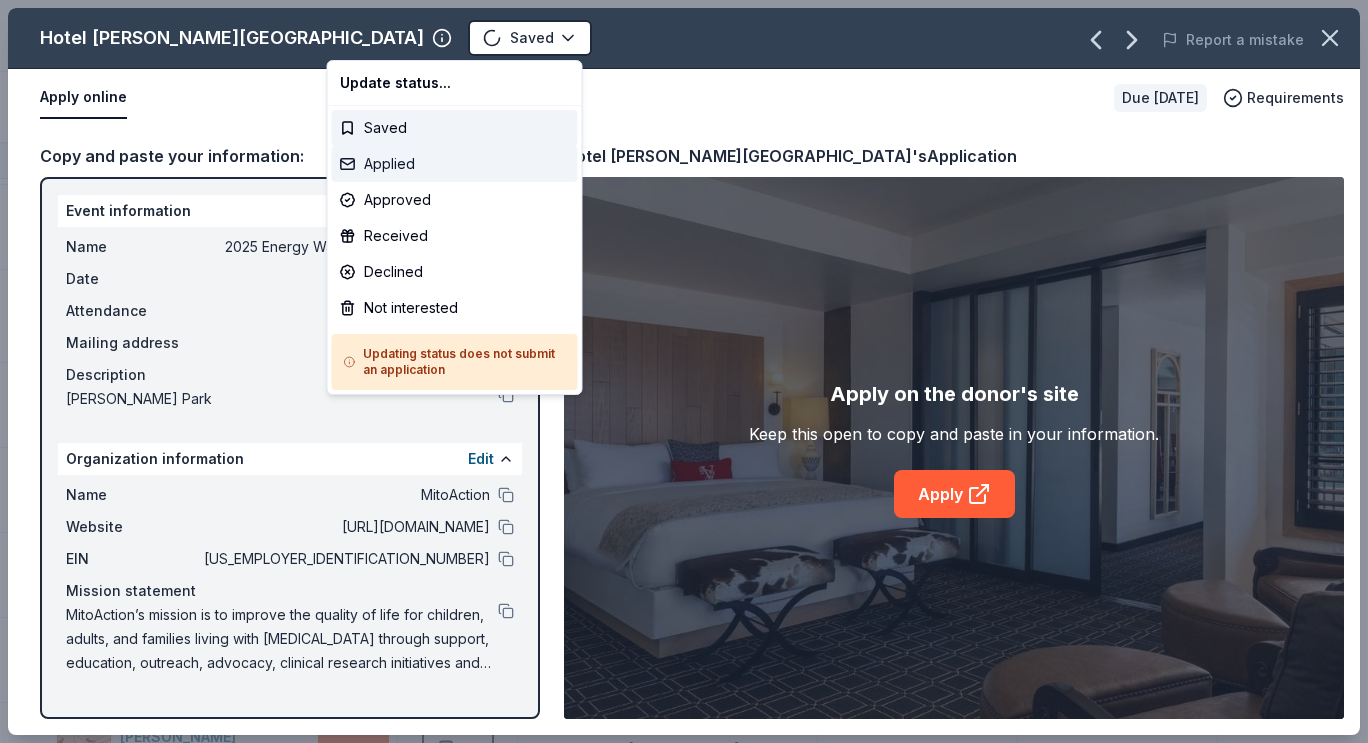 click on "Applied" at bounding box center [455, 164] 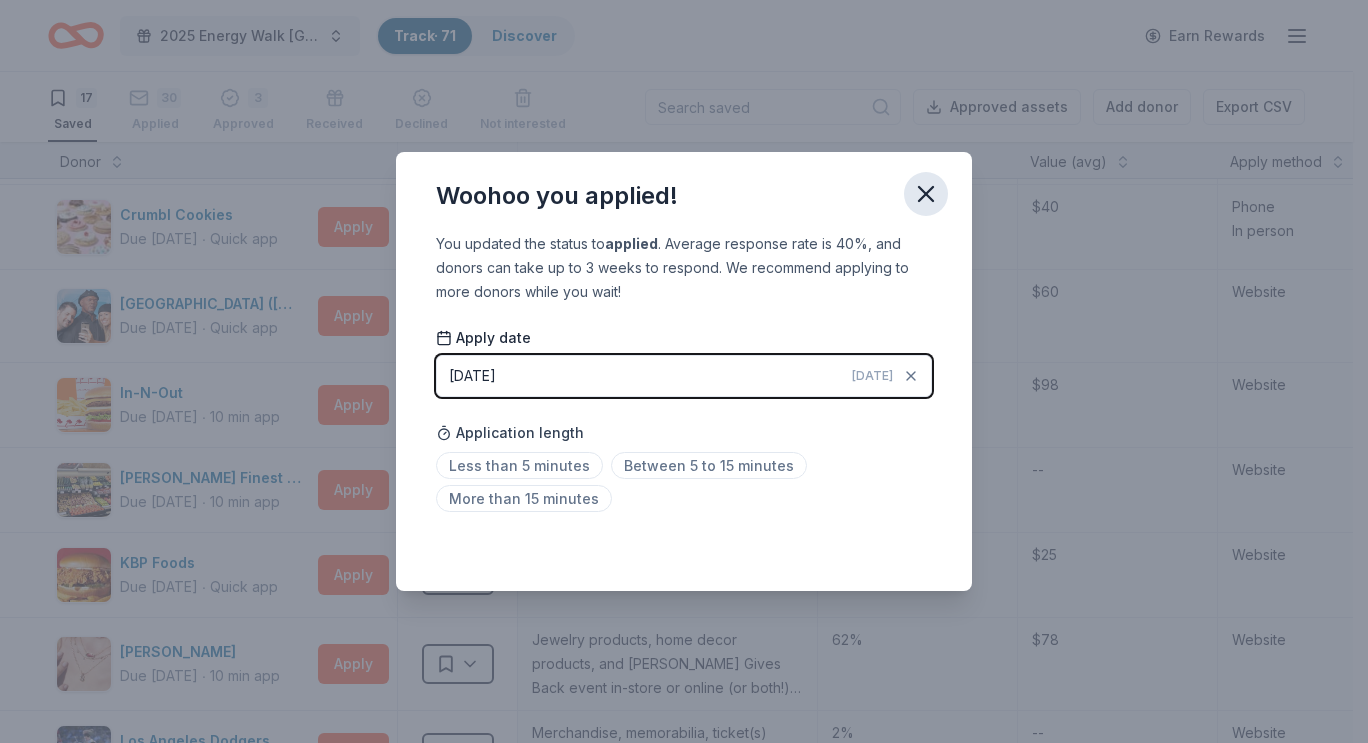 click 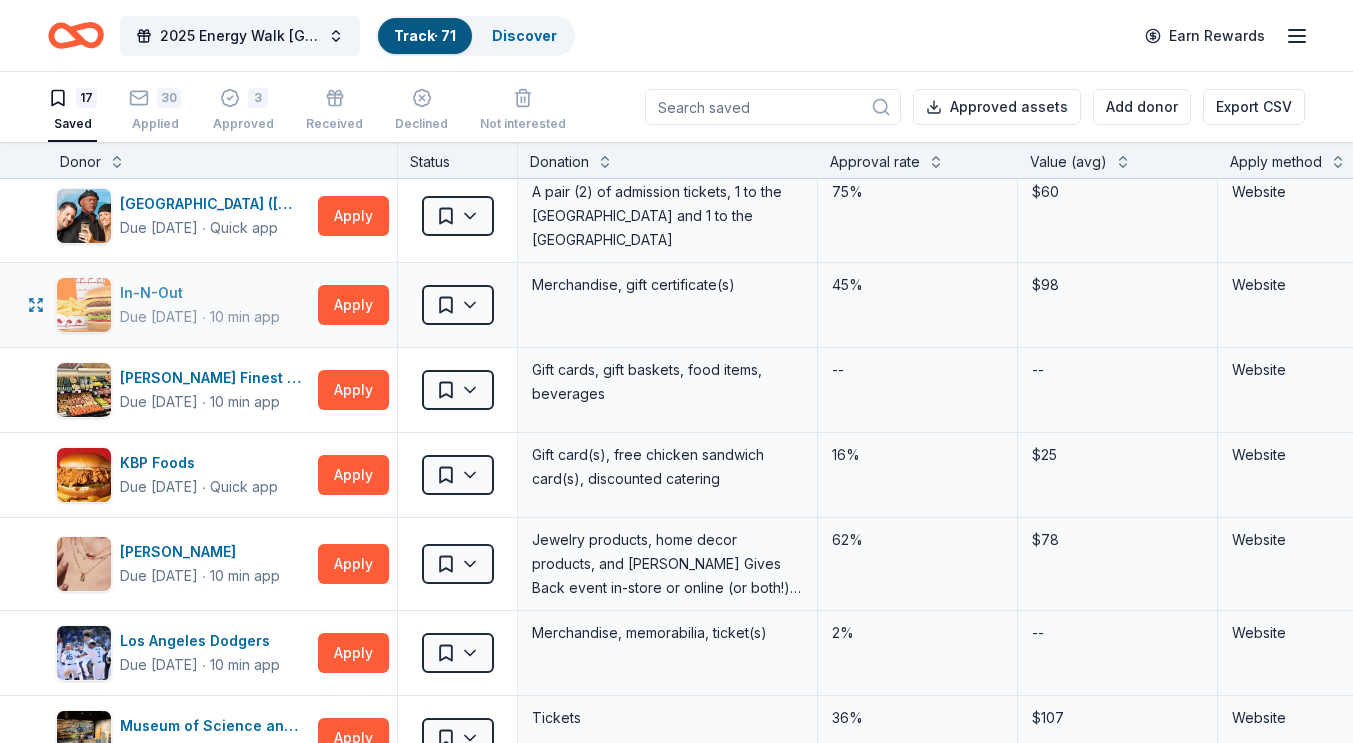 scroll, scrollTop: 186, scrollLeft: 0, axis: vertical 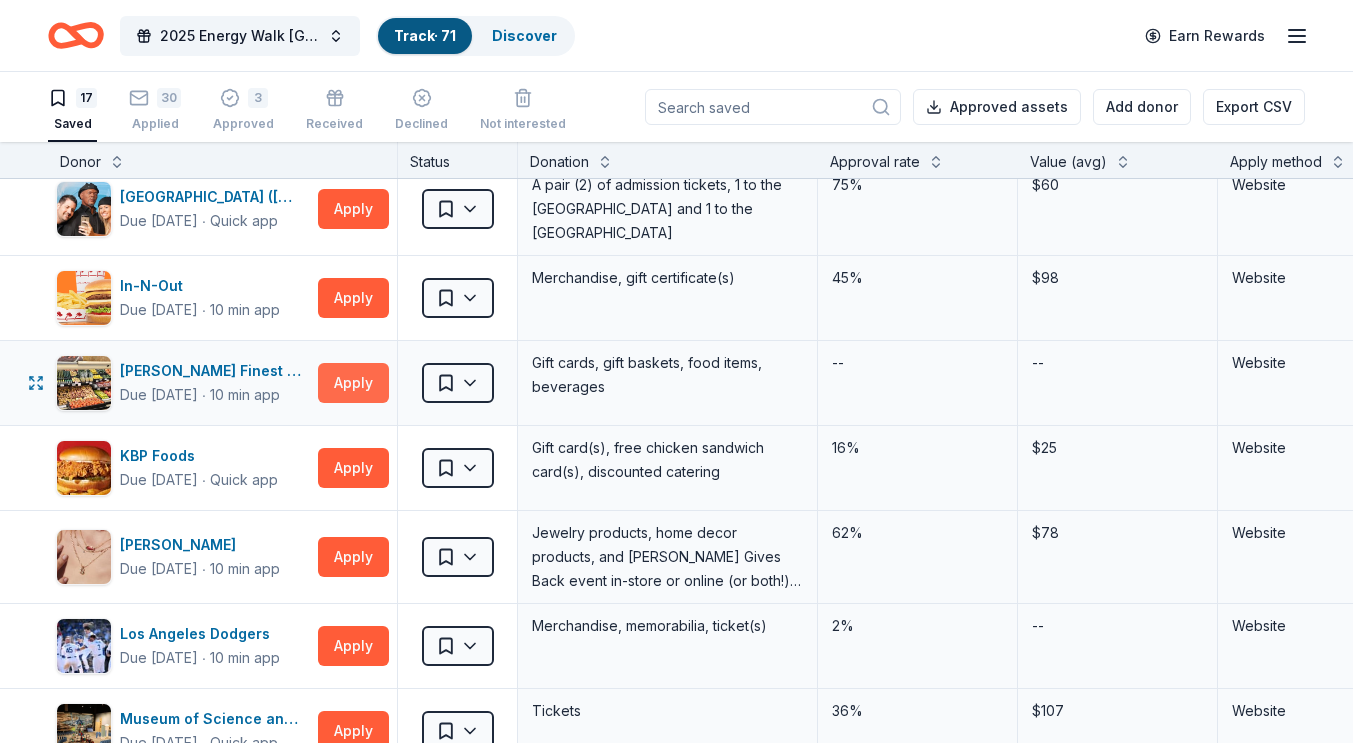 click on "Apply" at bounding box center (353, 383) 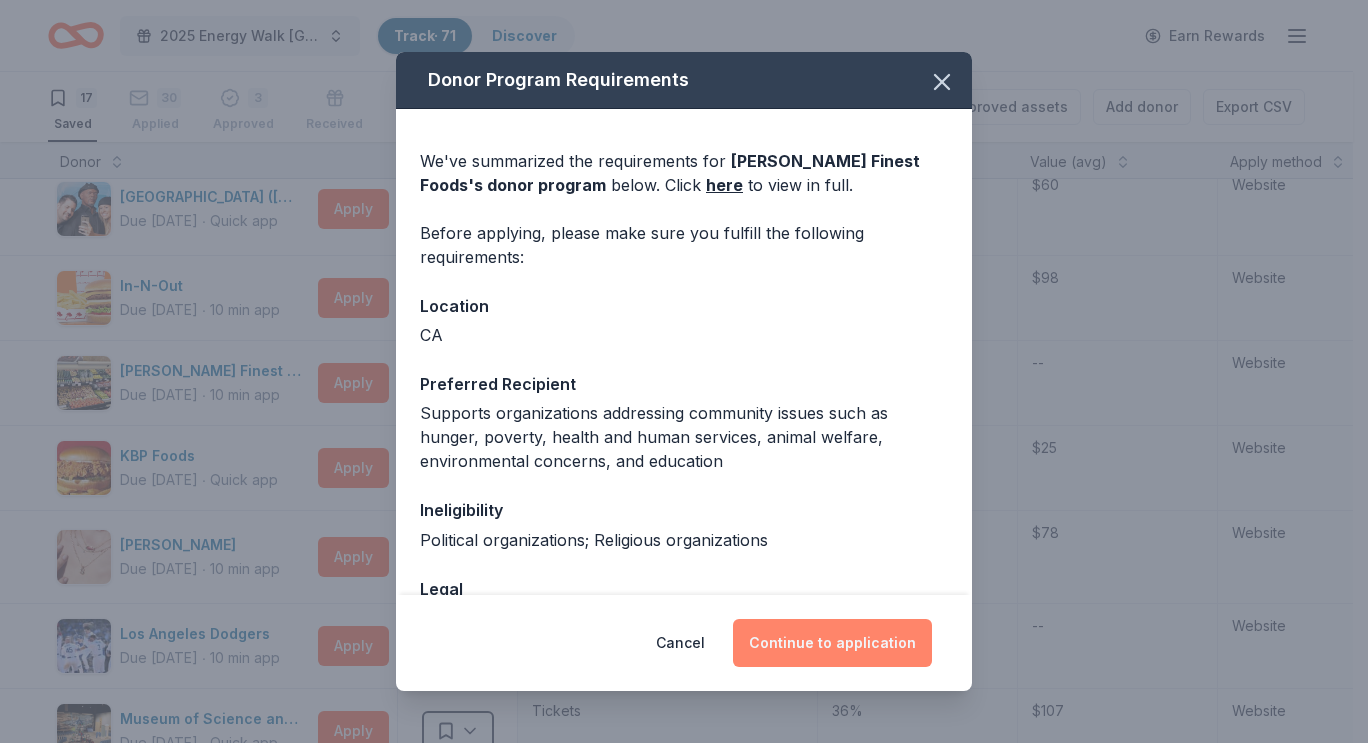 click on "Continue to application" at bounding box center [832, 643] 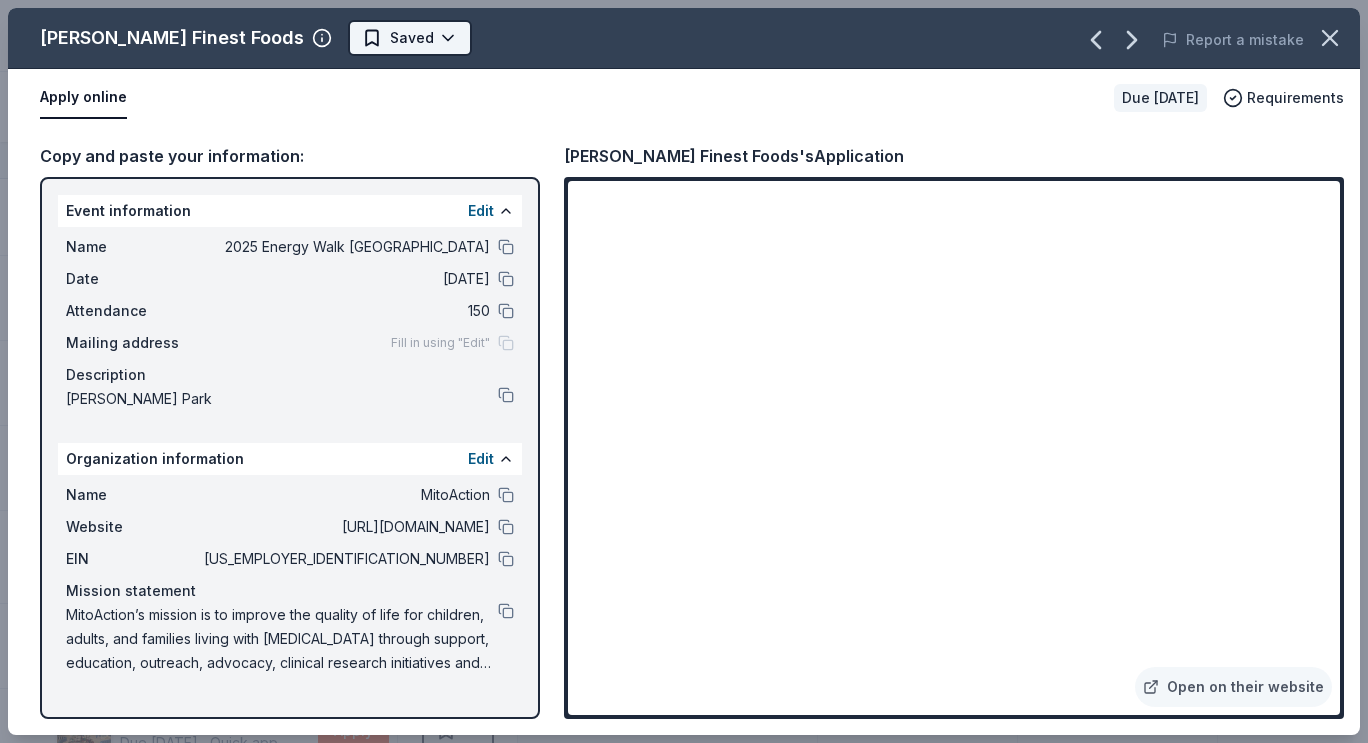 click on "2025 Energy Walk Riverside Track  · 71 Discover Earn Rewards 17 Saved 30 Applied 3 Approved Received Declined Not interested  Approved assets Add donor Export CSV Donor Status Donation Approval rate Value (avg) Apply method Assignee Notes [US_STATE]'s [GEOGRAPHIC_DATA] Due [DATE] ∙ 10 min app Apply Saved Up to four (4) regular single day admission tickets  26% $280 Website Crumbl Cookies Due [DATE] ∙ Quick app Apply Saved Cookies 17% $40 Phone In person [GEOGRAPHIC_DATA] ([GEOGRAPHIC_DATA]) Due [DATE] ∙ Quick app Apply Saved A pair (2) of admission tickets, 1 to the [GEOGRAPHIC_DATA] and 1 to the Guinness World Records Museum 75% $60 Website In-N-Out Due [DATE] ∙ 10 min app Apply Saved Merchandise, gift certificate(s) 45% $98 Website [PERSON_NAME] Finest Foods Due [DATE] ∙ 10 min app Apply Saved Gift cards, gift baskets, food items, beverages -- -- Website KBP Foods Due [DATE] ∙ Quick app Apply Saved Gift card(s), free chicken sandwich card(s), discounted catering 16% $25 Website" at bounding box center (684, 371) 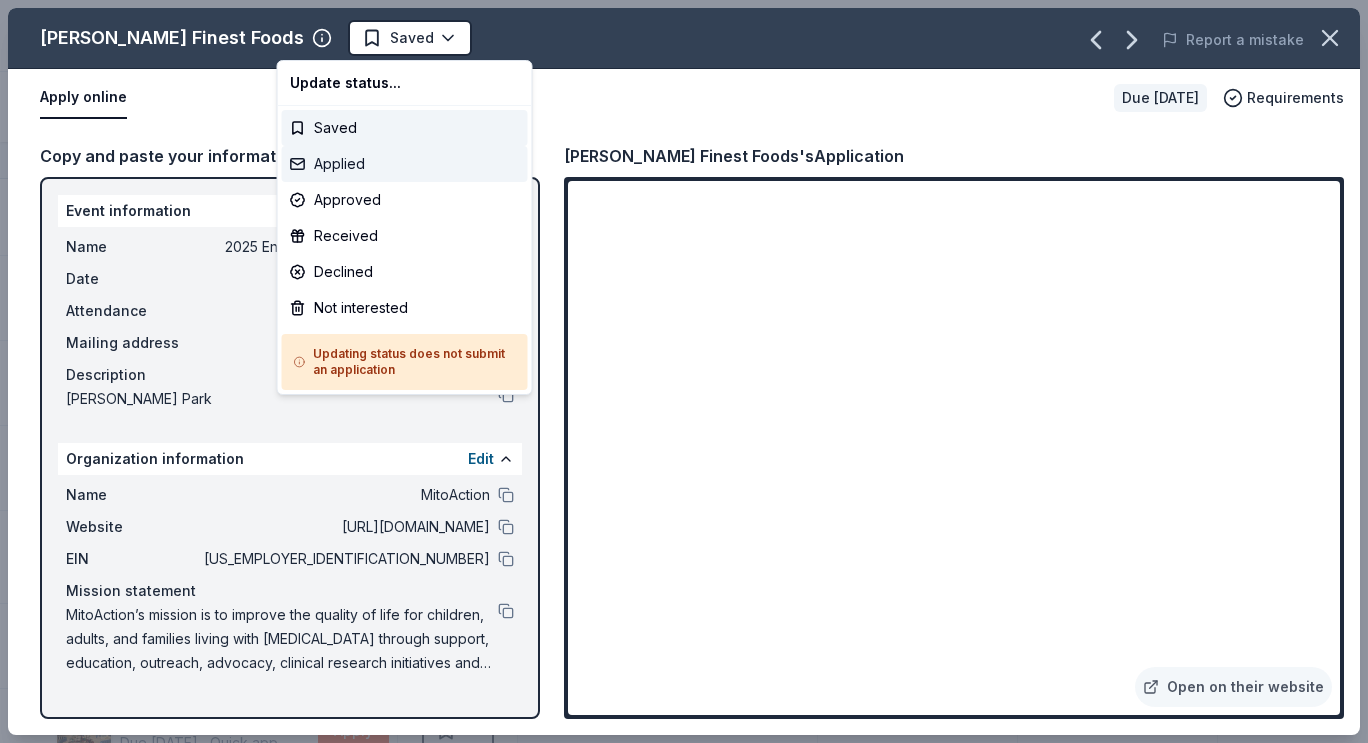 click on "Applied" at bounding box center [405, 164] 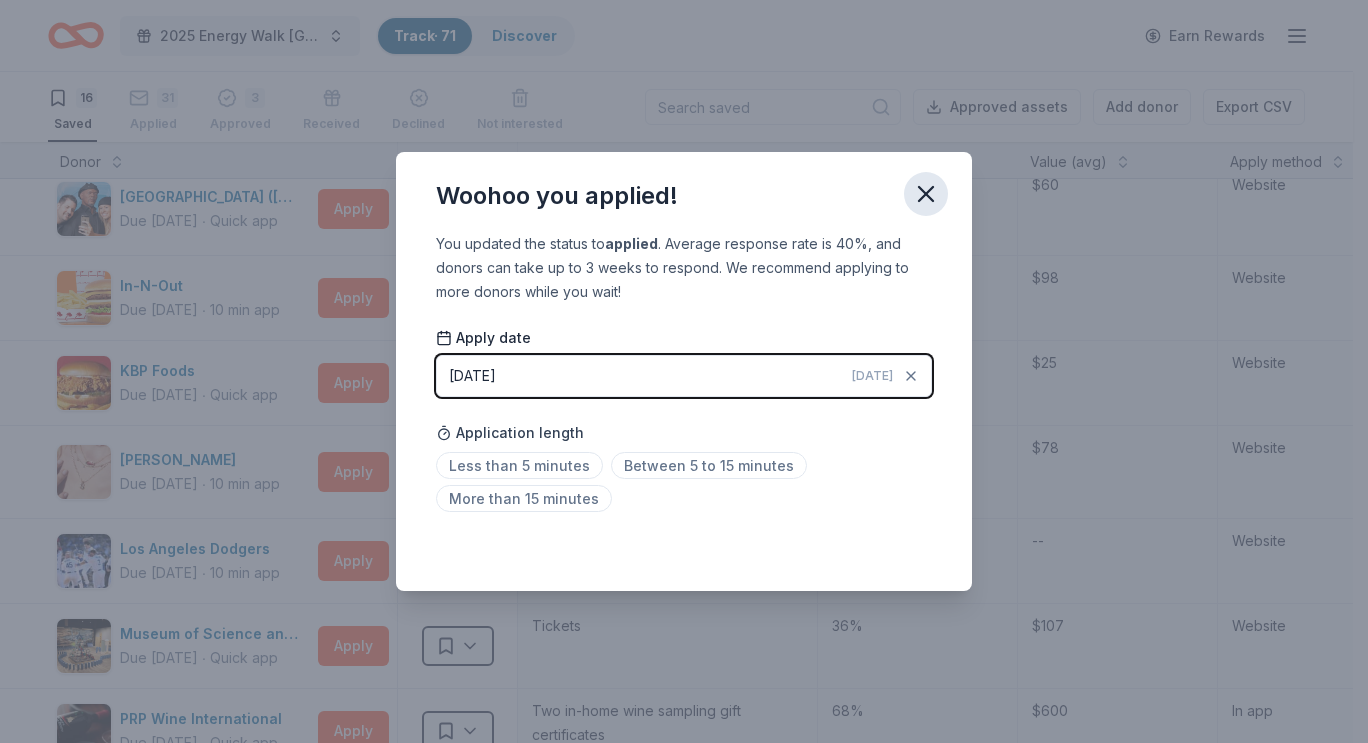 click at bounding box center [926, 194] 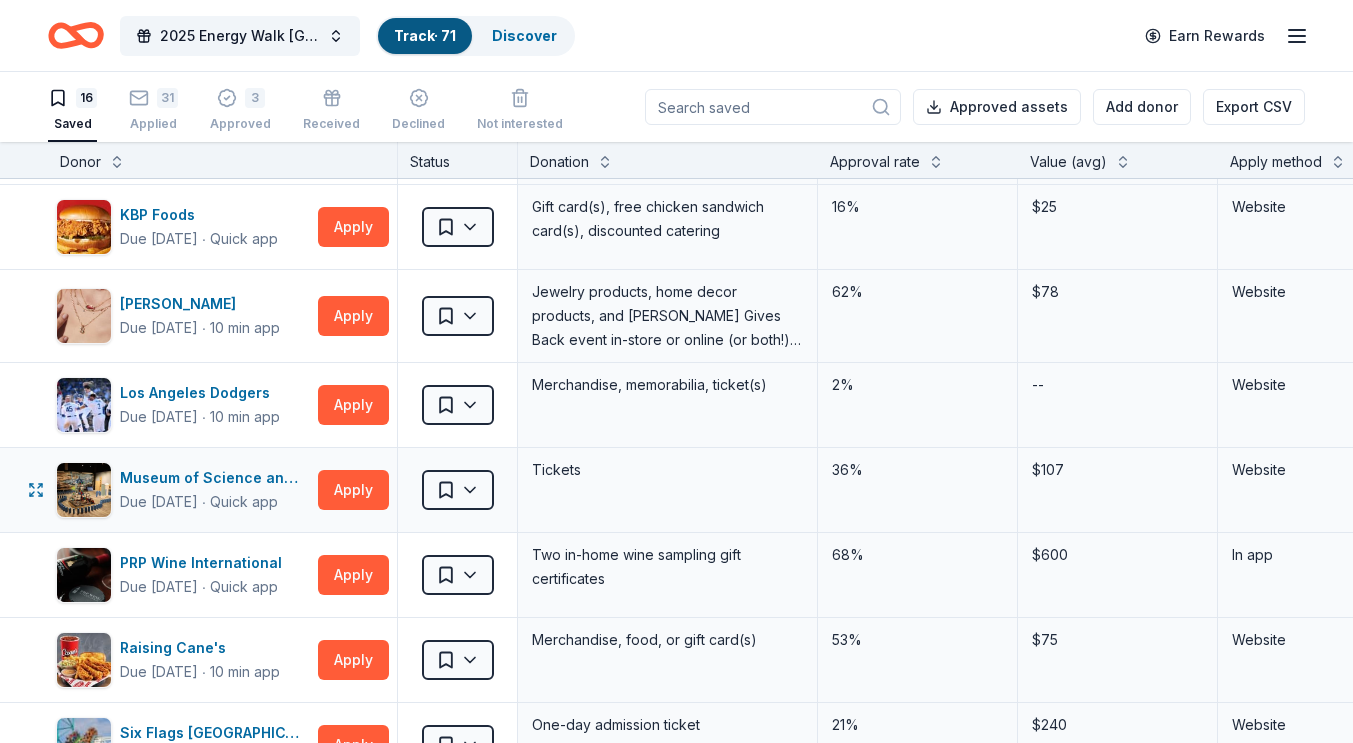 scroll, scrollTop: 350, scrollLeft: 0, axis: vertical 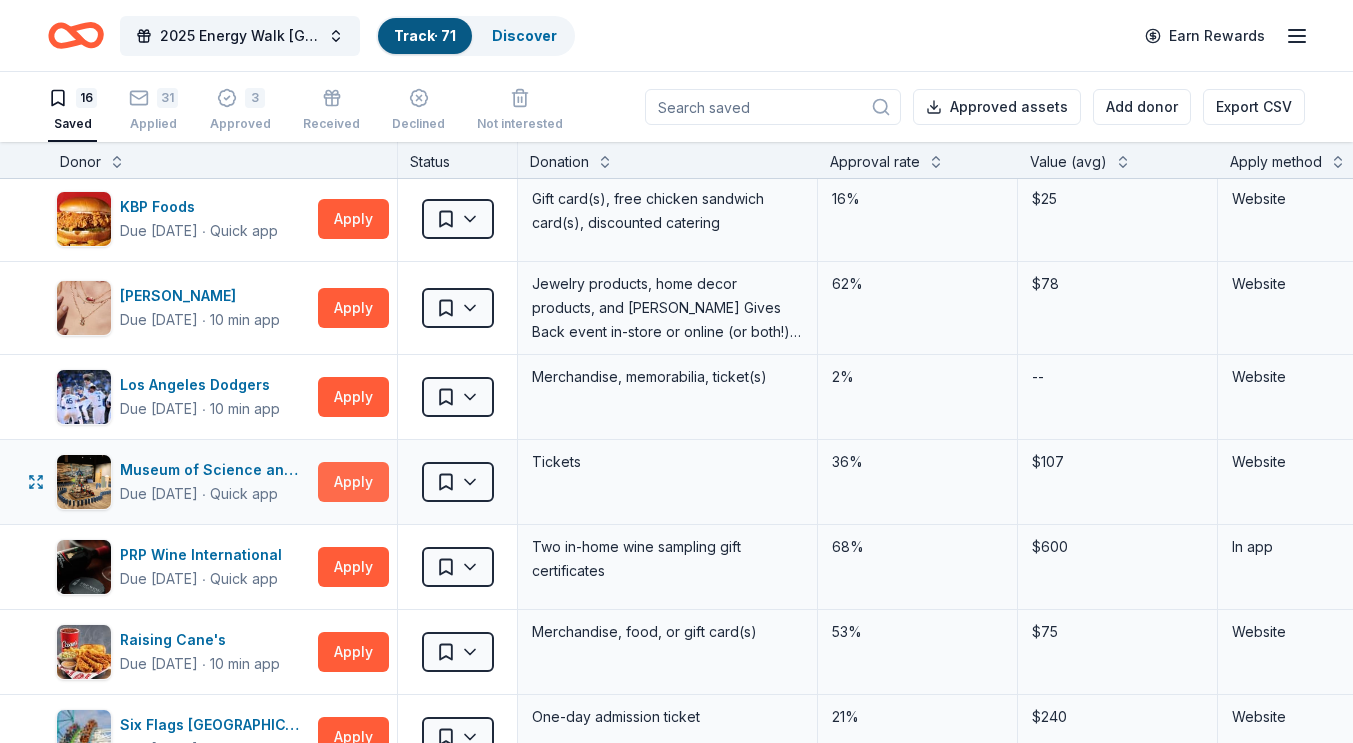 click on "Apply" at bounding box center [353, 482] 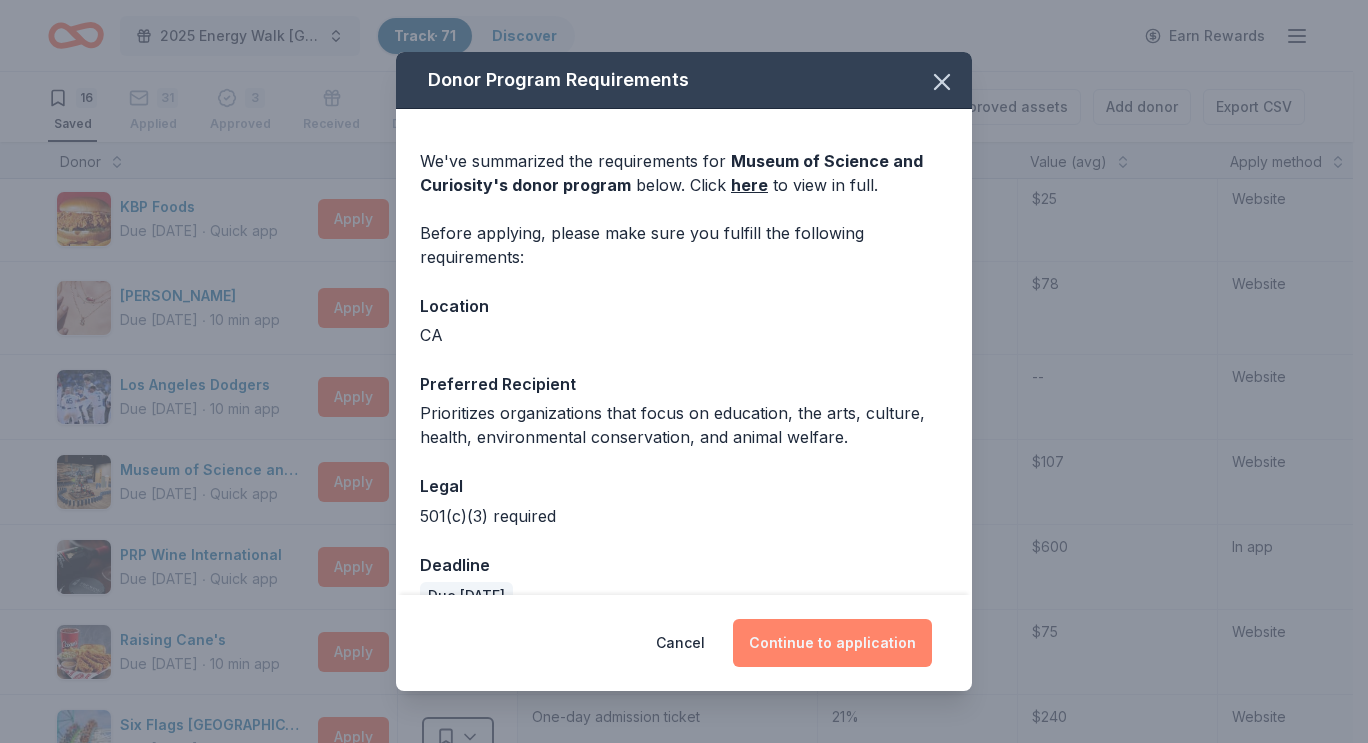 click on "Continue to application" at bounding box center (832, 643) 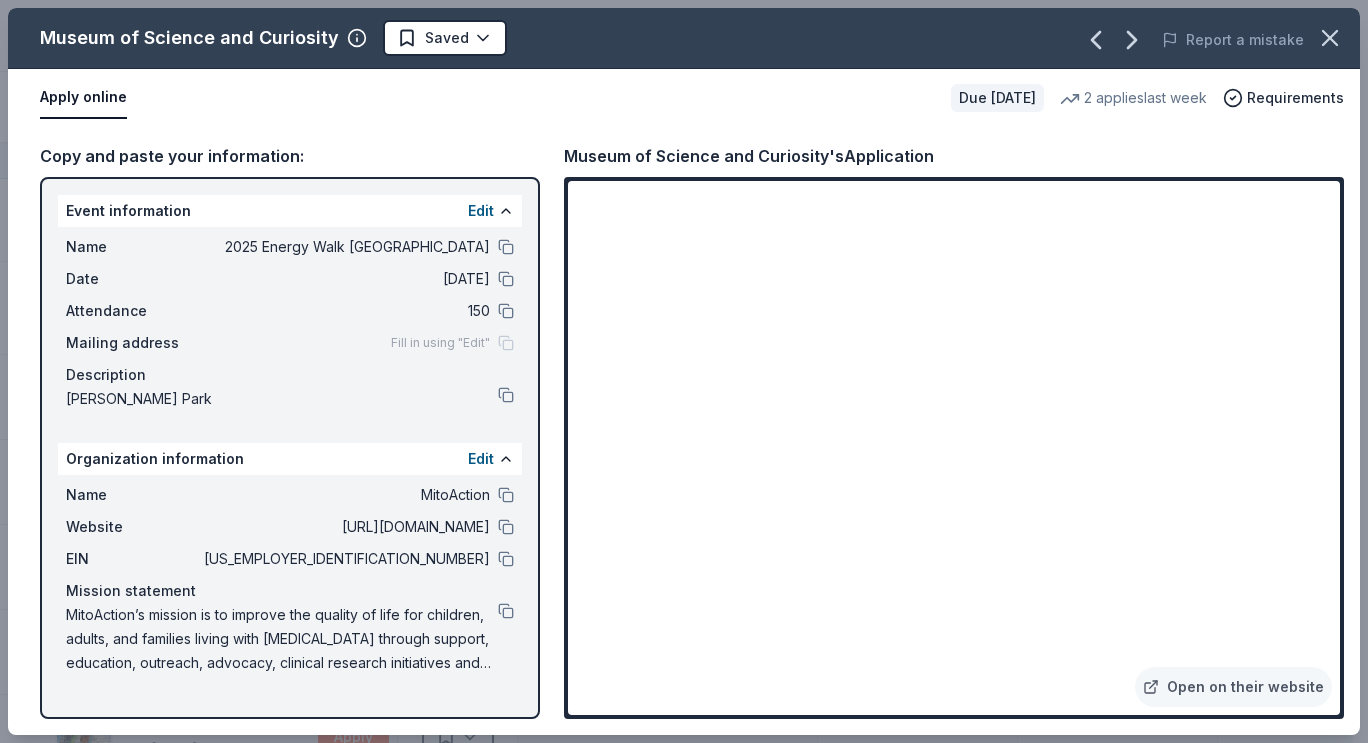 click on "Museum of Science and Curiosity Saved Report a mistake" at bounding box center [684, 38] 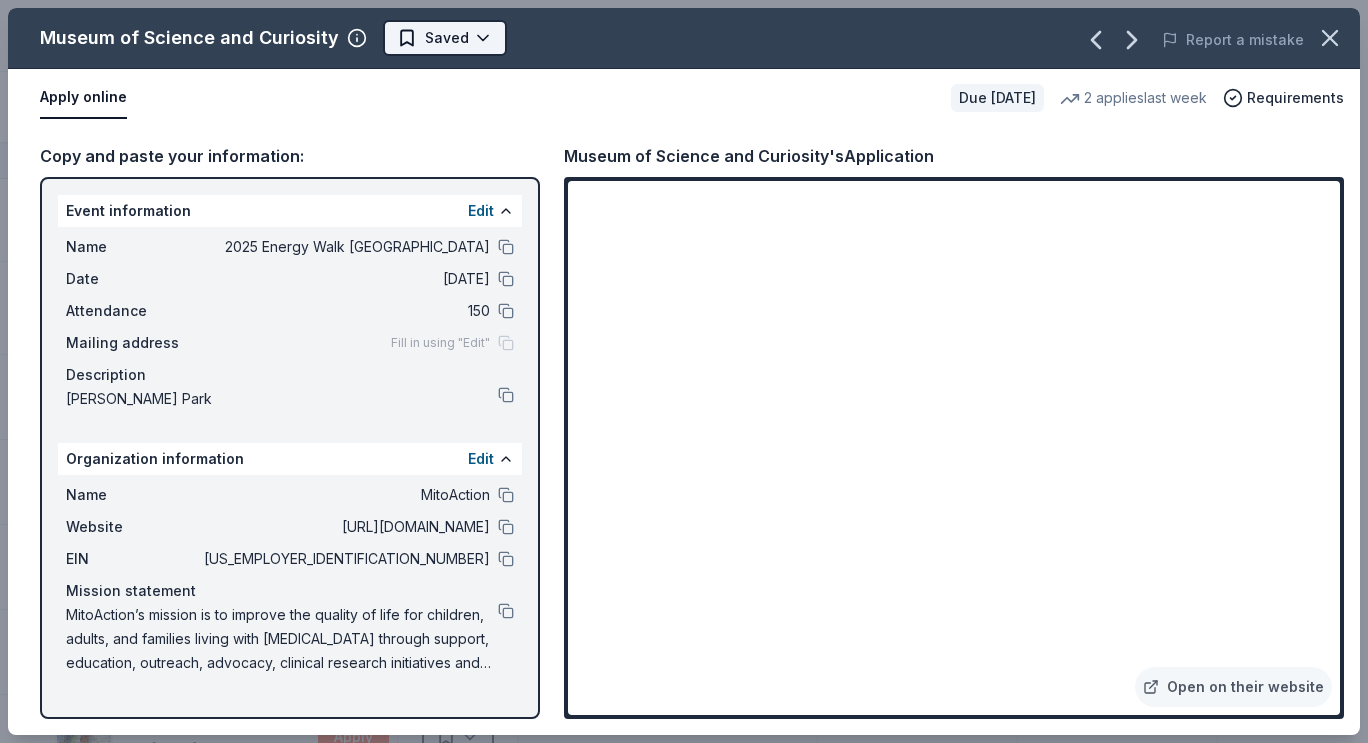 click on "2025 Energy Walk Riverside Track  · 71 Discover Earn Rewards 16 Saved 31 Applied 3 Approved Received Declined Not interested  Approved assets Add donor Export CSV Donor Status Donation Approval rate Value (avg) Apply method Assignee Notes [US_STATE]'s [GEOGRAPHIC_DATA] Due [DATE] ∙ 10 min app Apply Saved Up to four (4) regular single day admission tickets  26% $280 Website Crumbl Cookies Due [DATE] ∙ Quick app Apply Saved Cookies 17% $40 Phone In person [GEOGRAPHIC_DATA] ([GEOGRAPHIC_DATA]) Due [DATE] ∙ Quick app Apply Saved A pair (2) of admission tickets, 1 to the [GEOGRAPHIC_DATA] and 1 to the Guinness World Records Museum 75% $60 Website In-N-Out Due [DATE] ∙ 10 min app Apply Saved Merchandise, gift certificate(s) 45% $98 Website KBP Foods Due [DATE] ∙ Quick app Apply Saved Gift card(s), free chicken sandwich card(s), discounted catering 16% $25 Website [PERSON_NAME] Due [DATE] ∙ 10 min app Apply Saved 62% $78 Website Los Angeles Dodgers Due [DATE] ∙ 10 min app Apply 2%" at bounding box center (684, 371) 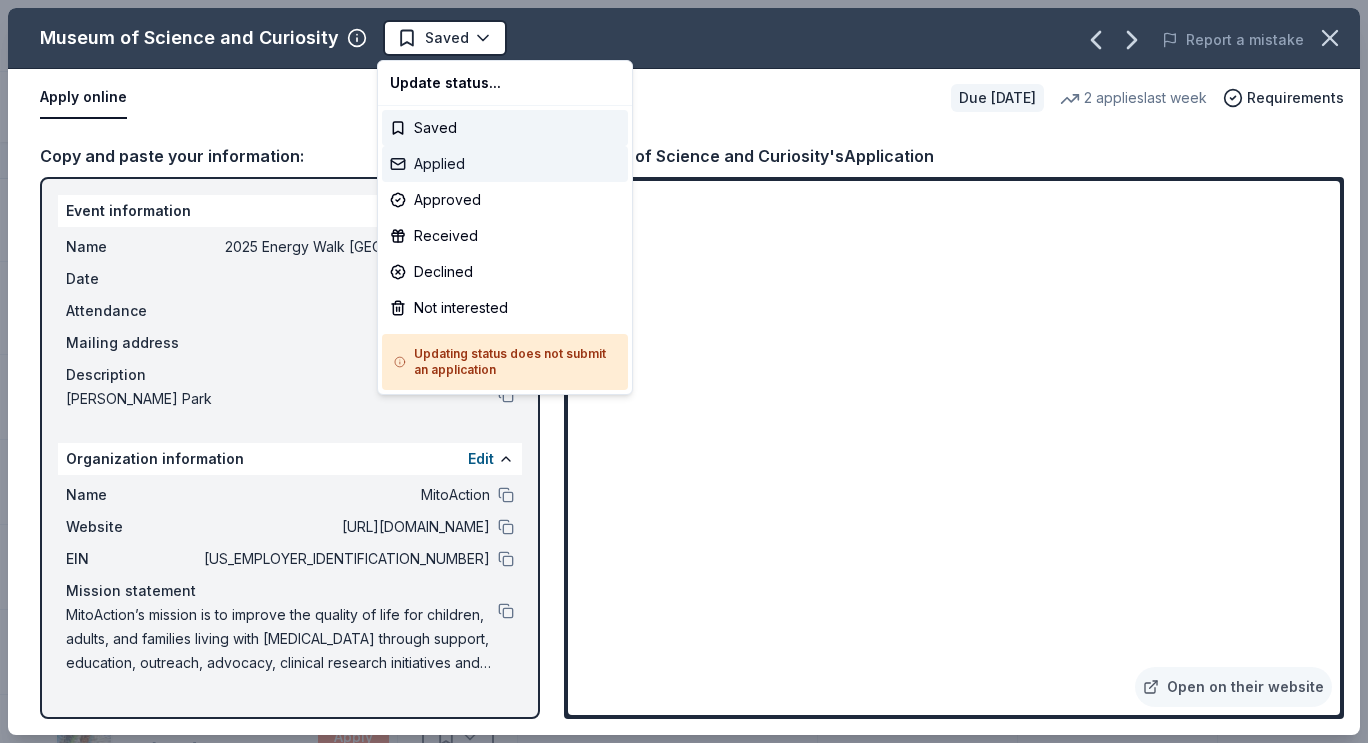 click on "Applied" at bounding box center [505, 164] 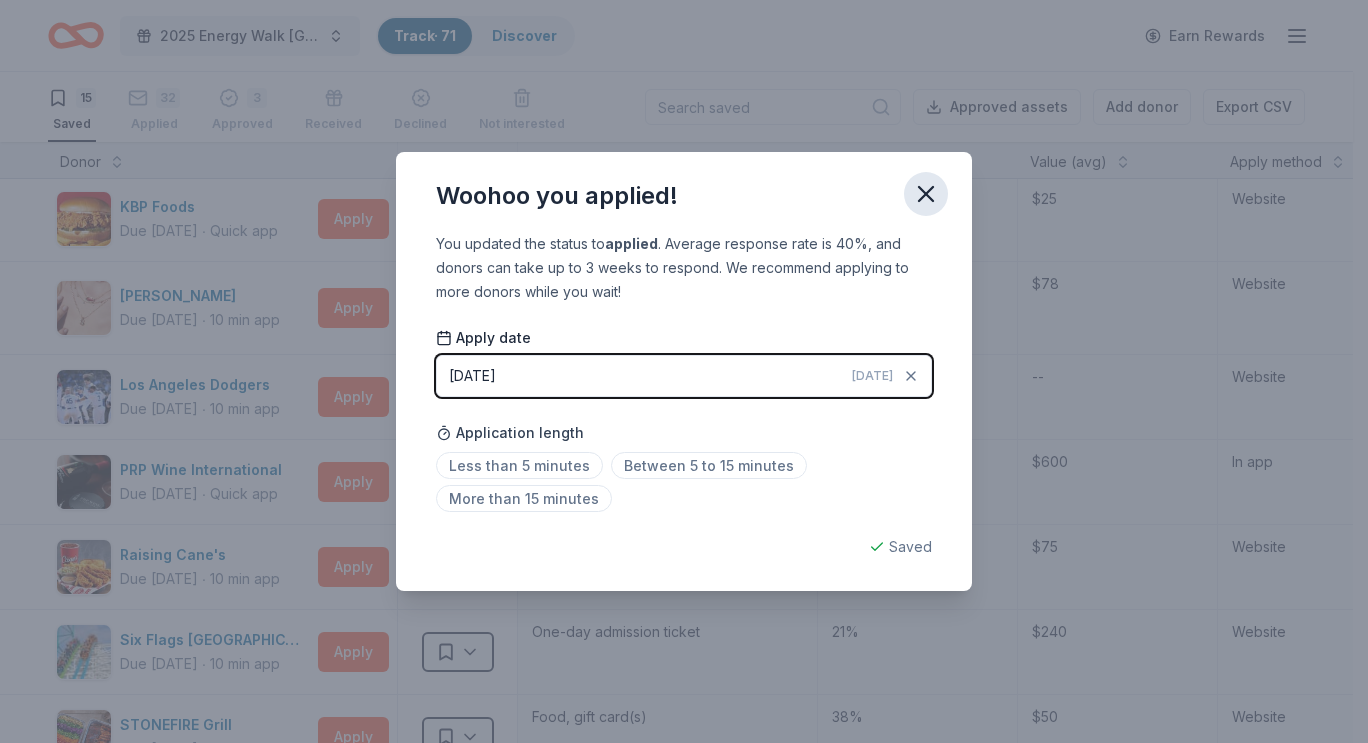 click 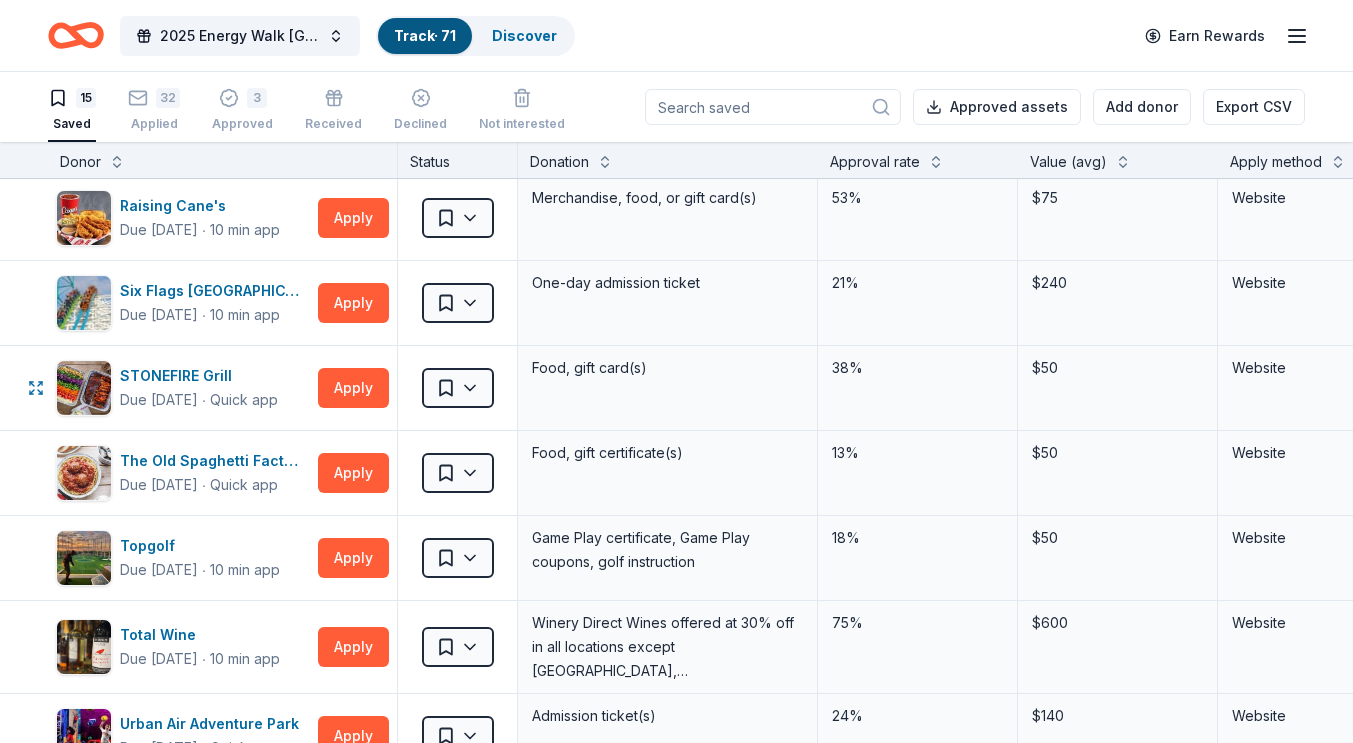 scroll, scrollTop: 781, scrollLeft: 0, axis: vertical 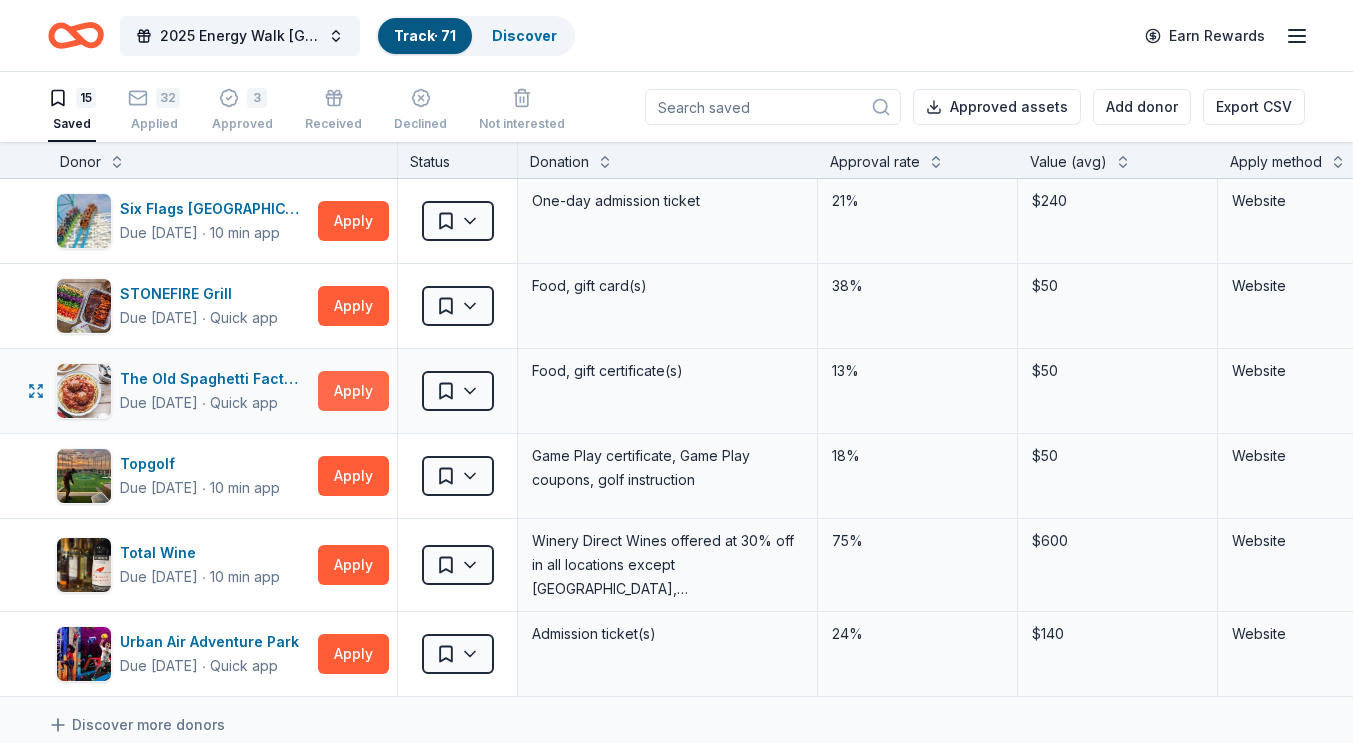 click on "Apply" at bounding box center (353, 391) 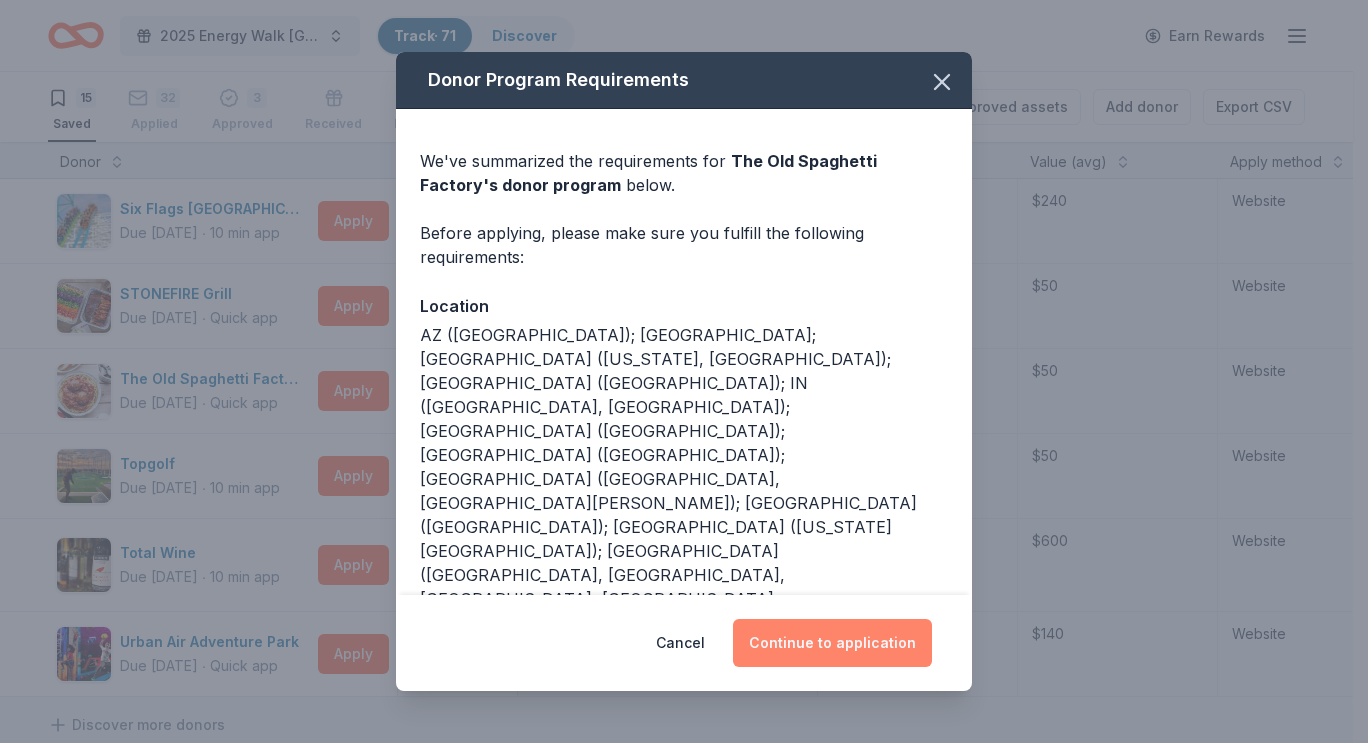 click on "Continue to application" at bounding box center [832, 643] 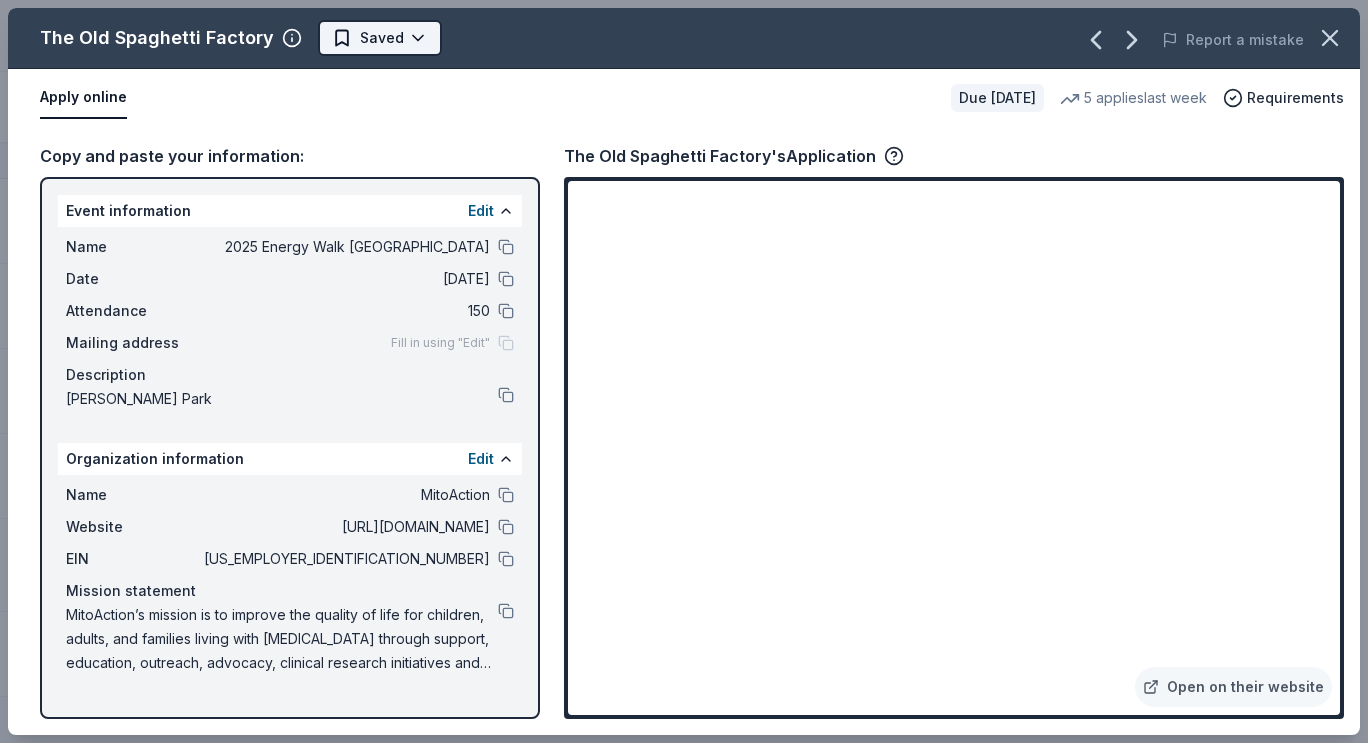click on "2025 Energy Walk Riverside Track  · 71 Discover Earn Rewards 15 Saved 32 Applied 3 Approved Received Declined Not interested  Approved assets Add donor Export CSV Donor Status Donation Approval rate Value (avg) Apply method Assignee Notes [US_STATE]'s [GEOGRAPHIC_DATA] Due [DATE] ∙ 10 min app Apply Saved Up to four (4) regular single day admission tickets  26% $280 Website Crumbl Cookies Due [DATE] ∙ Quick app Apply Saved Cookies 17% $40 Phone In person [GEOGRAPHIC_DATA] ([GEOGRAPHIC_DATA]) Due [DATE] ∙ Quick app Apply Saved A pair (2) of admission tickets, 1 to the [GEOGRAPHIC_DATA] and 1 to the Guinness World Records Museum 75% $60 Website In-N-Out Due [DATE] ∙ 10 min app Apply Saved Merchandise, gift certificate(s) 45% $98 Website KBP Foods Due [DATE] ∙ Quick app Apply Saved Gift card(s), free chicken sandwich card(s), discounted catering 16% $25 Website [PERSON_NAME] Due [DATE] ∙ 10 min app Apply Saved 62% $78 Website Los Angeles Dodgers Due [DATE] ∙ 10 min app Apply 2%" at bounding box center [684, 371] 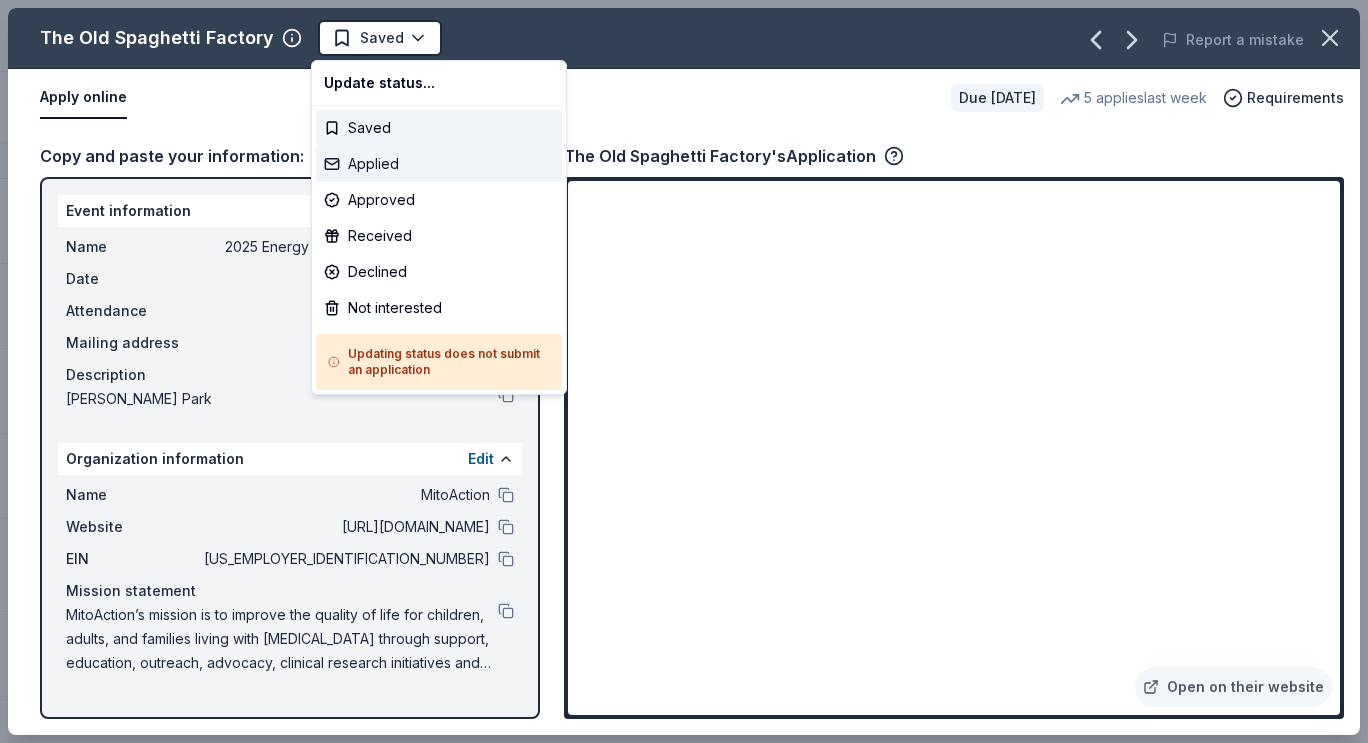click on "Applied" at bounding box center [439, 164] 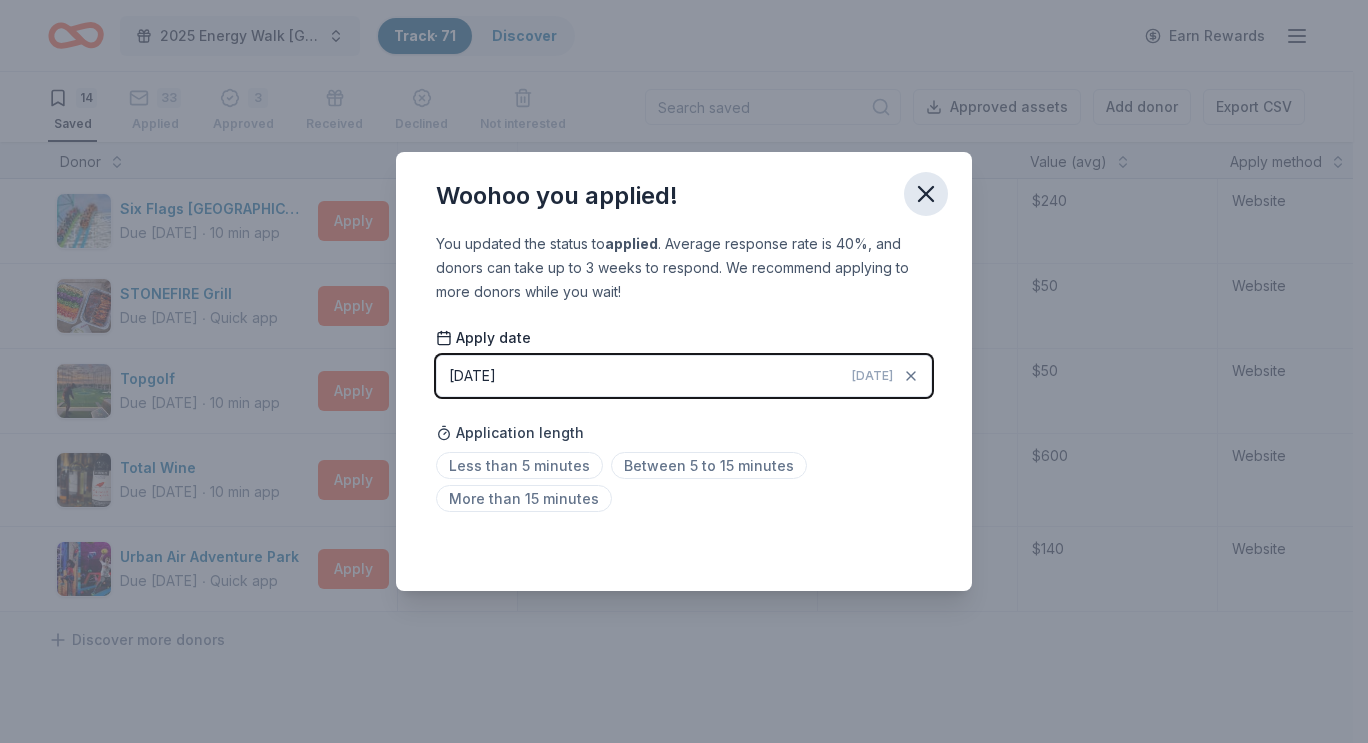 click 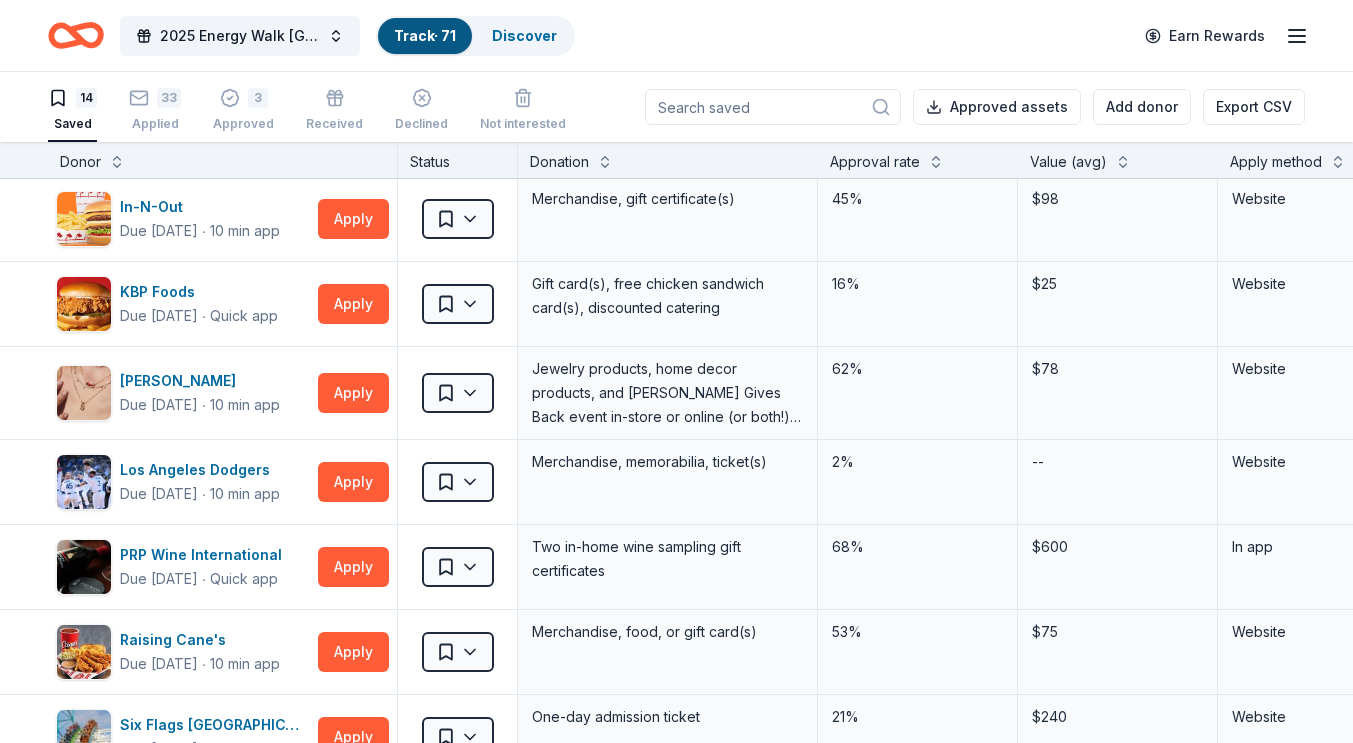 scroll, scrollTop: 269, scrollLeft: 0, axis: vertical 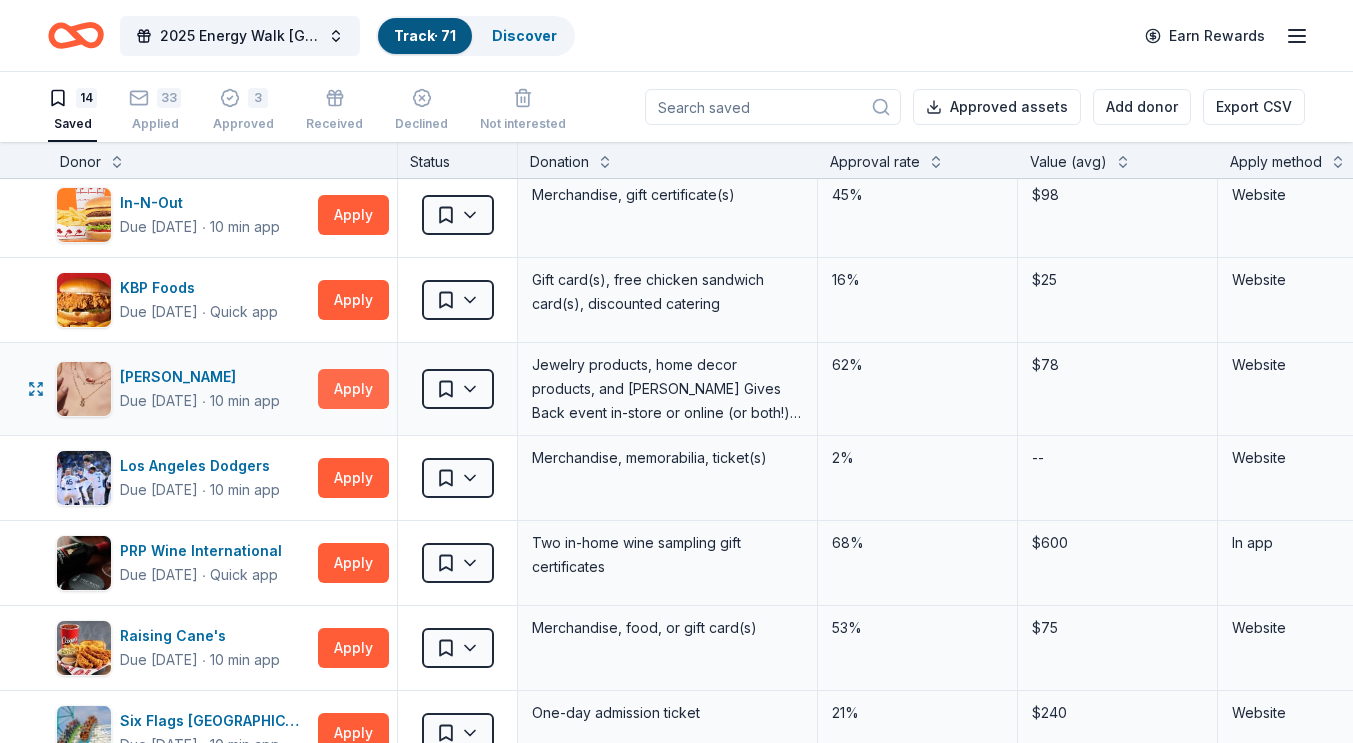 click on "Apply" at bounding box center [353, 389] 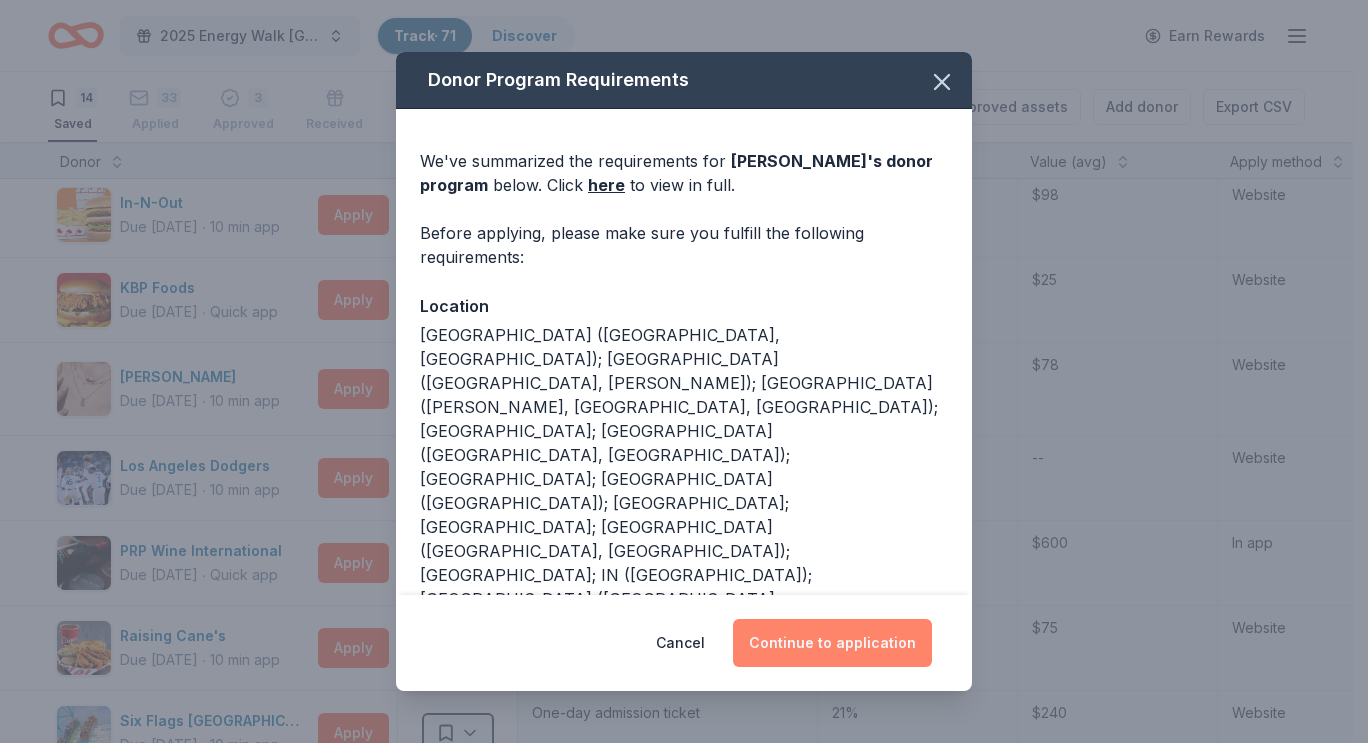 click on "Continue to application" at bounding box center (832, 643) 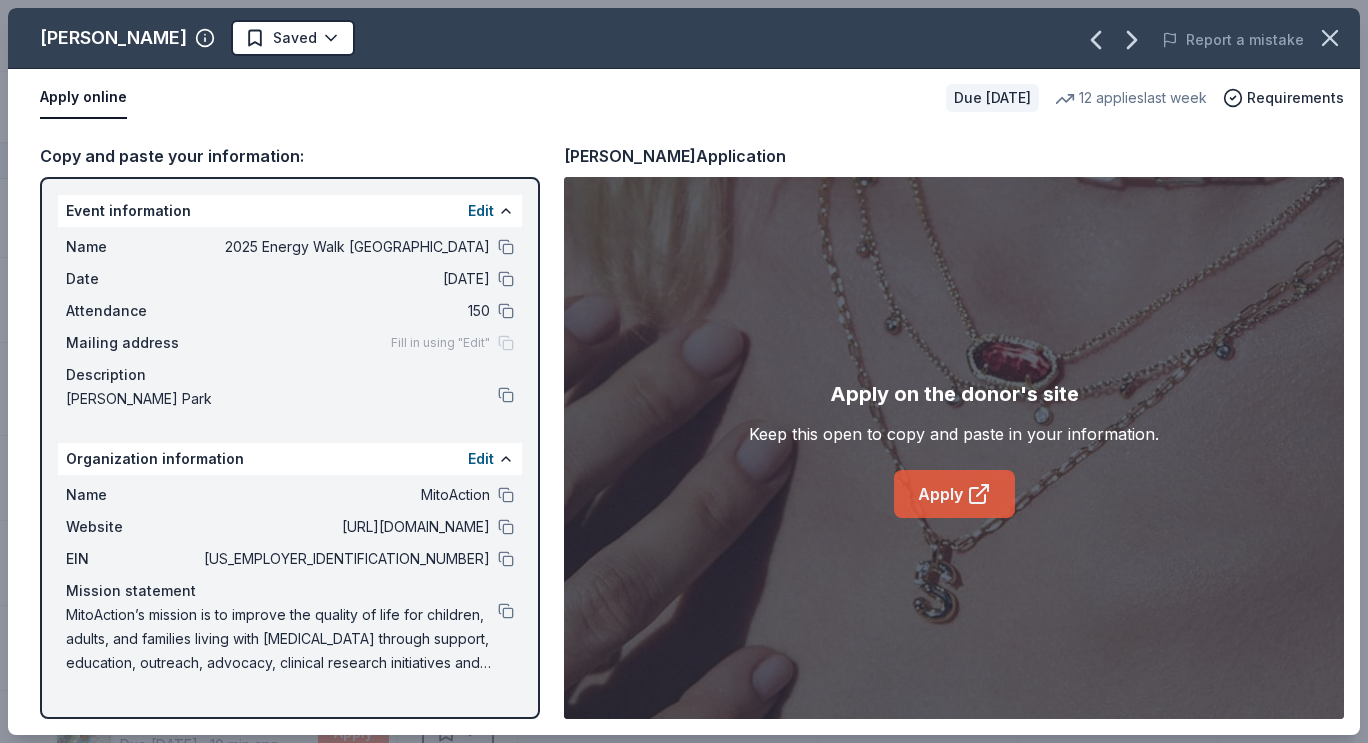 click on "Apply" at bounding box center (954, 494) 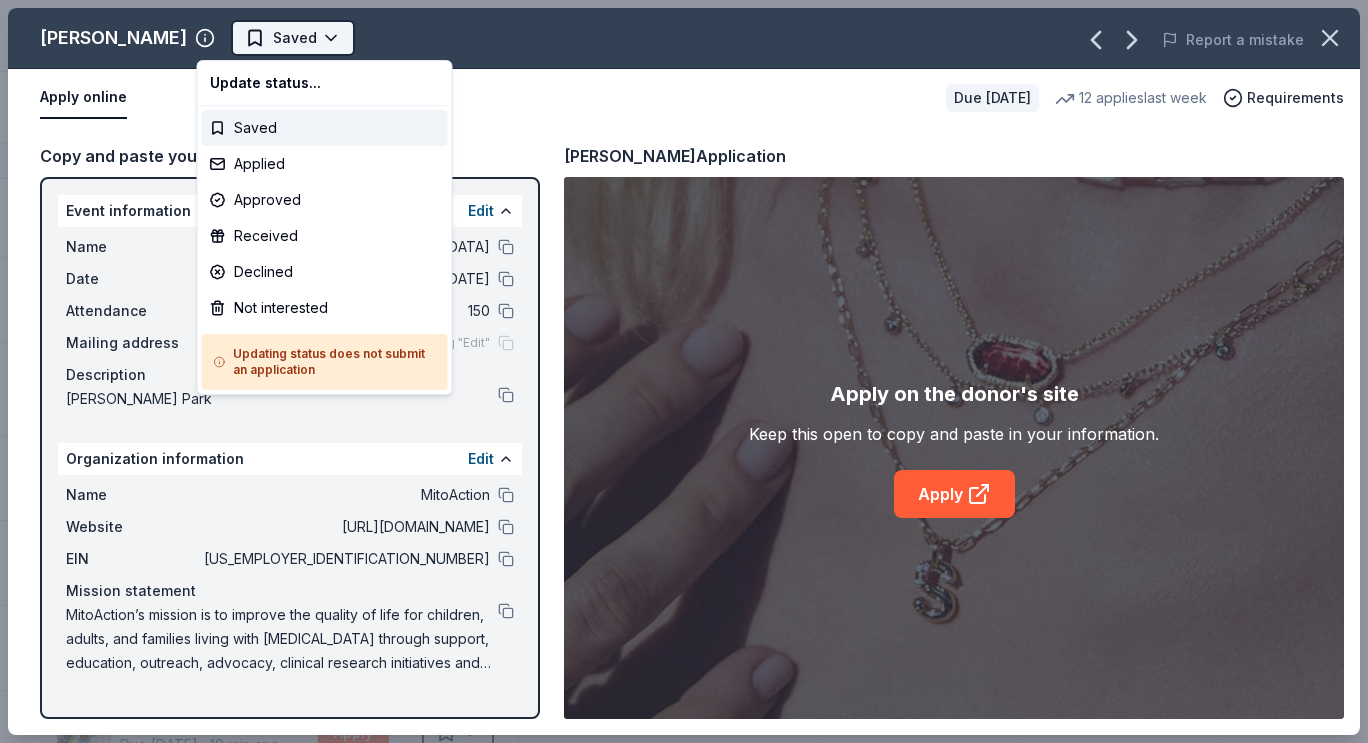 click on "2025 Energy Walk Riverside Track  · 71 Discover Earn Rewards 14 Saved 33 Applied 3 Approved Received Declined Not interested  Approved assets Add donor Export CSV Donor Status Donation Approval rate Value (avg) Apply method Assignee Notes [US_STATE]'s [GEOGRAPHIC_DATA] Due [DATE] ∙ 10 min app Apply Saved Up to four (4) regular single day admission tickets  26% $280 Website Crumbl Cookies Due [DATE] ∙ Quick app Apply Saved Cookies 17% $40 Phone In person [GEOGRAPHIC_DATA] ([GEOGRAPHIC_DATA]) Due [DATE] ∙ Quick app Apply Saved A pair (2) of admission tickets, 1 to the [GEOGRAPHIC_DATA] and 1 to the Guinness World Records Museum 75% $60 Website In-N-Out Due [DATE] ∙ 10 min app Apply Saved Merchandise, gift certificate(s) 45% $98 Website KBP Foods Due [DATE] ∙ Quick app Apply Saved Gift card(s), free chicken sandwich card(s), discounted catering 16% $25 Website [PERSON_NAME] Due [DATE] ∙ 10 min app Apply Saved 62% $78 Website Los Angeles Dodgers Due [DATE] ∙ 10 min app Apply 2%" at bounding box center (684, 371) 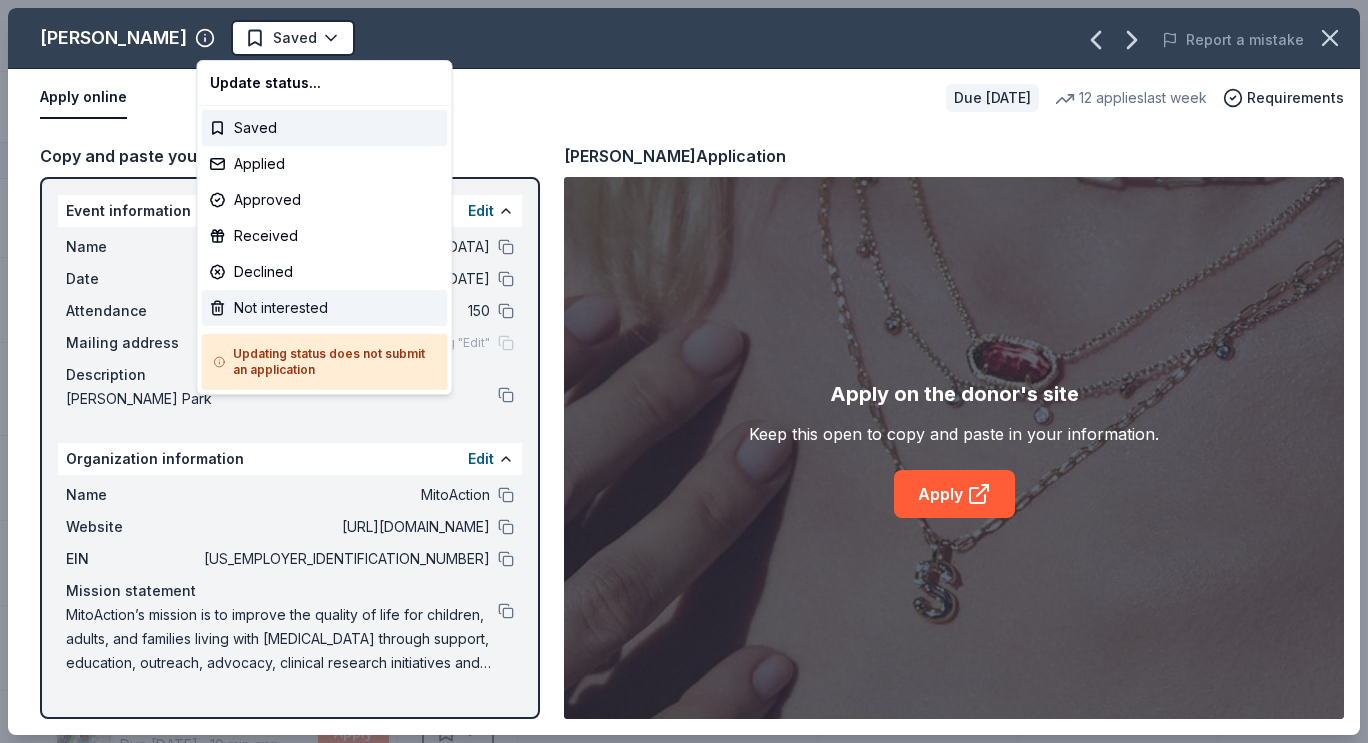 click on "Not interested" at bounding box center (325, 308) 